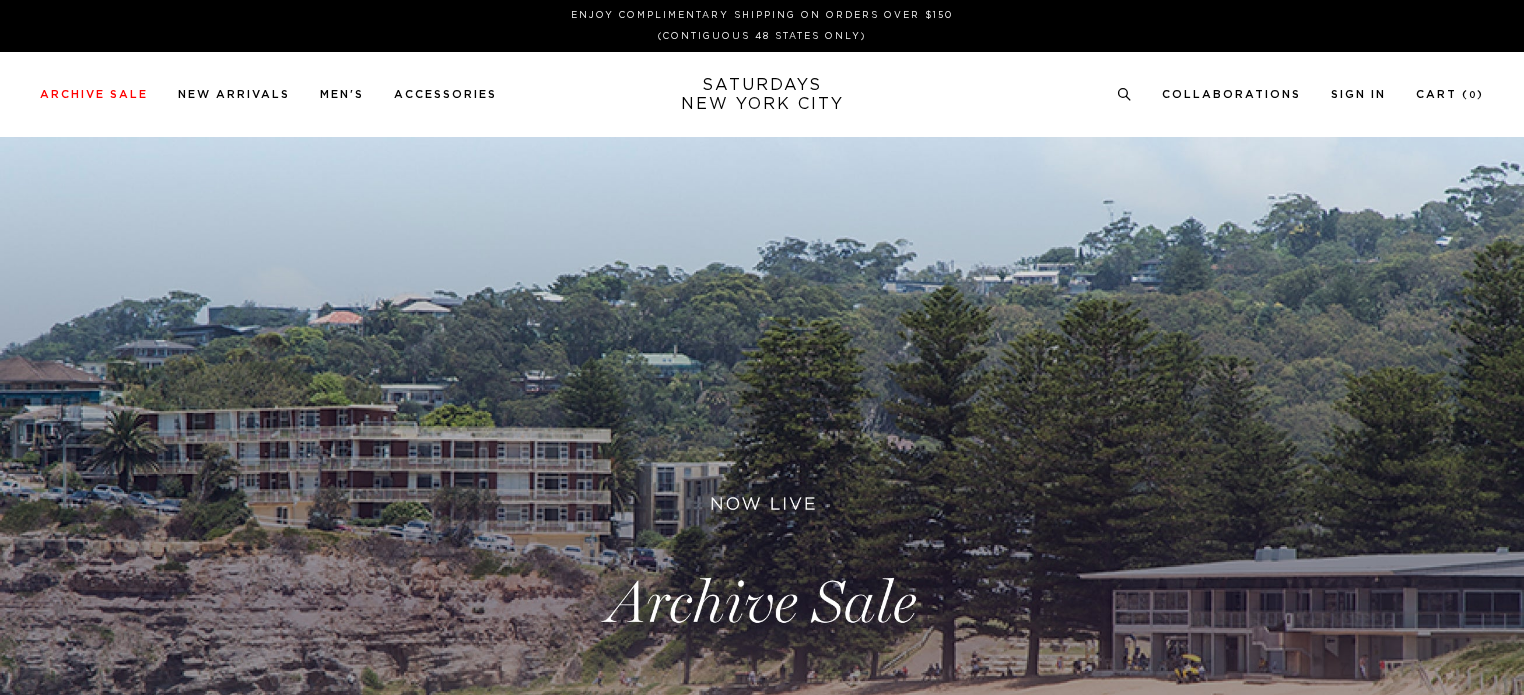 scroll, scrollTop: 0, scrollLeft: 0, axis: both 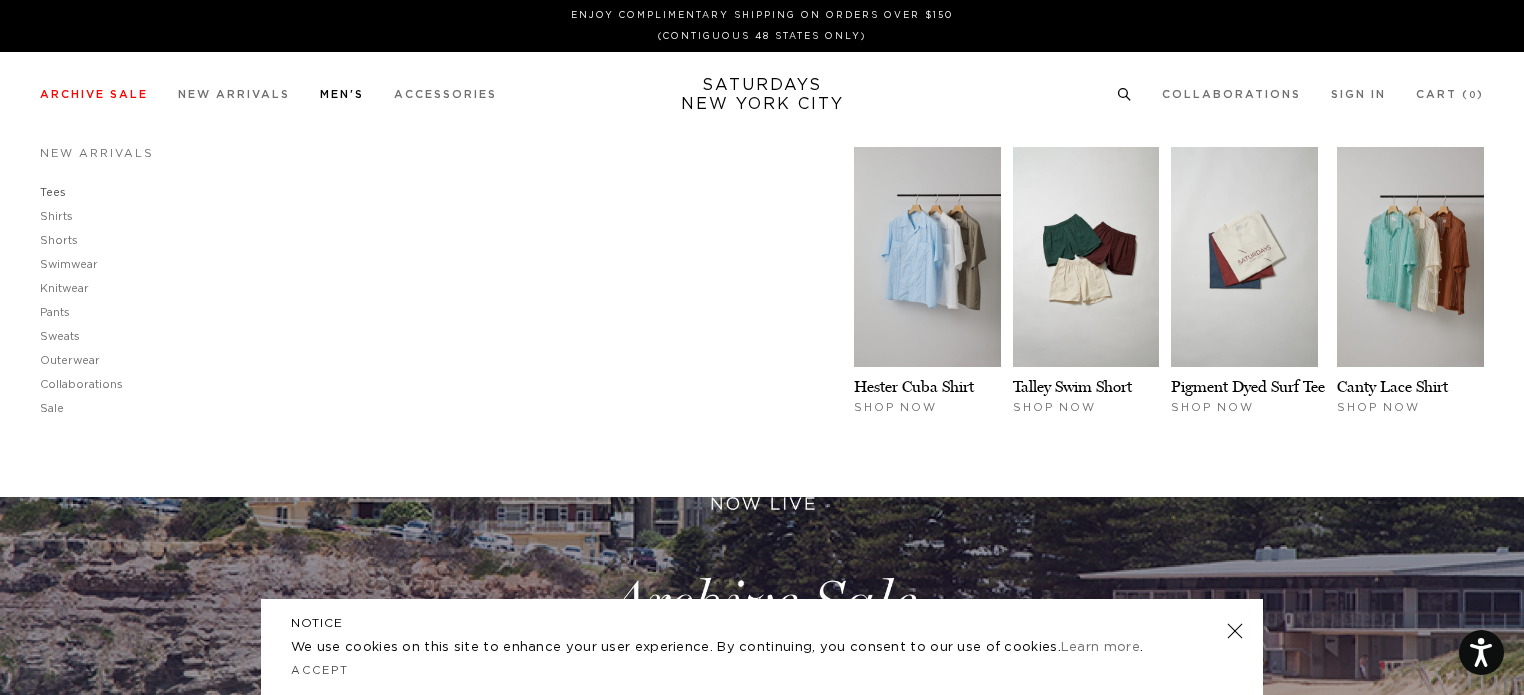 click on "Tees" at bounding box center [53, 192] 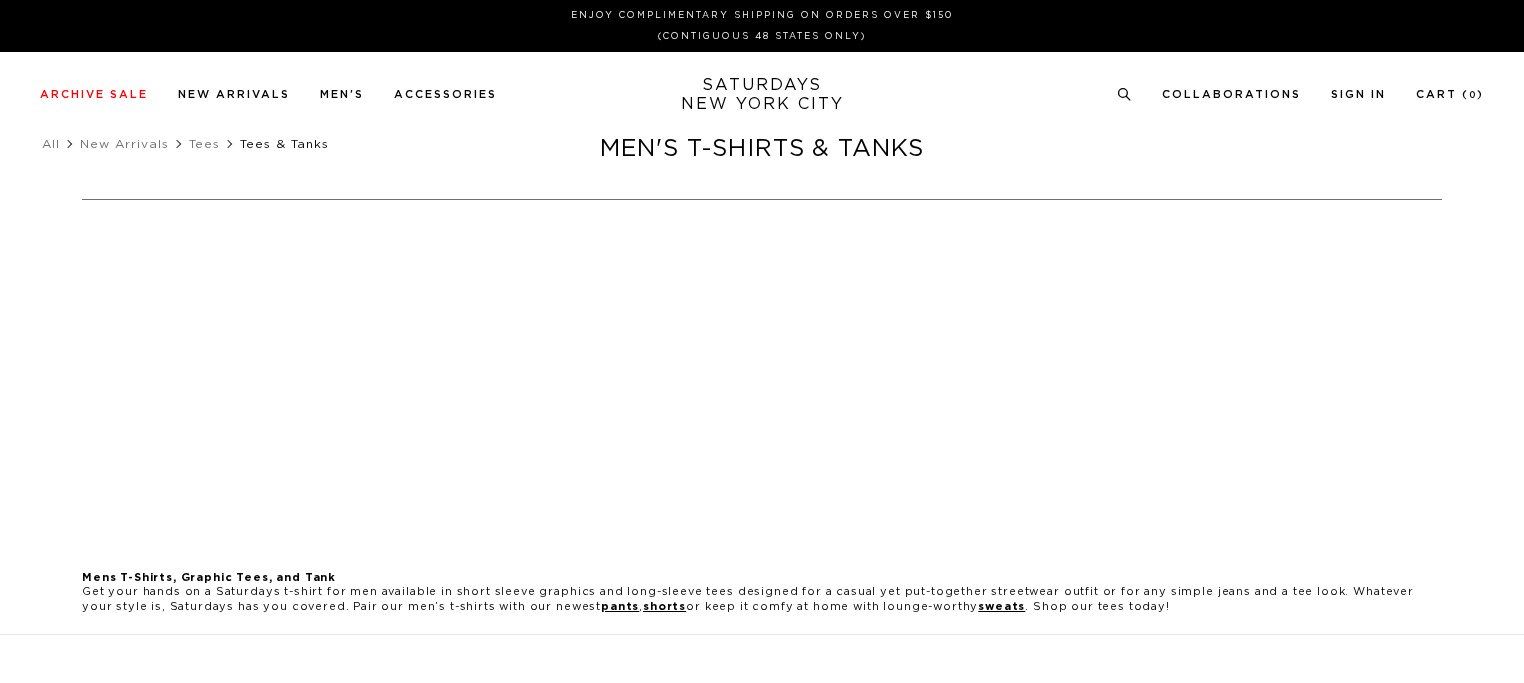 scroll, scrollTop: 0, scrollLeft: 0, axis: both 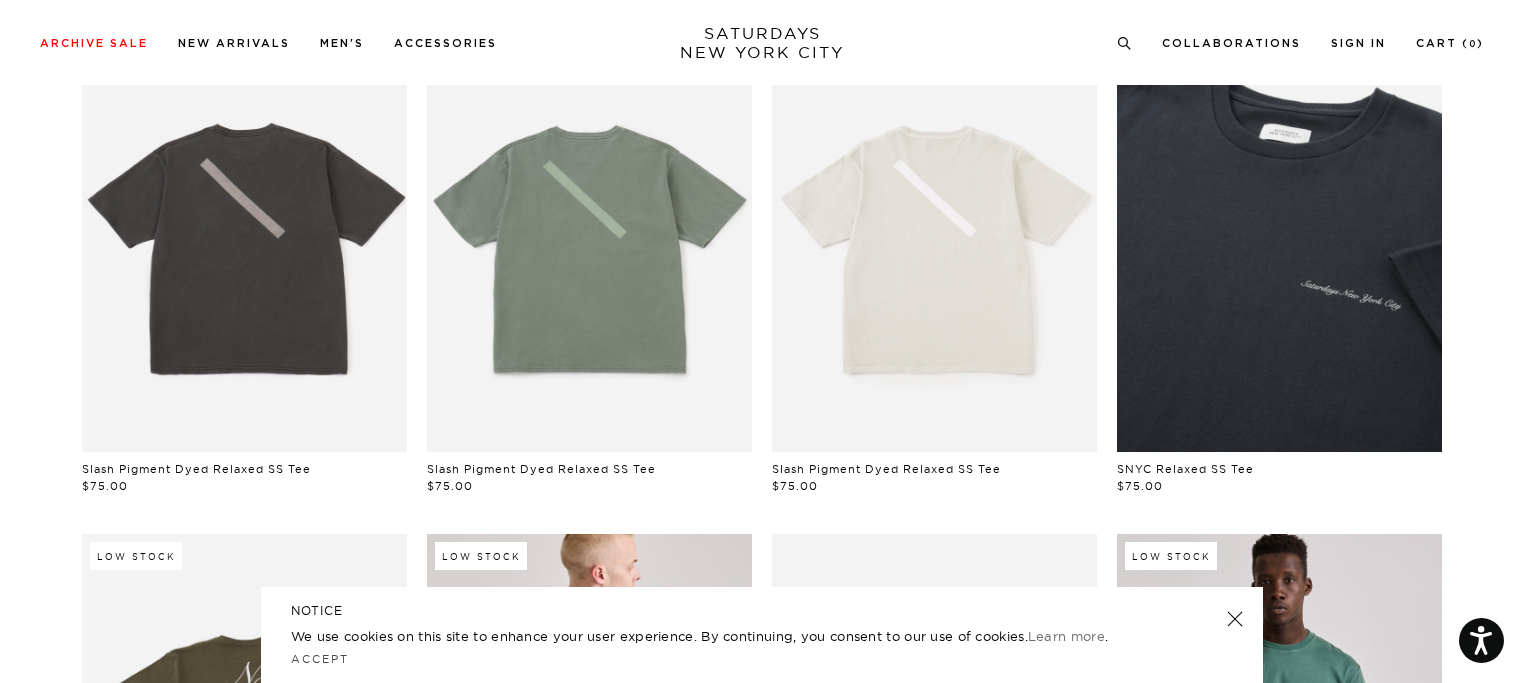 click at bounding box center (1235, 619) 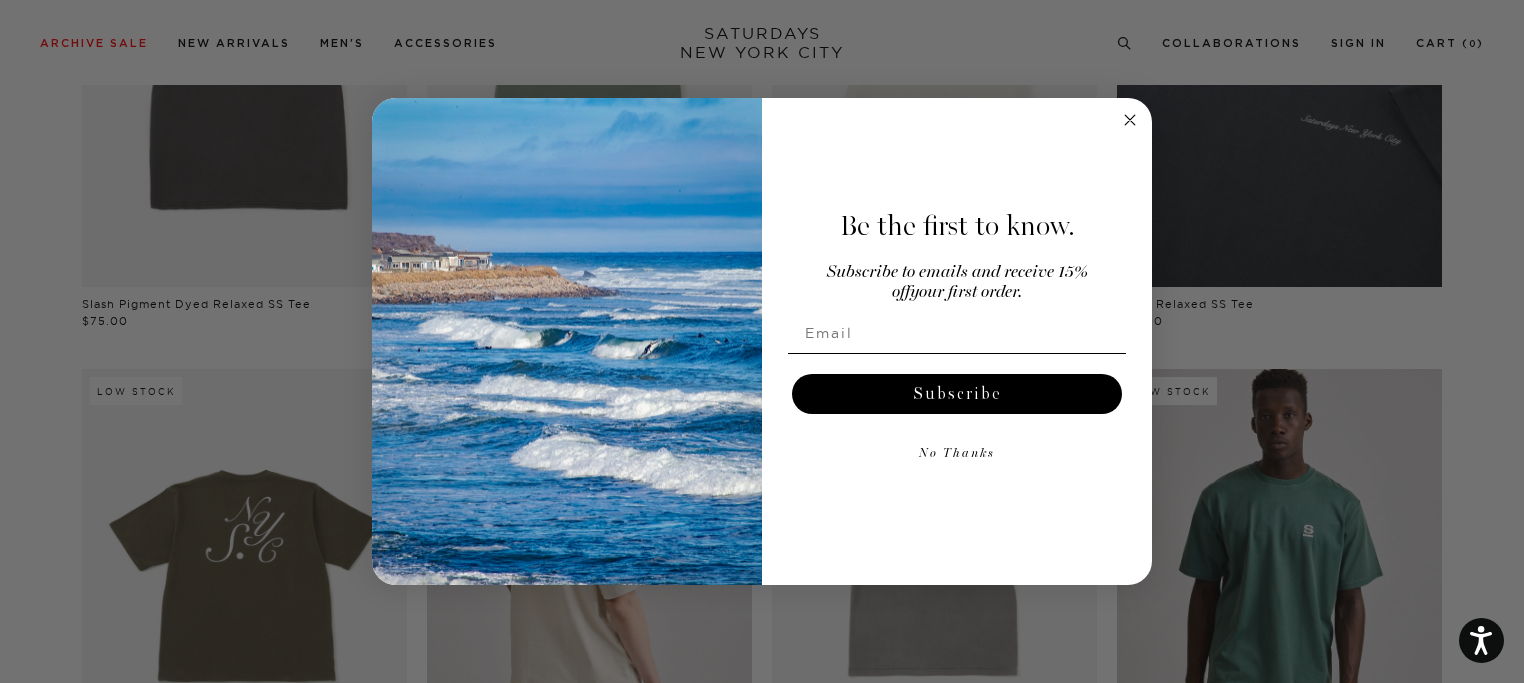 scroll, scrollTop: 500, scrollLeft: 0, axis: vertical 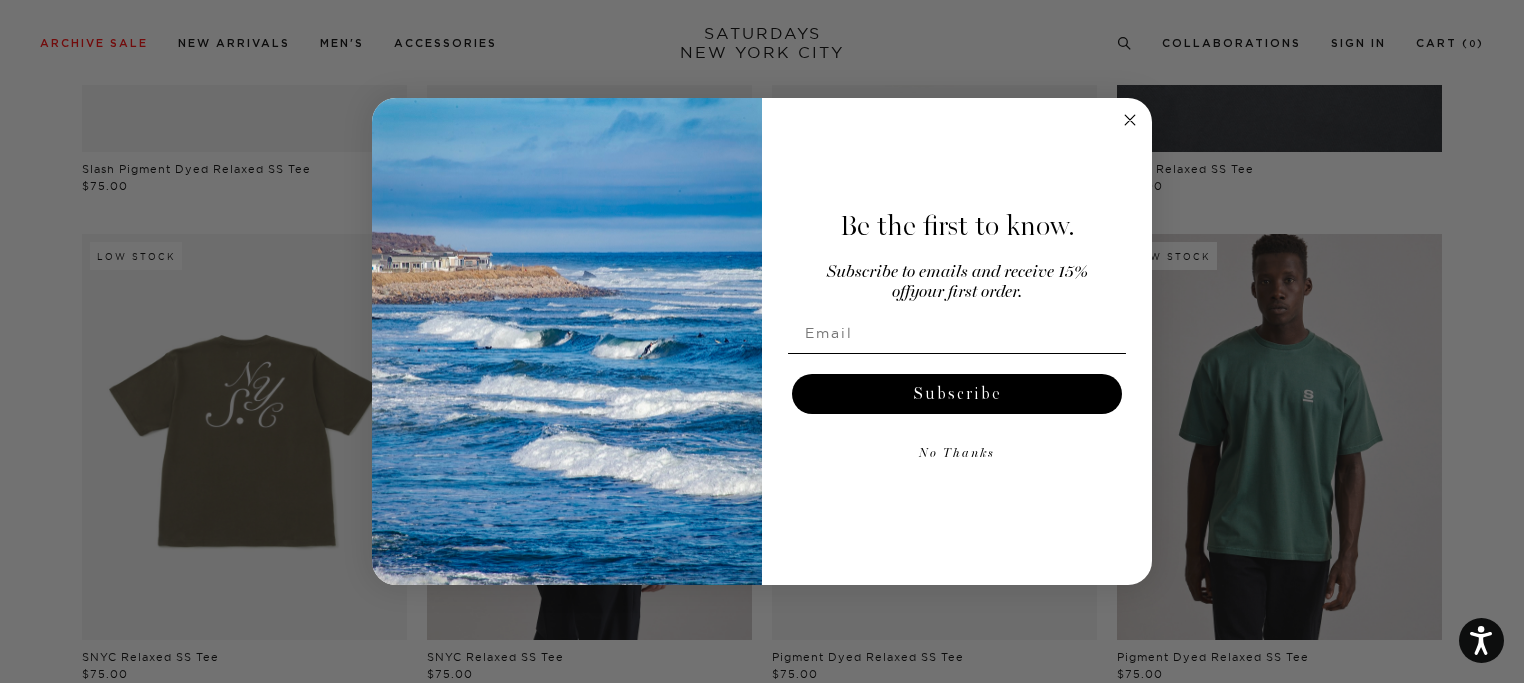click 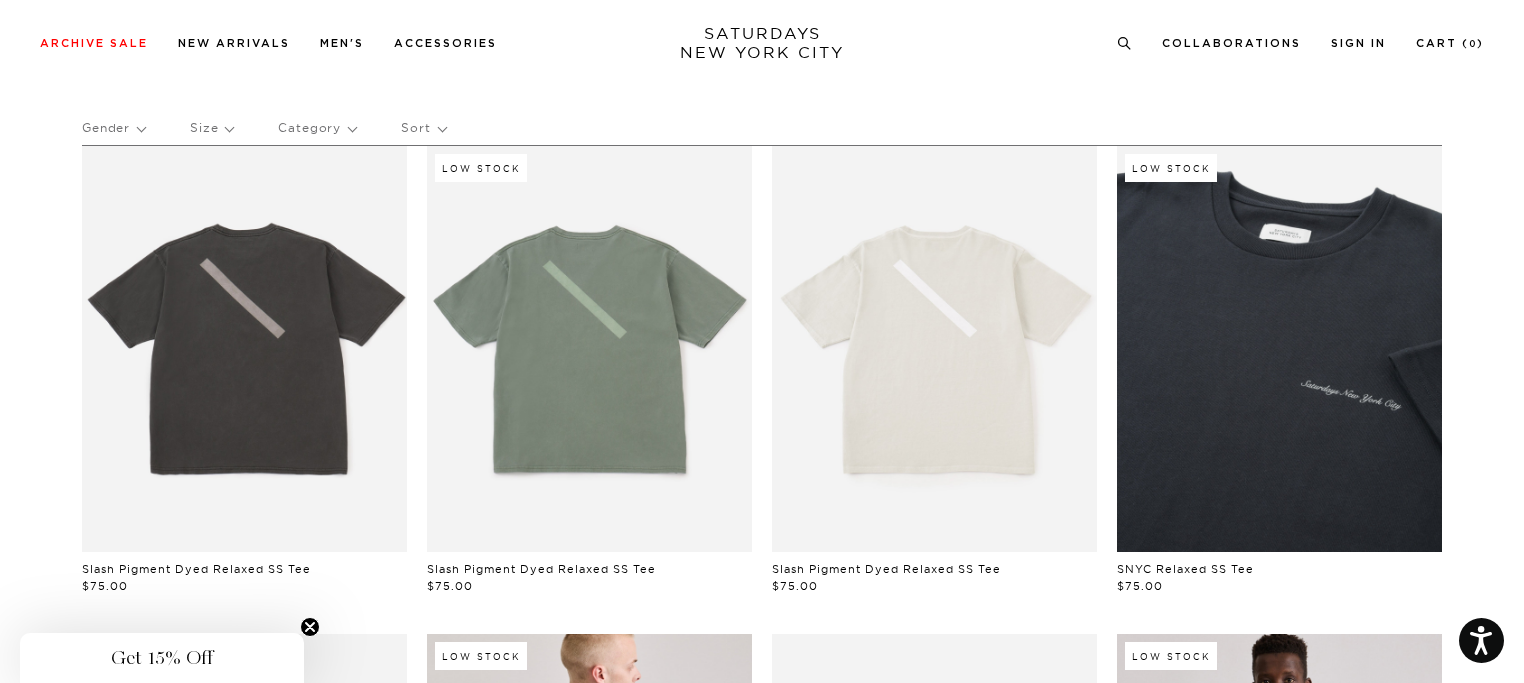 scroll, scrollTop: 0, scrollLeft: 0, axis: both 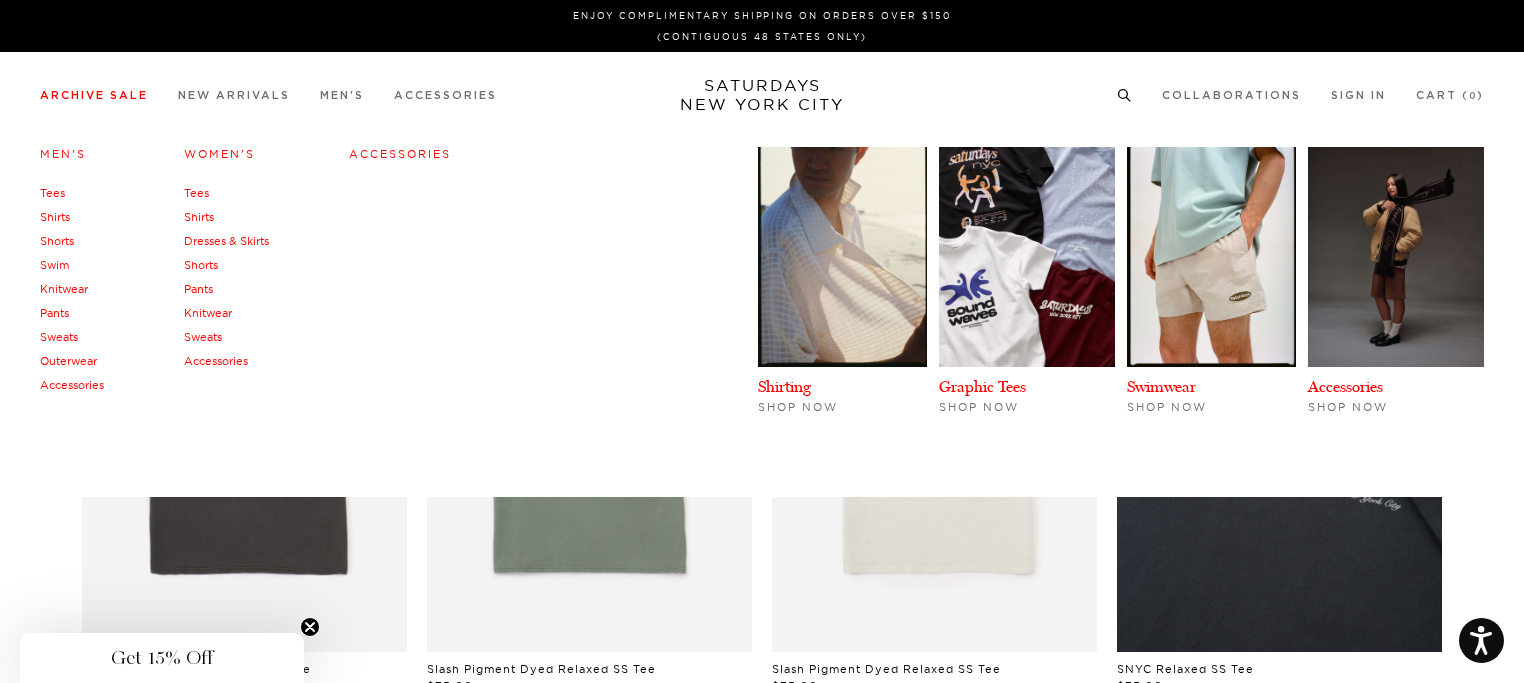 click on "Tees" at bounding box center [52, 193] 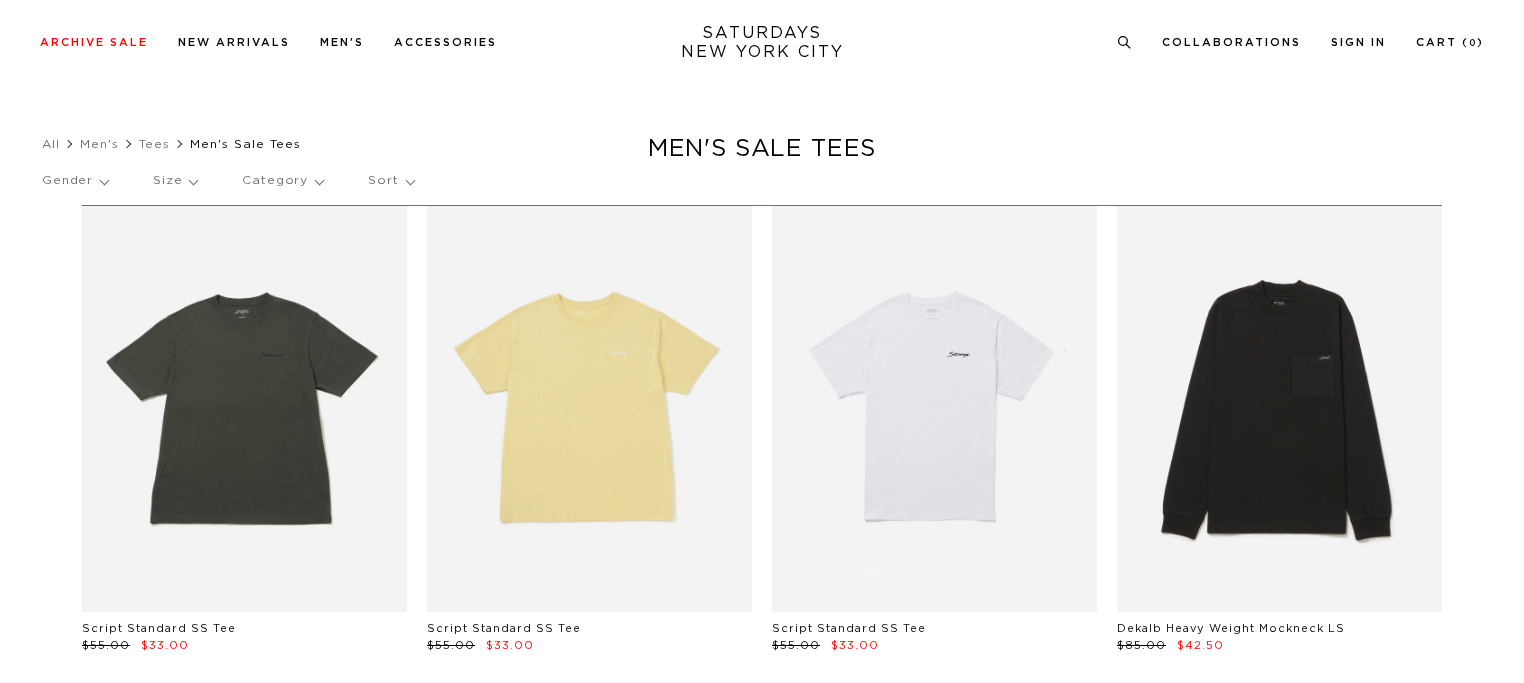 scroll, scrollTop: 100, scrollLeft: 0, axis: vertical 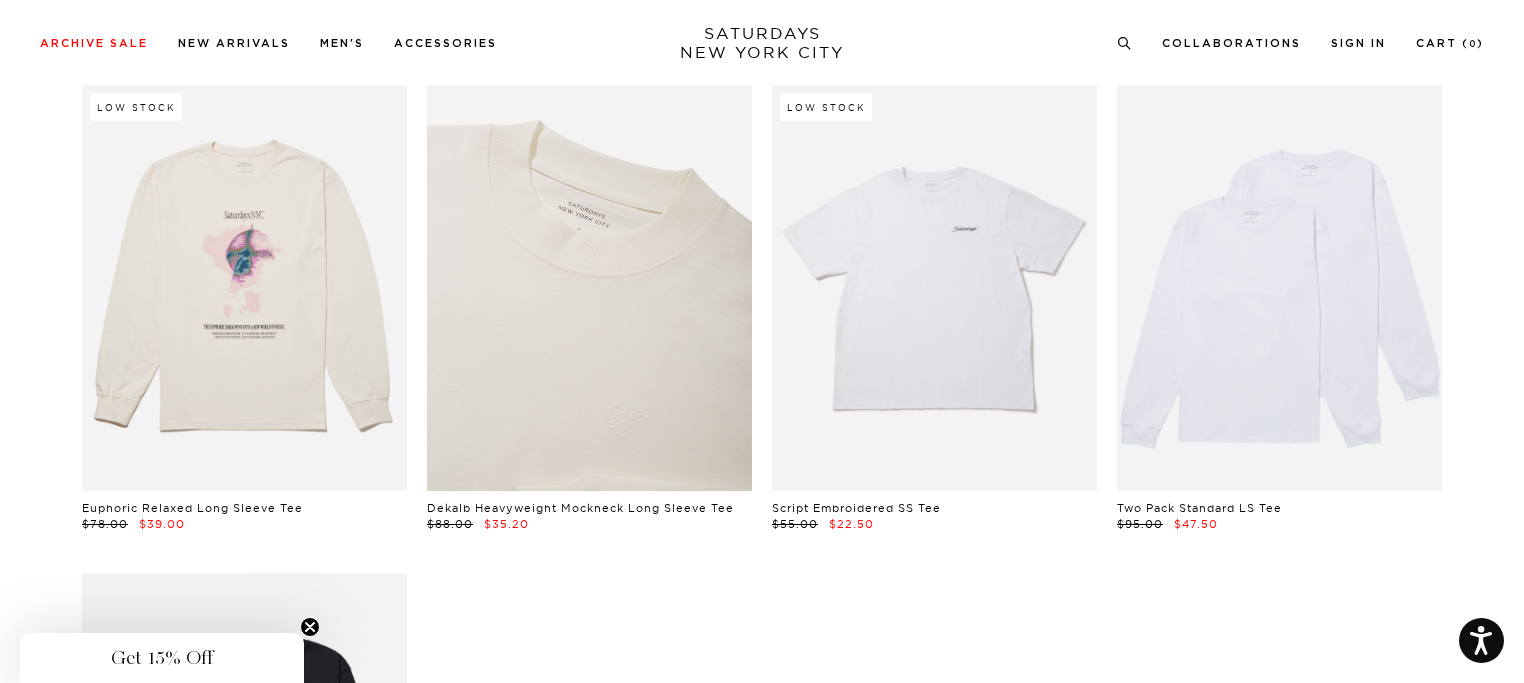 click at bounding box center [589, 288] 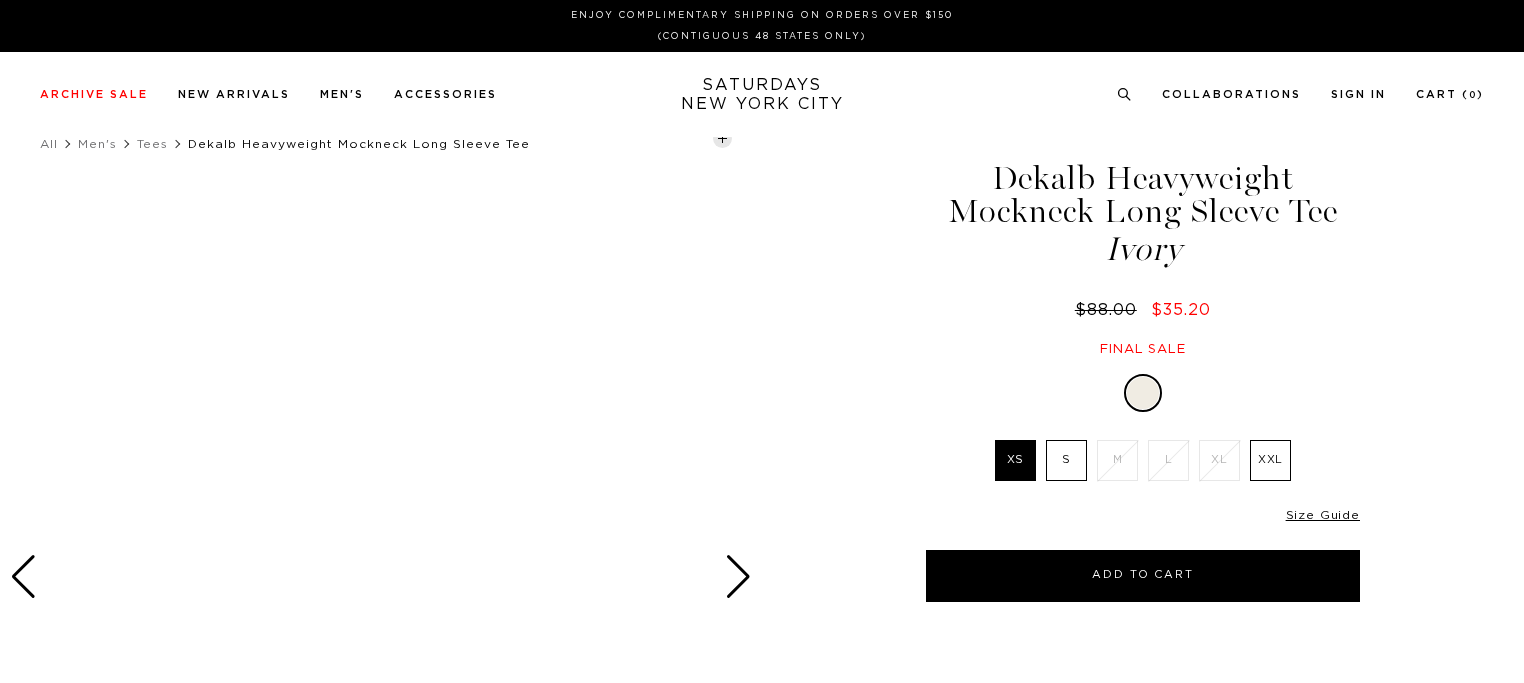 scroll, scrollTop: 0, scrollLeft: 0, axis: both 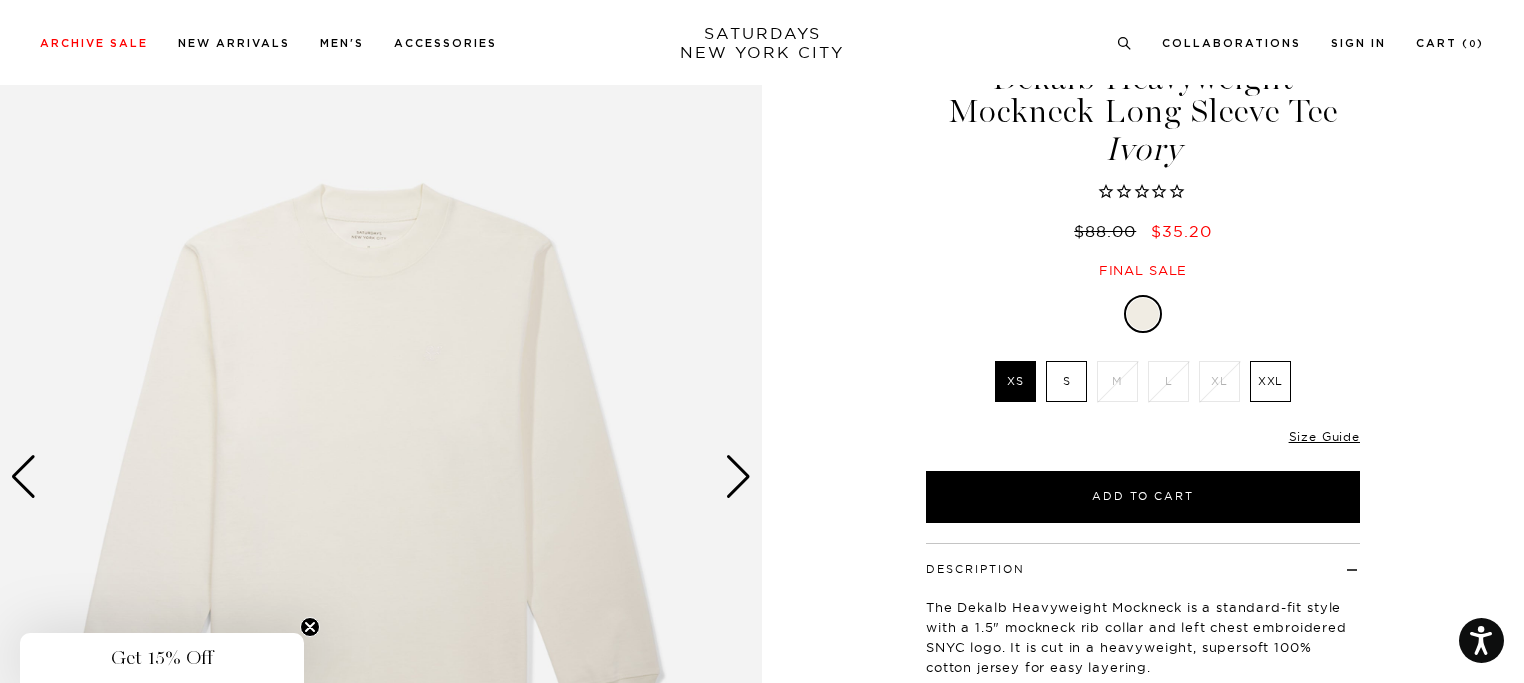 click at bounding box center [738, 477] 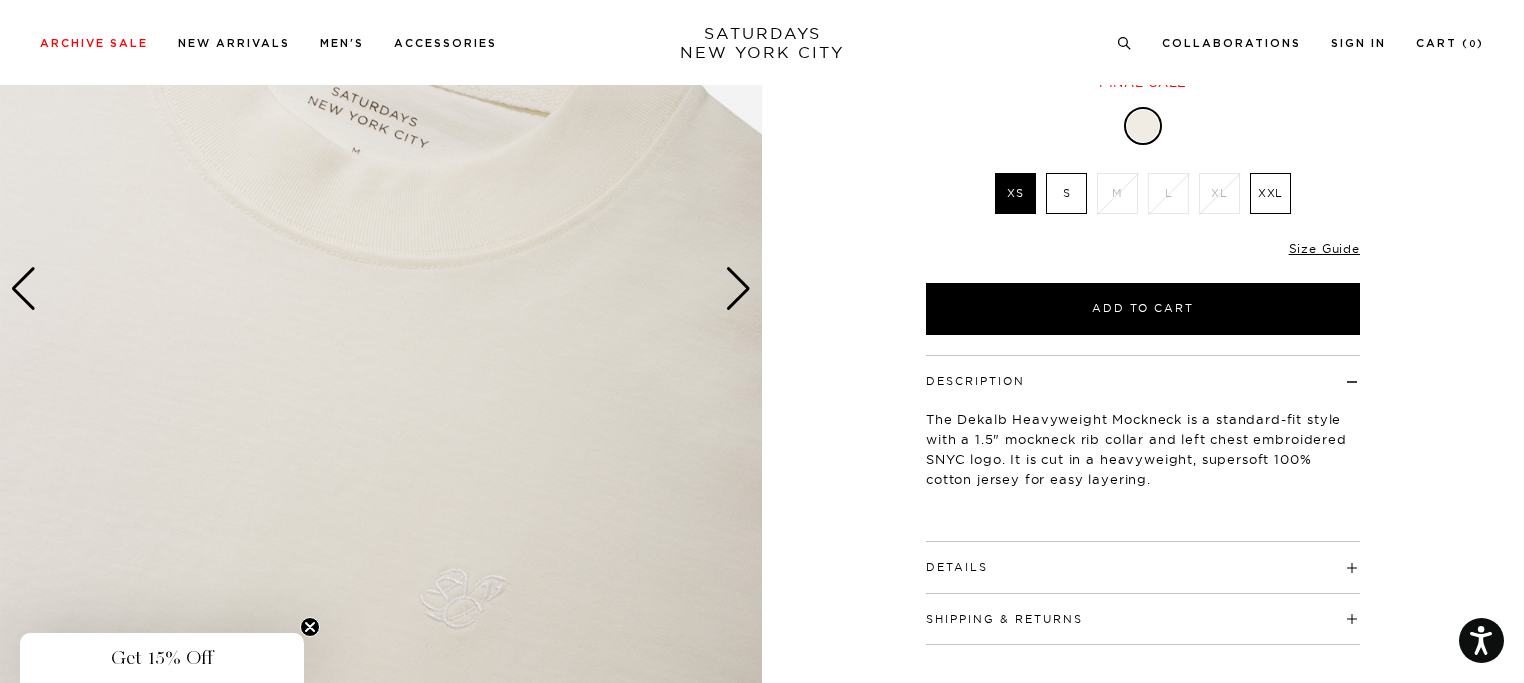 scroll, scrollTop: 300, scrollLeft: 0, axis: vertical 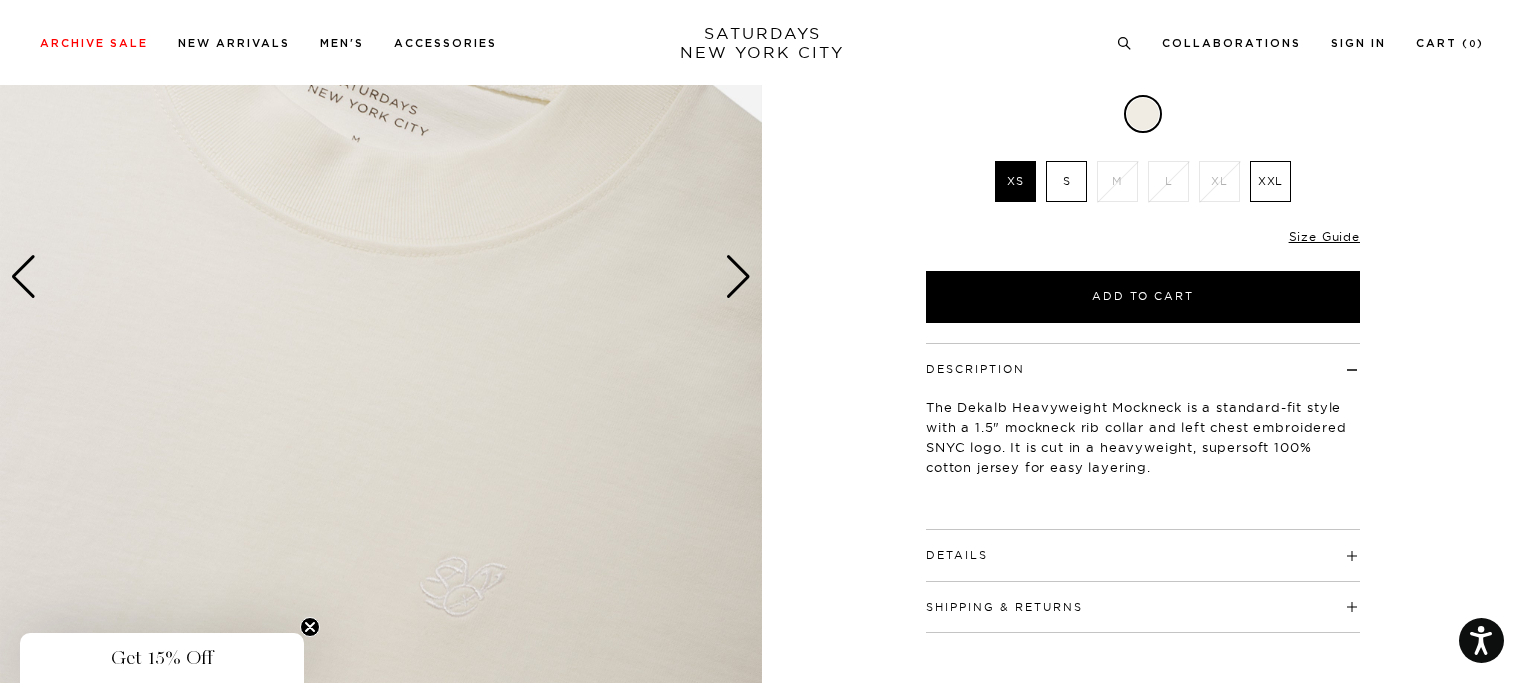 click at bounding box center (738, 277) 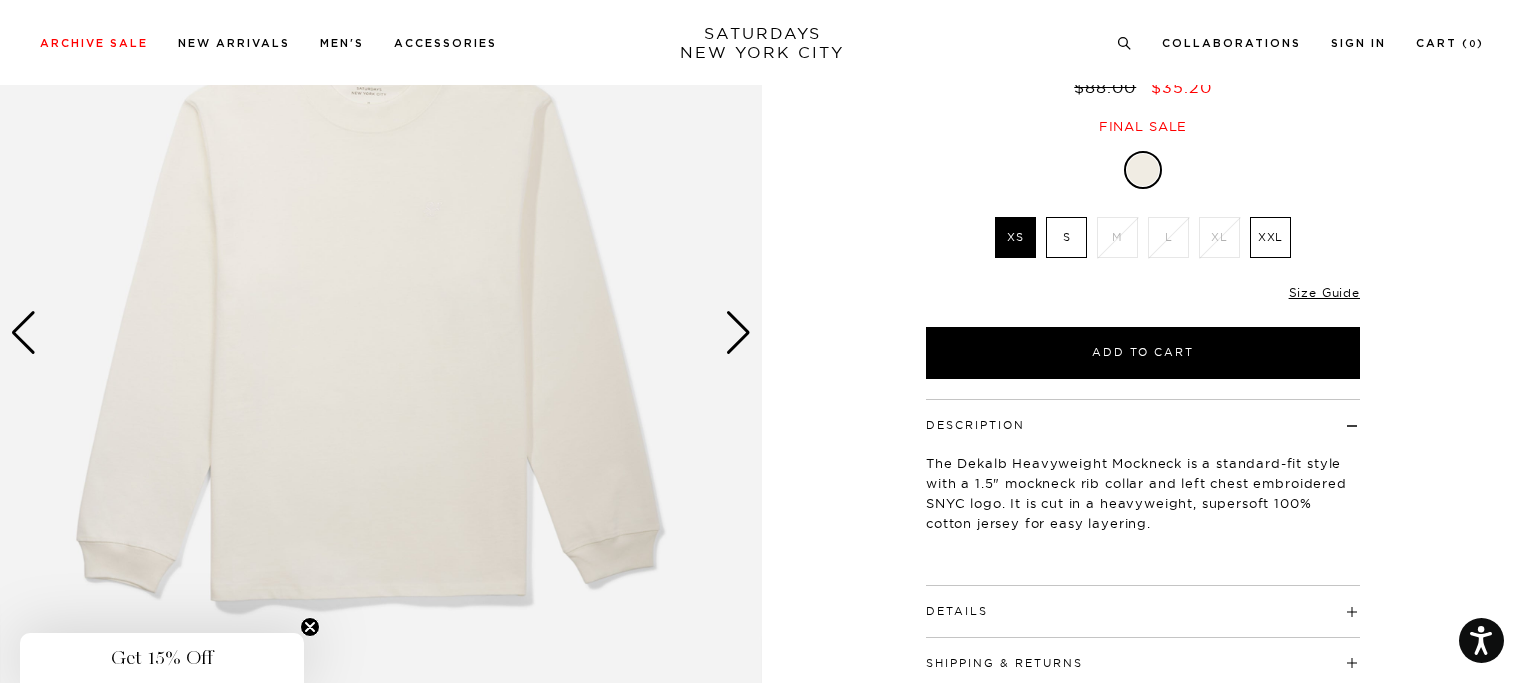 scroll, scrollTop: 200, scrollLeft: 0, axis: vertical 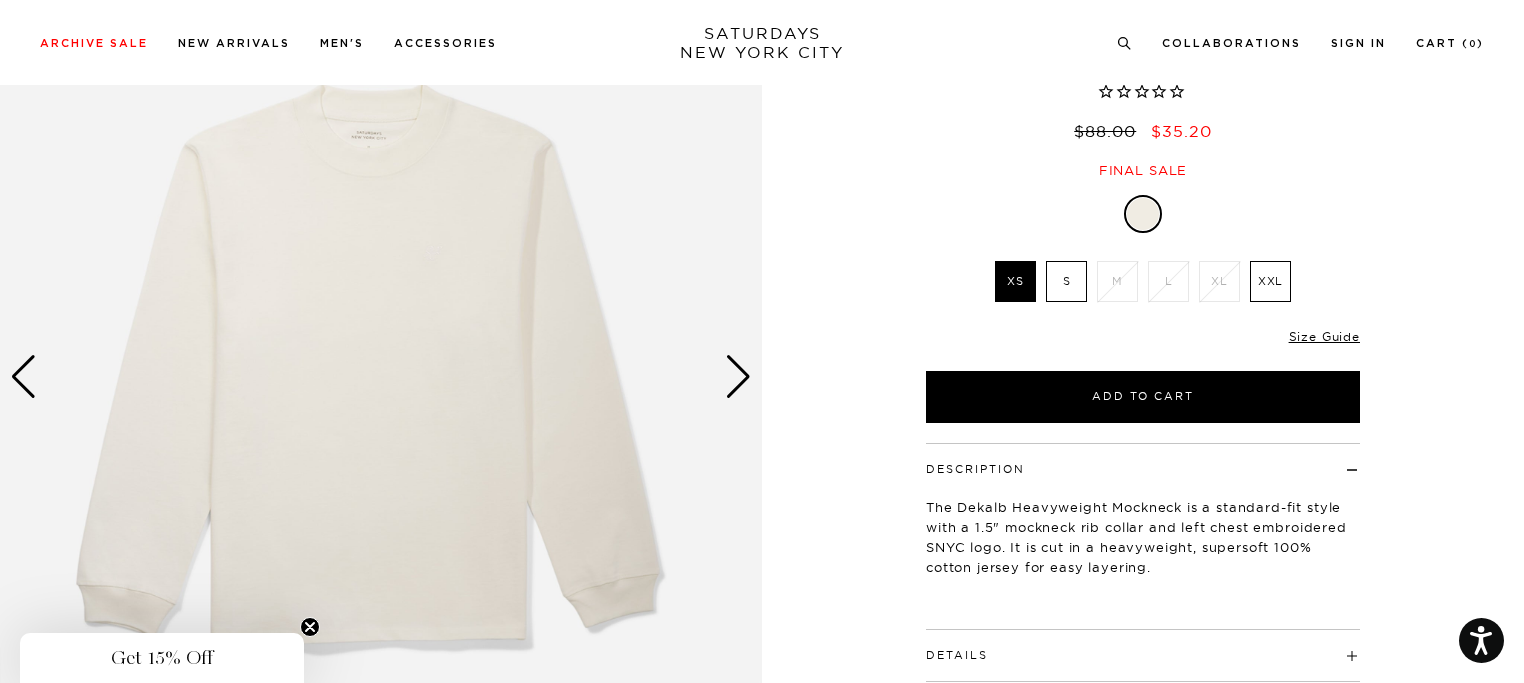 click at bounding box center [-1905, 377] 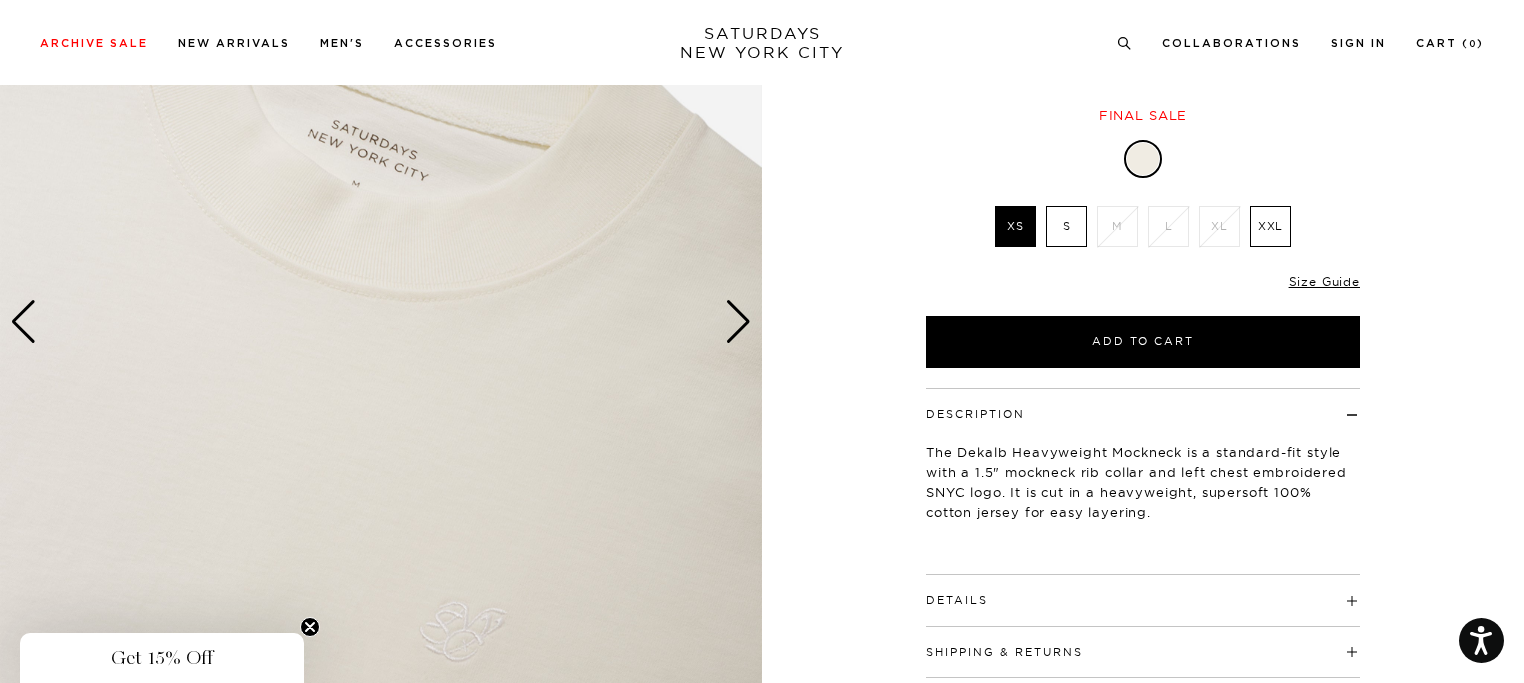 scroll, scrollTop: 300, scrollLeft: 0, axis: vertical 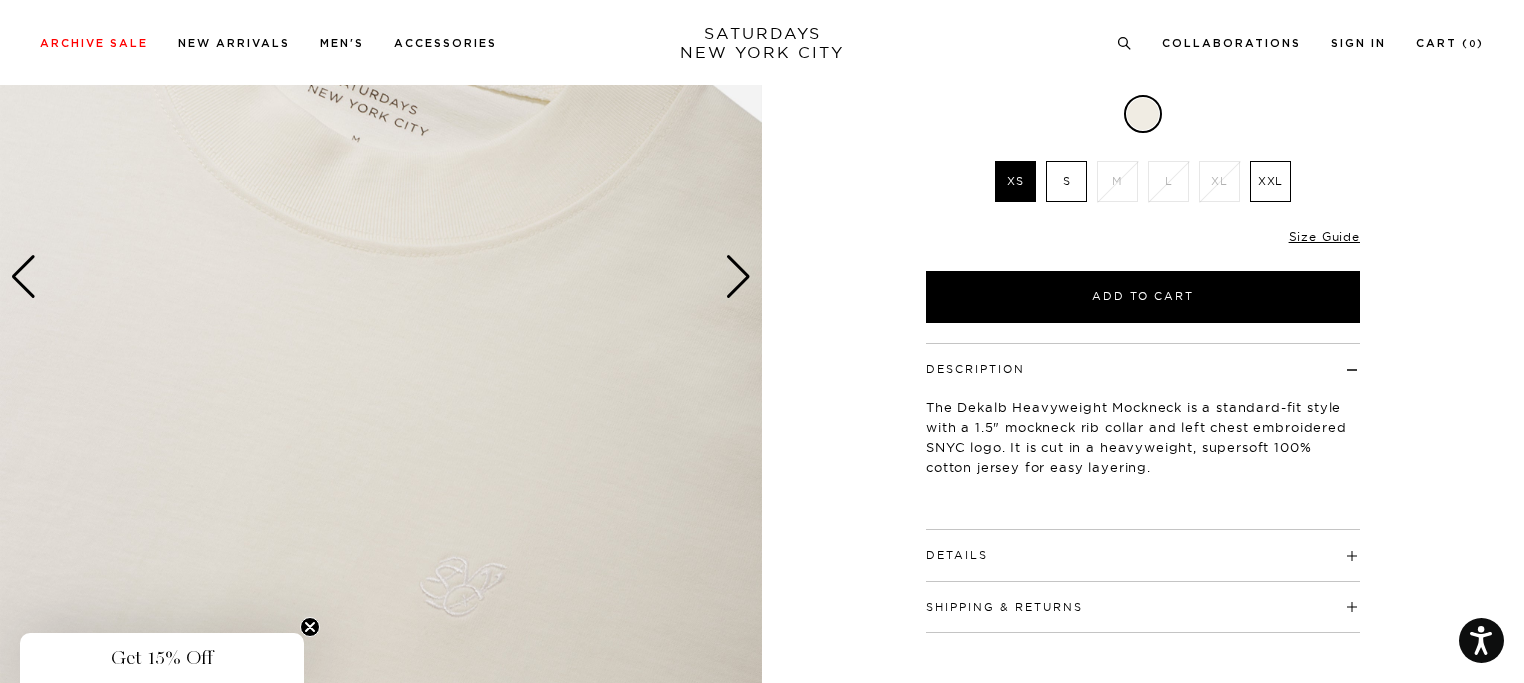 click at bounding box center [738, 277] 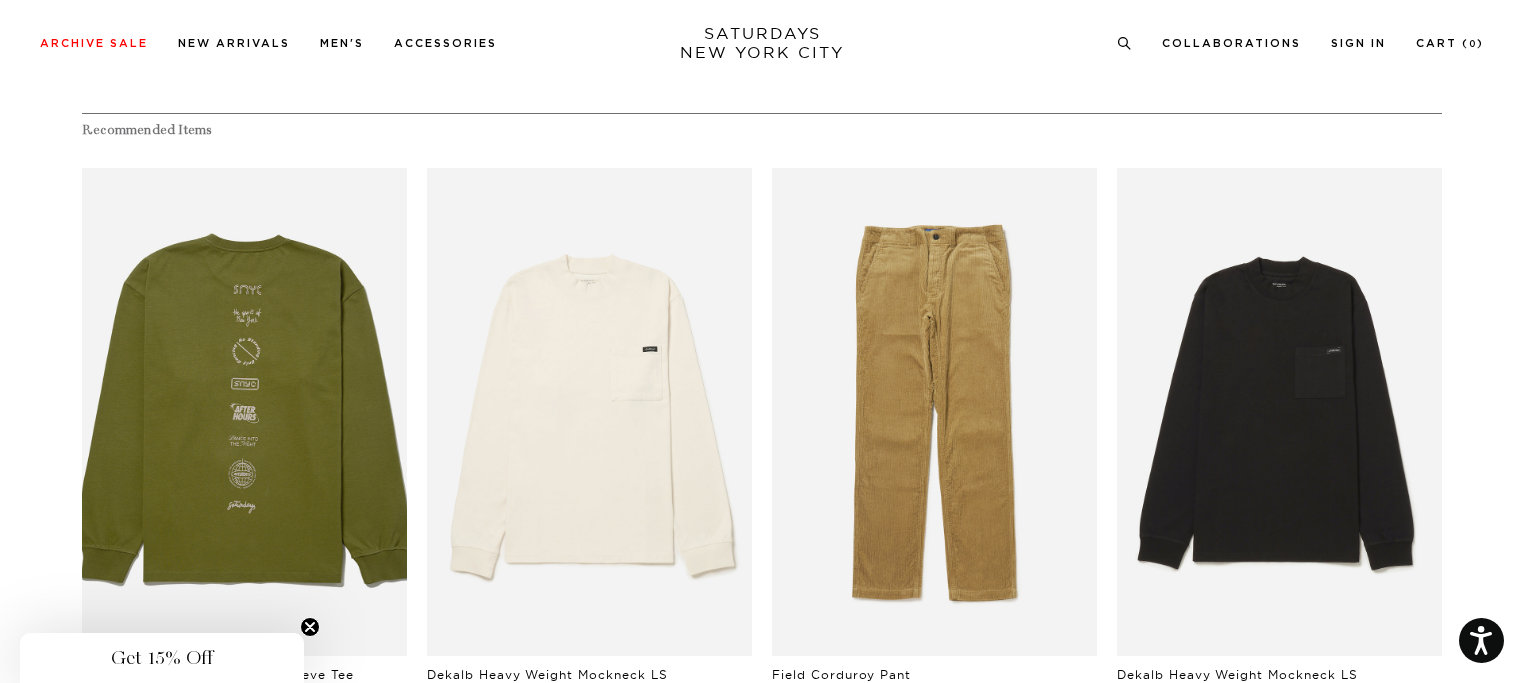 scroll, scrollTop: 700, scrollLeft: 0, axis: vertical 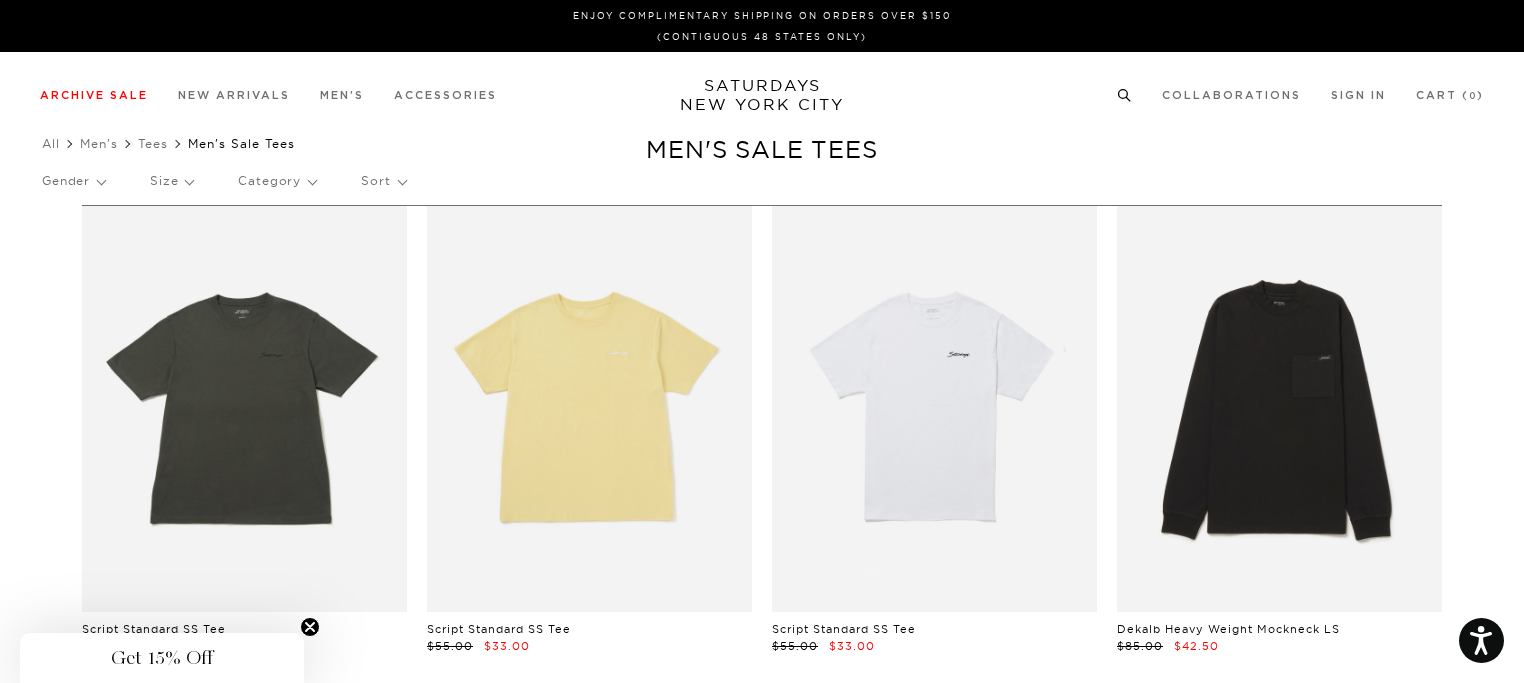 click 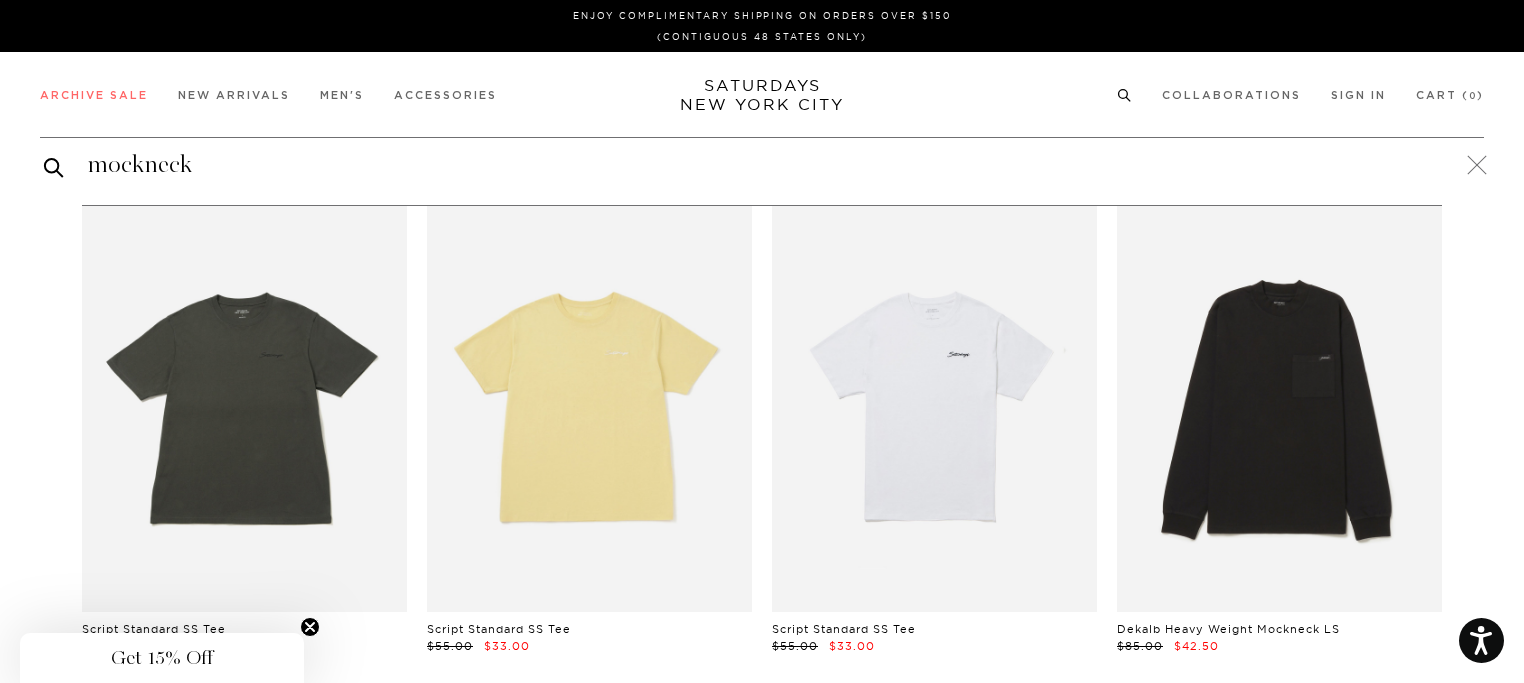type on "mockneck" 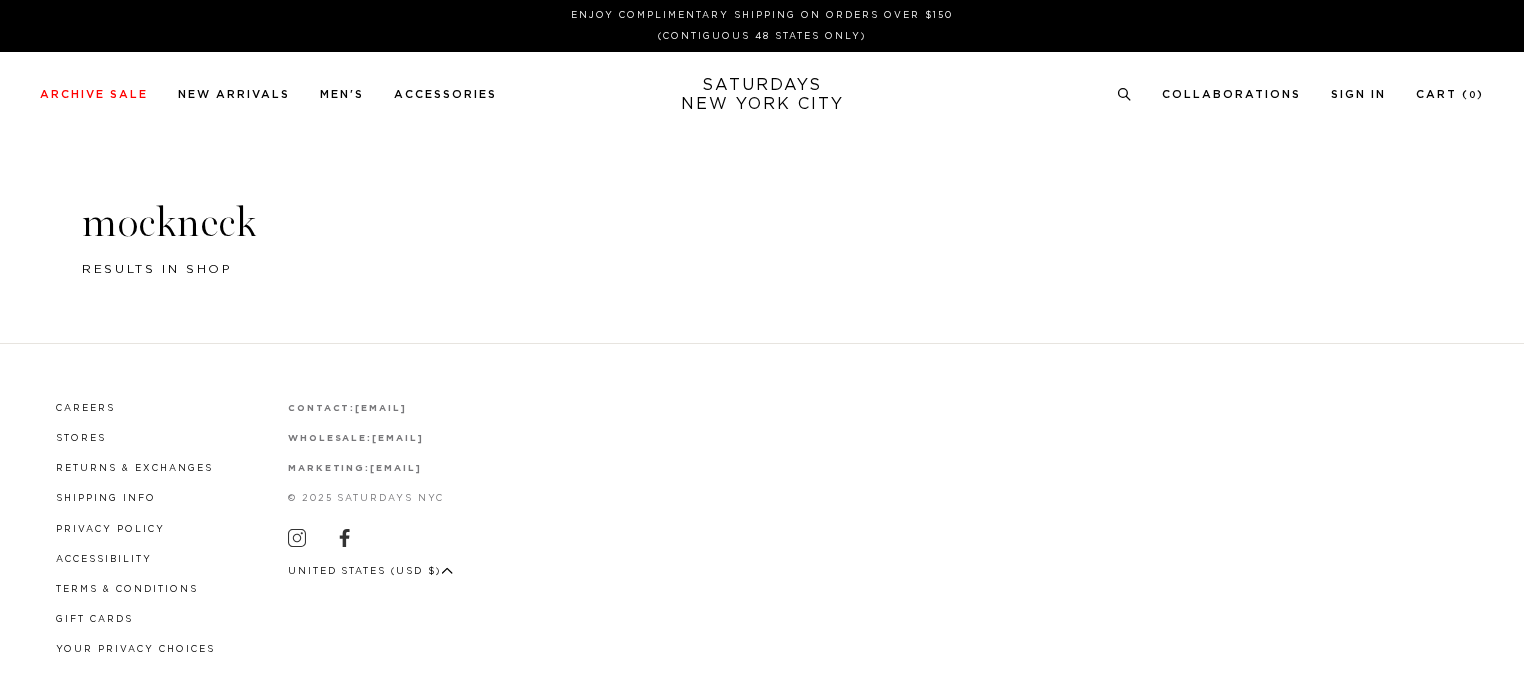 scroll, scrollTop: 0, scrollLeft: 0, axis: both 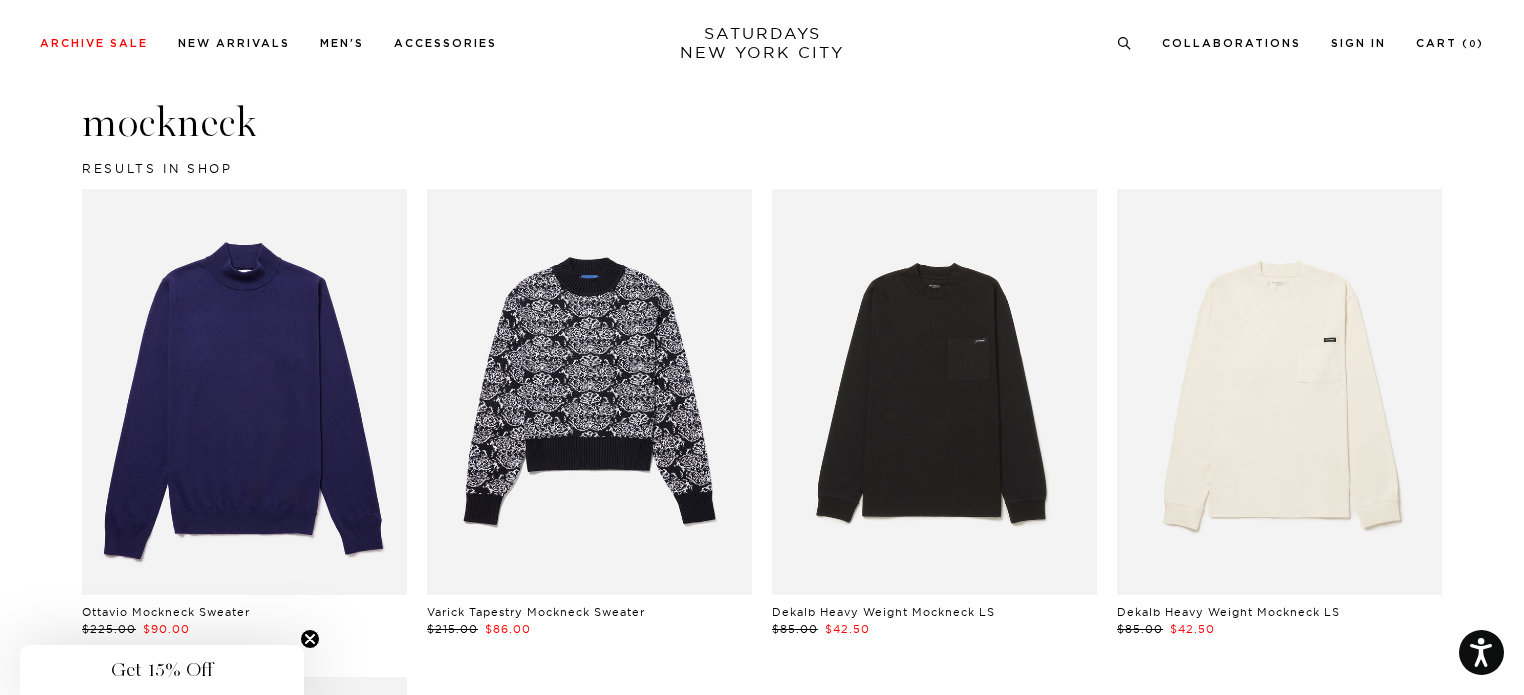 click at bounding box center [934, 392] 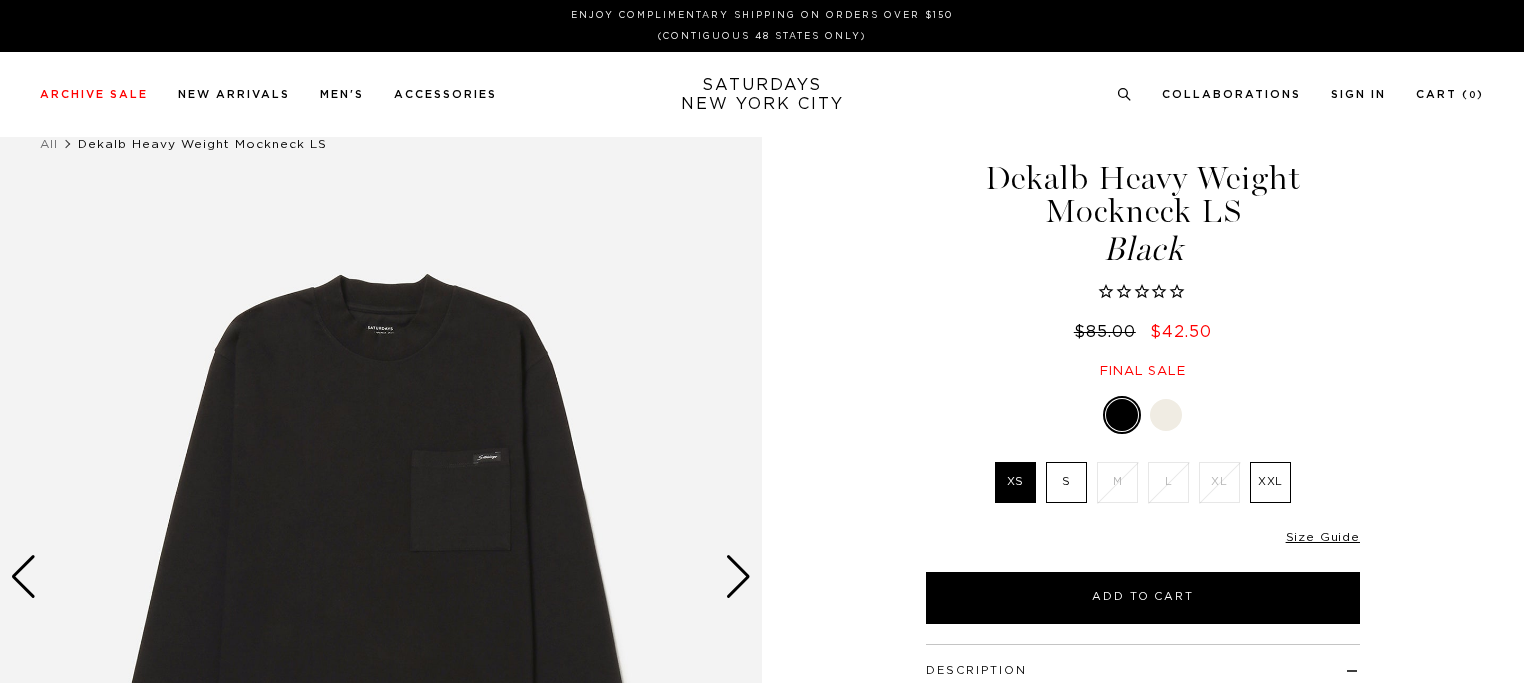 scroll, scrollTop: 0, scrollLeft: 0, axis: both 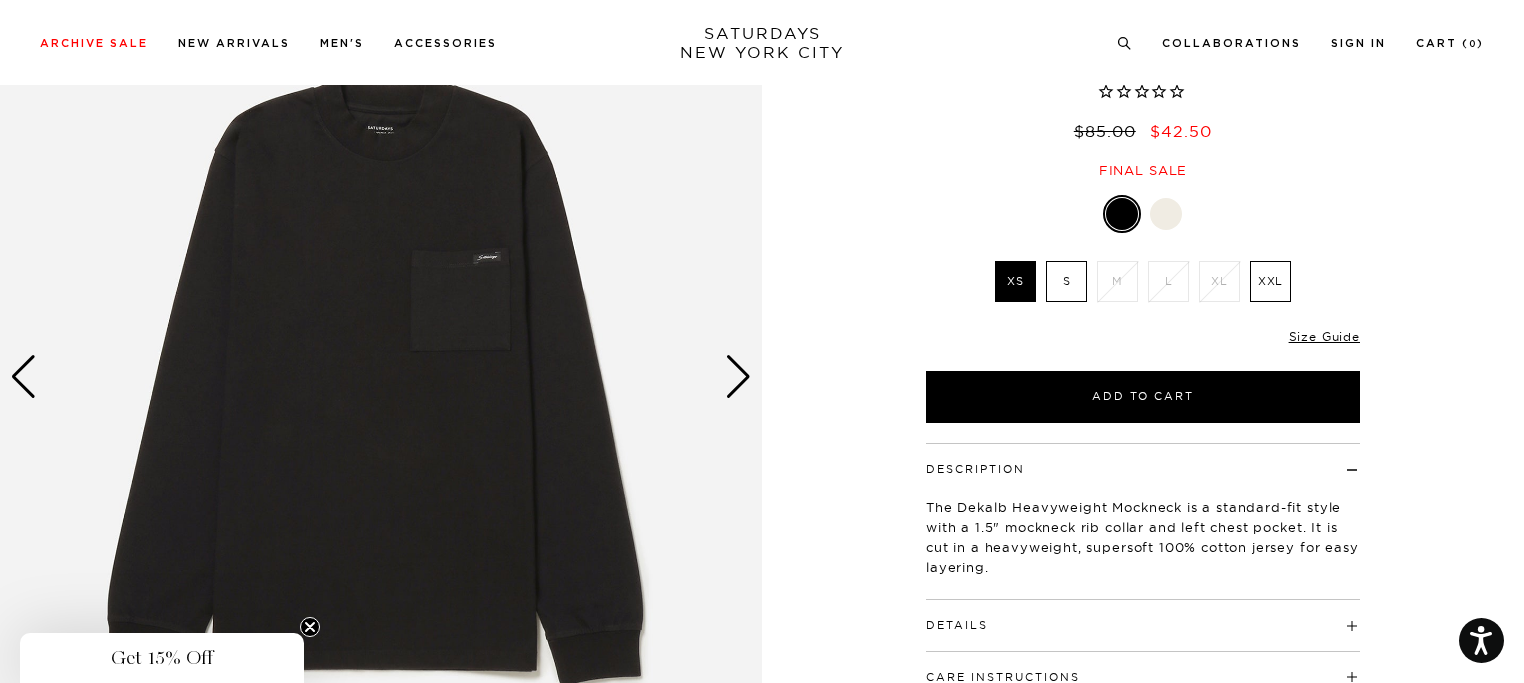 click at bounding box center (738, 377) 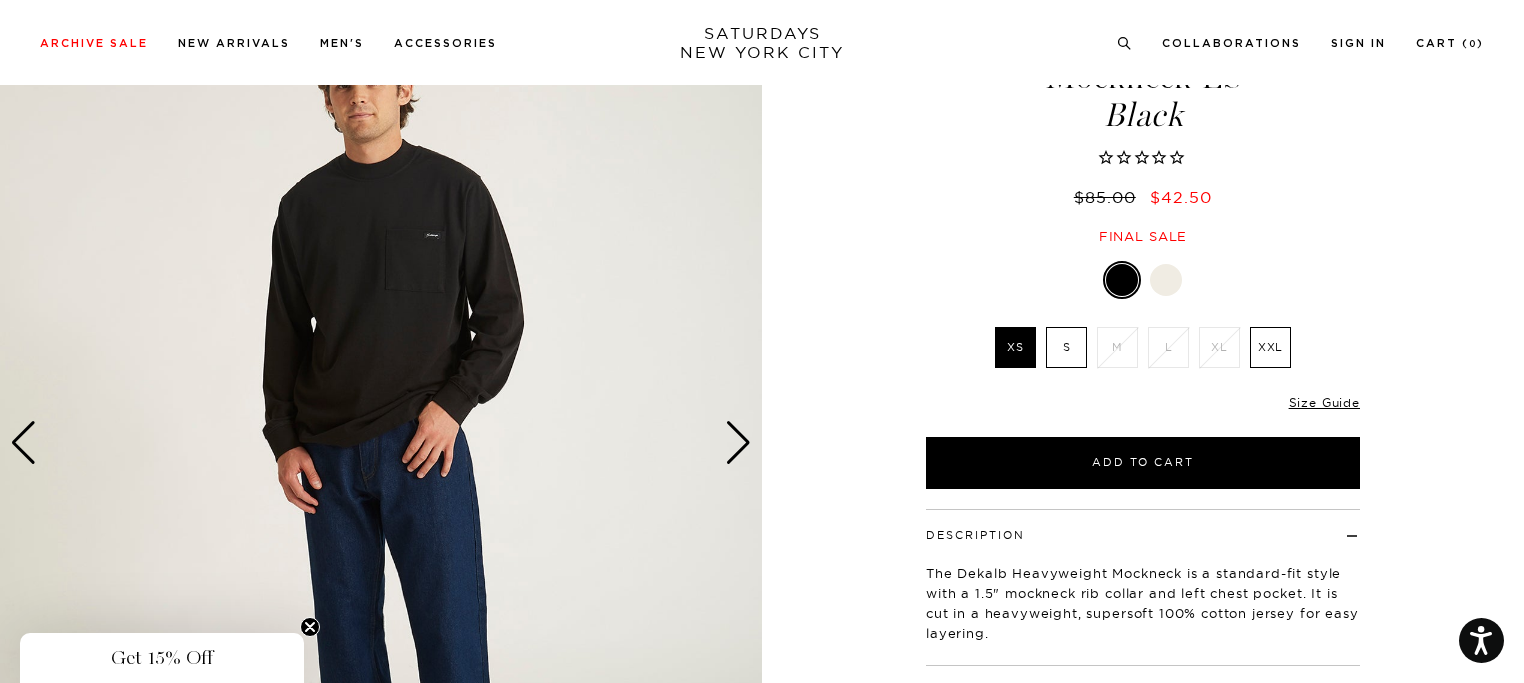 scroll, scrollTop: 100, scrollLeft: 0, axis: vertical 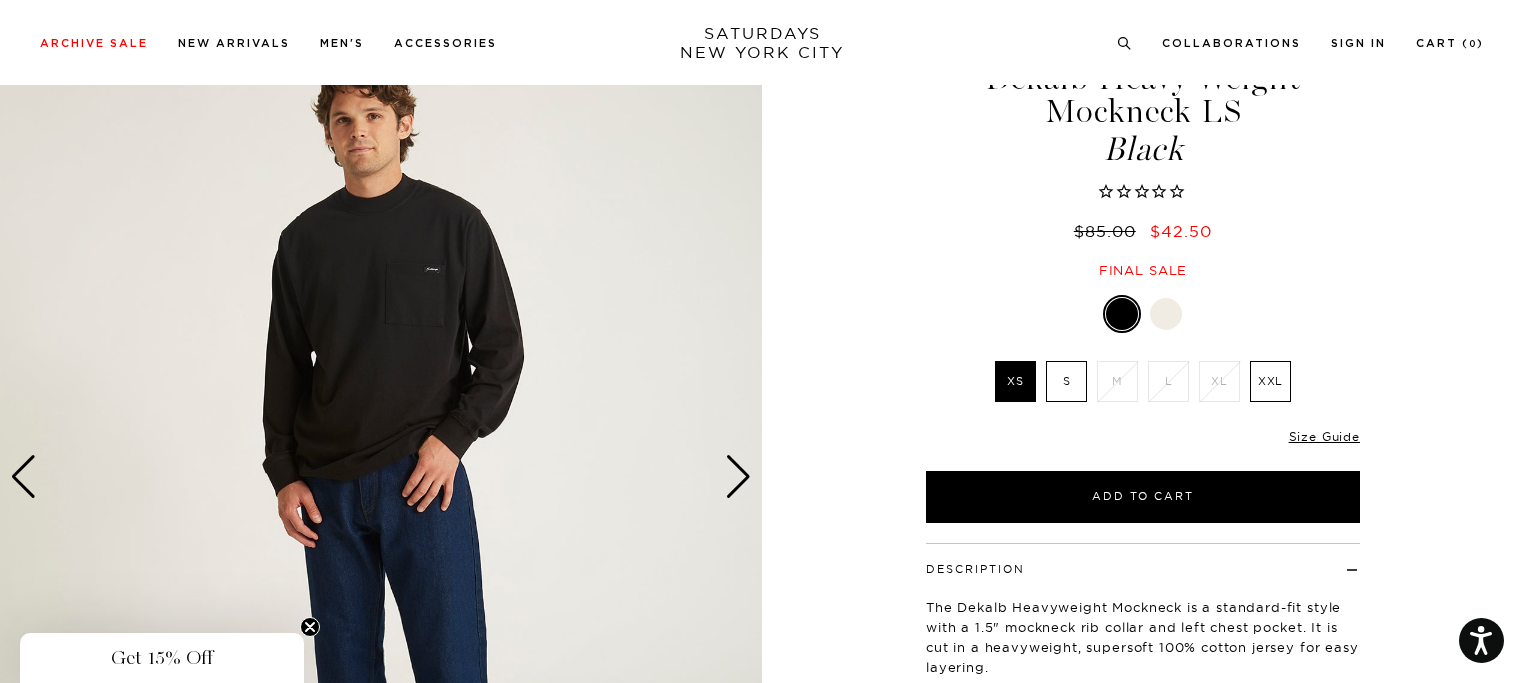 click at bounding box center (381, 477) 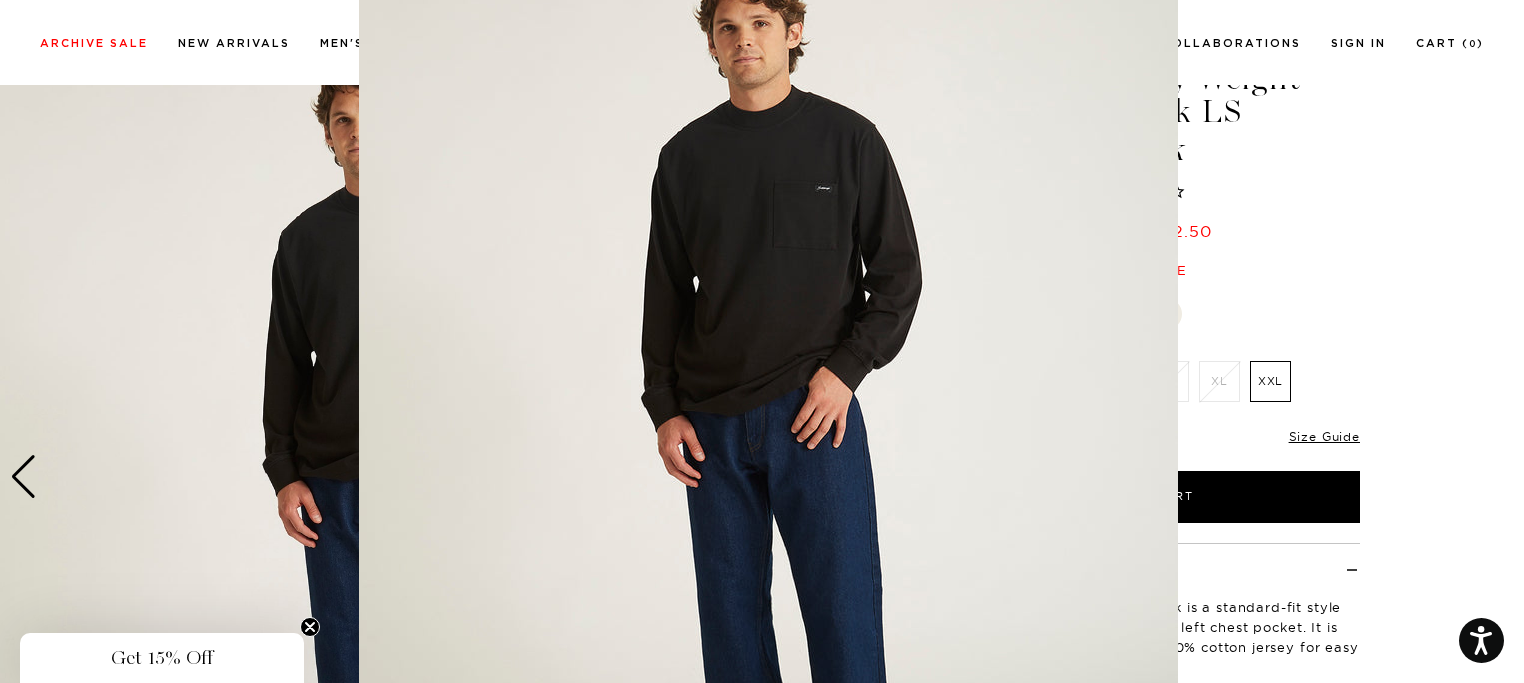 scroll, scrollTop: 96, scrollLeft: 0, axis: vertical 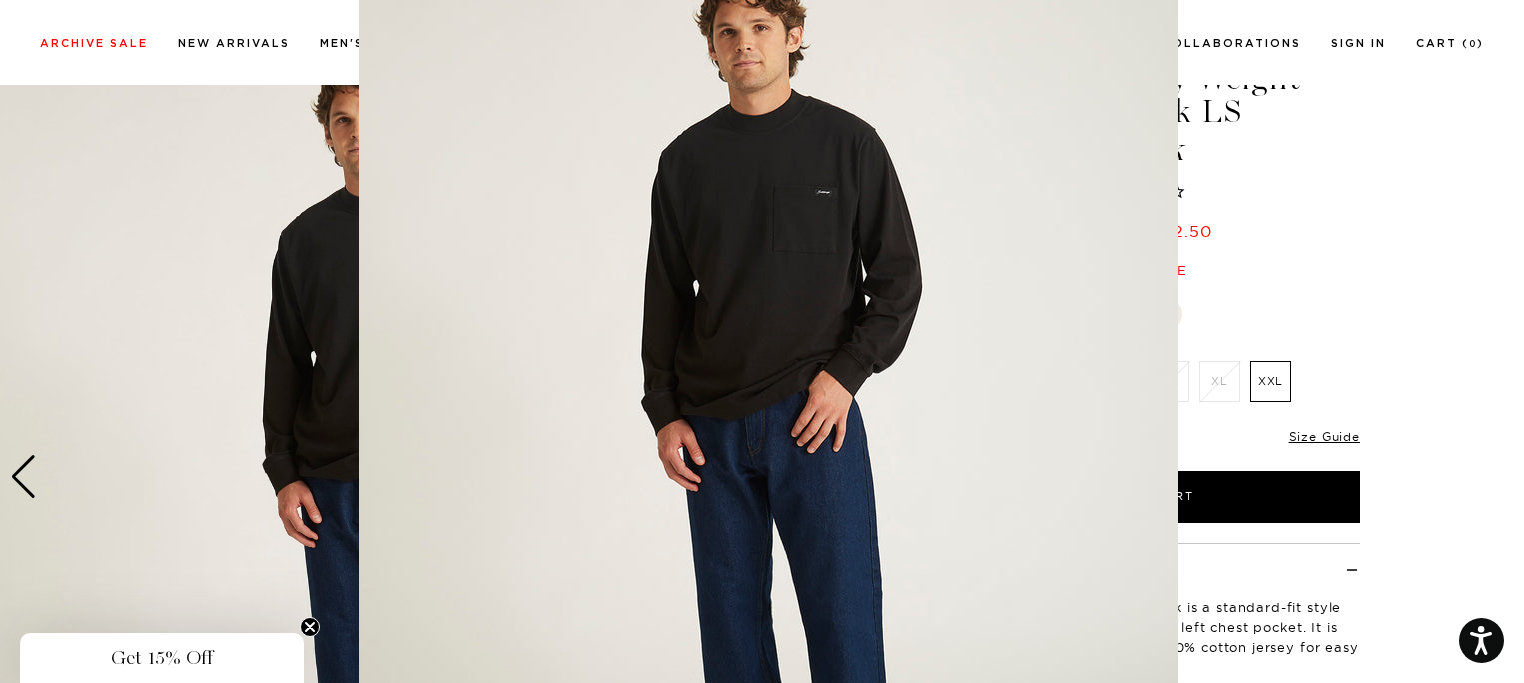 click at bounding box center [768, 416] 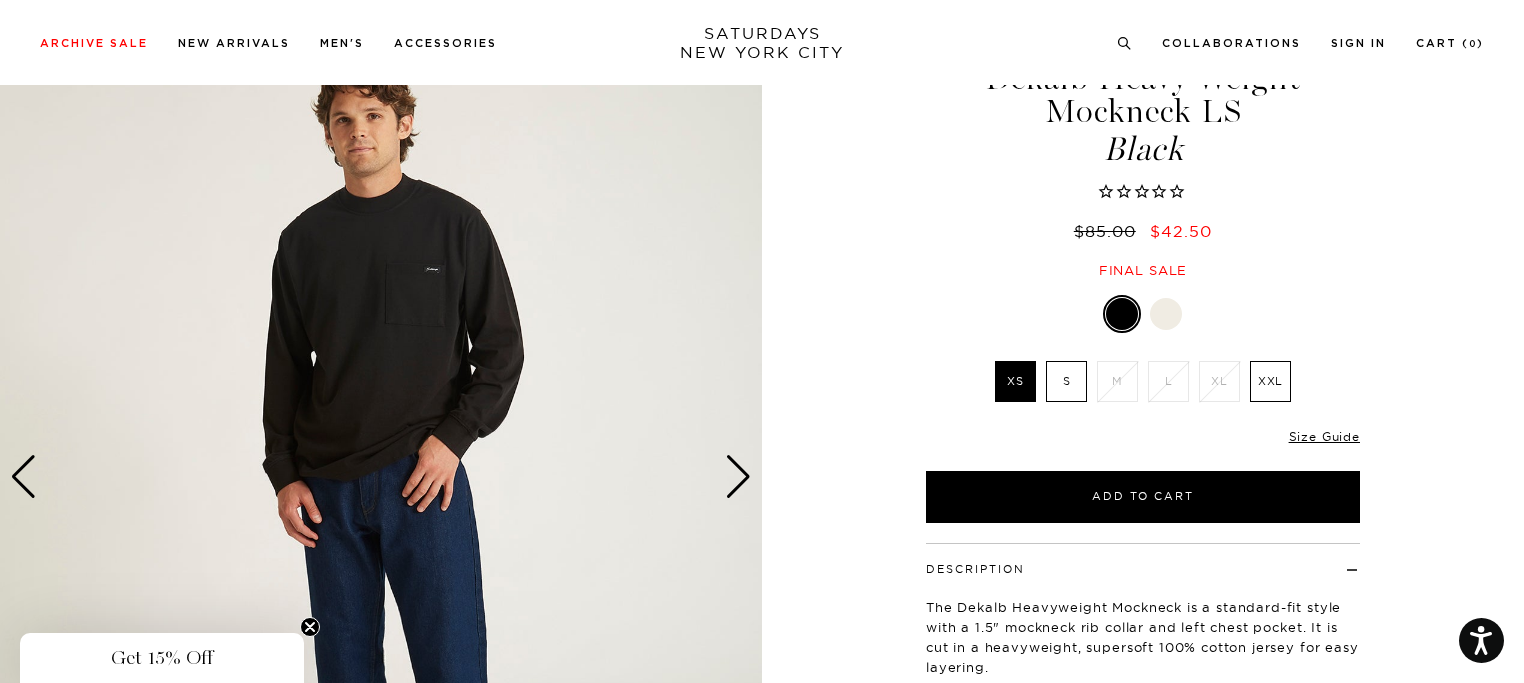 click at bounding box center (738, 477) 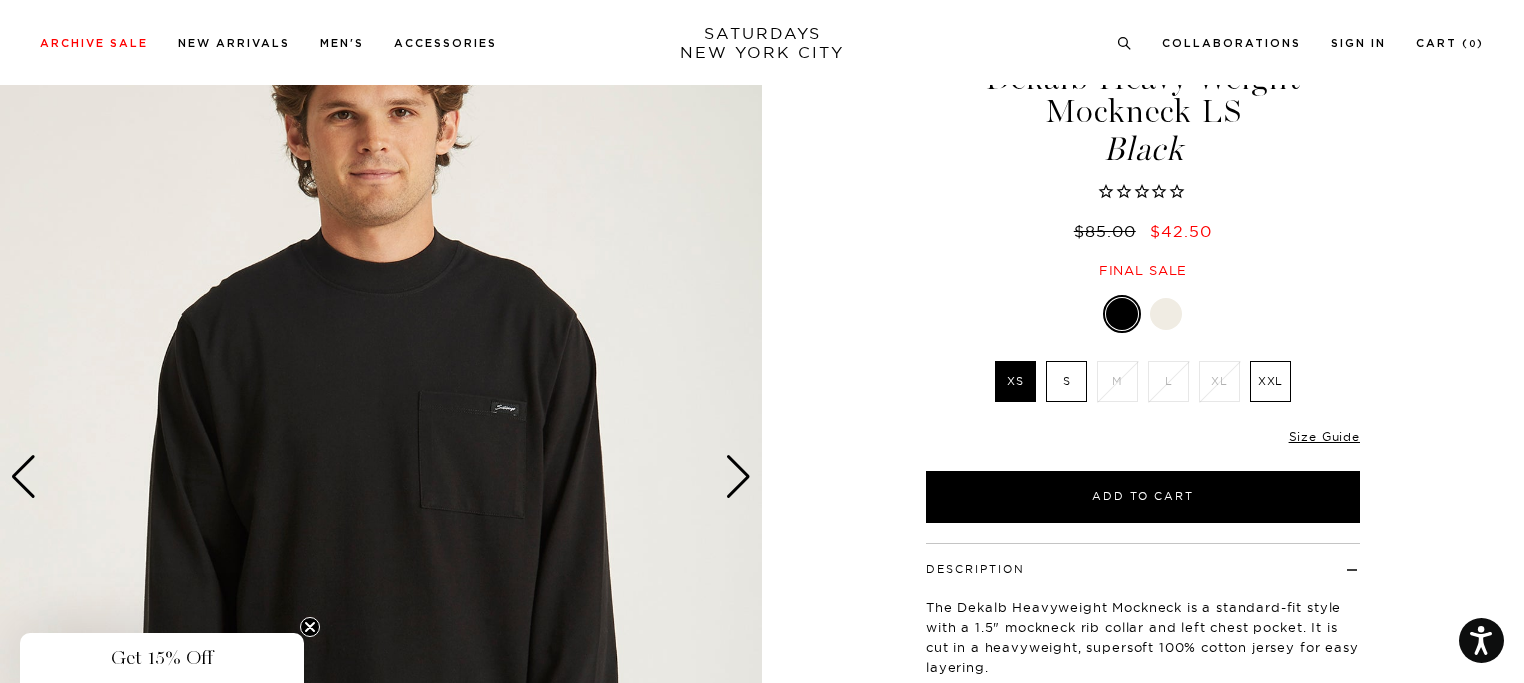 click at bounding box center [381, 477] 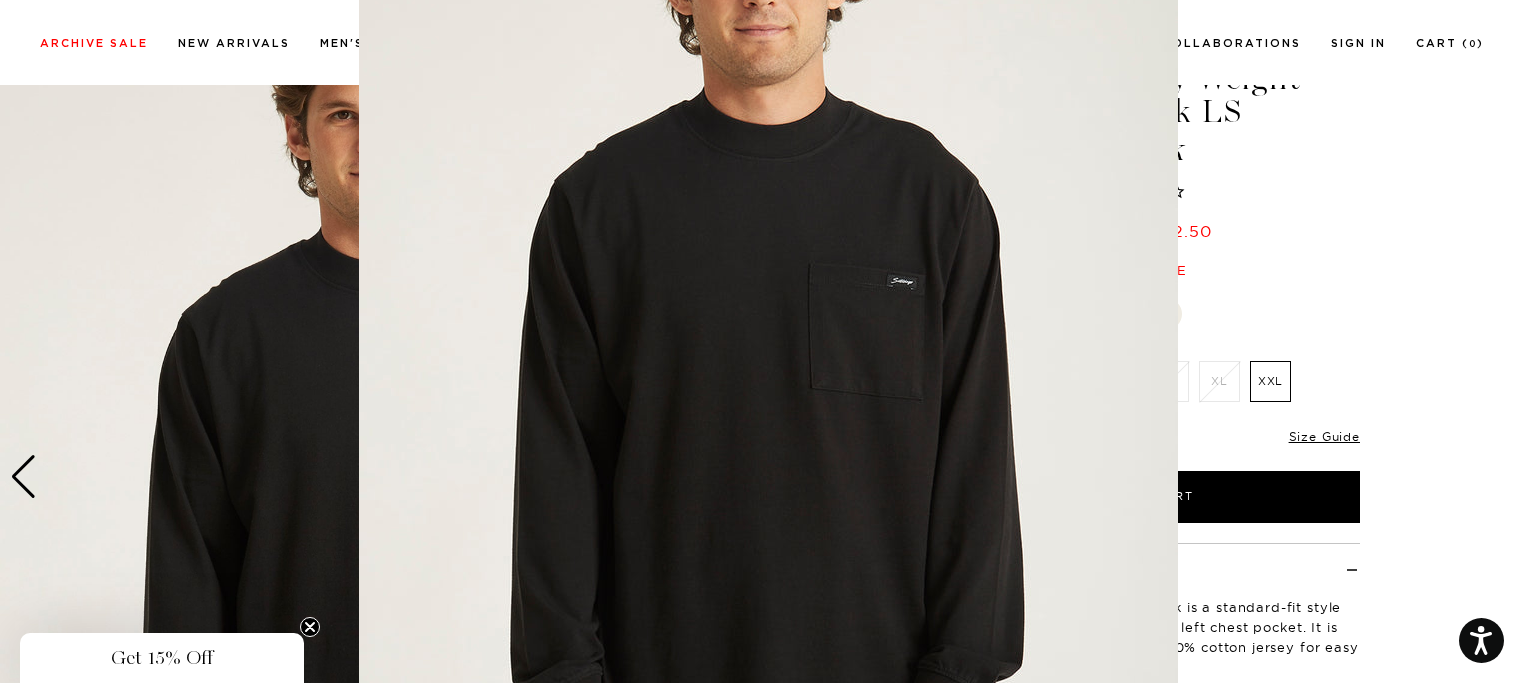 scroll, scrollTop: 166, scrollLeft: 0, axis: vertical 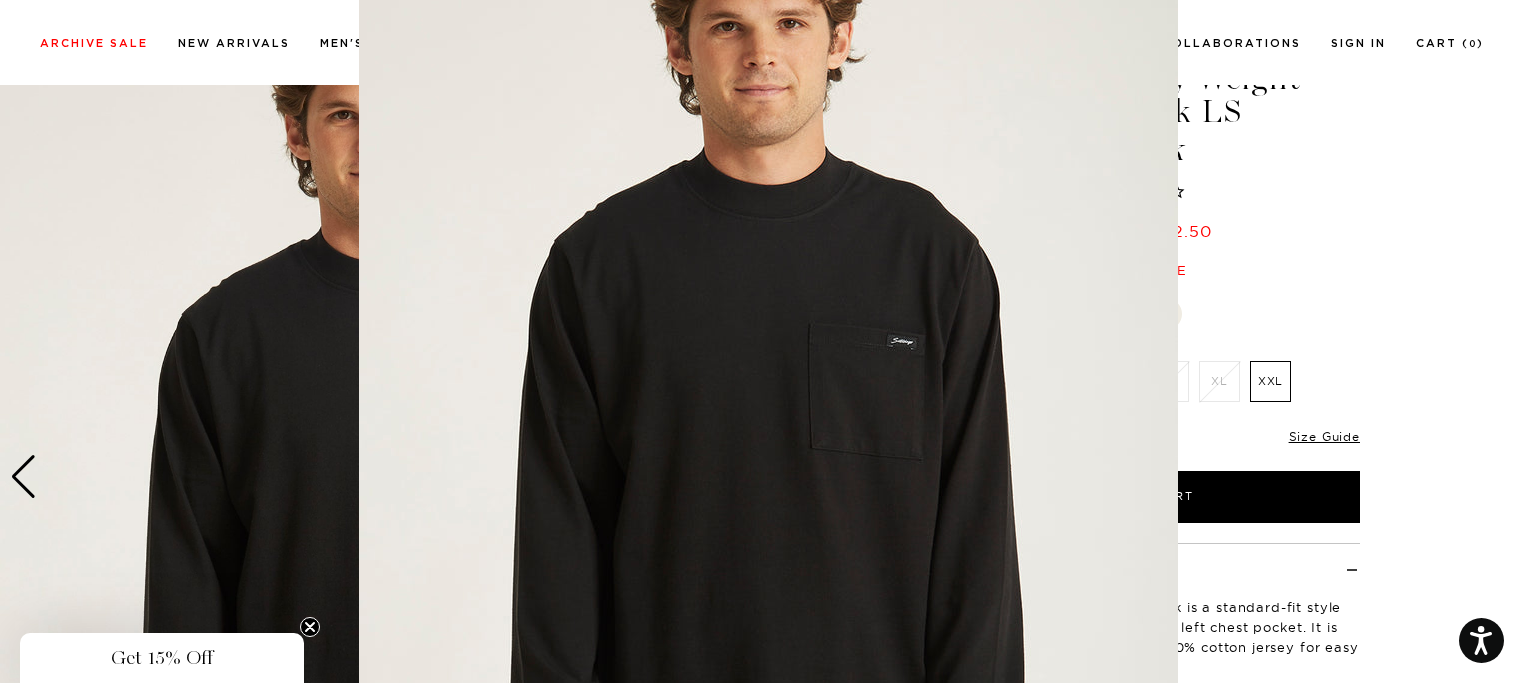 click at bounding box center [768, 416] 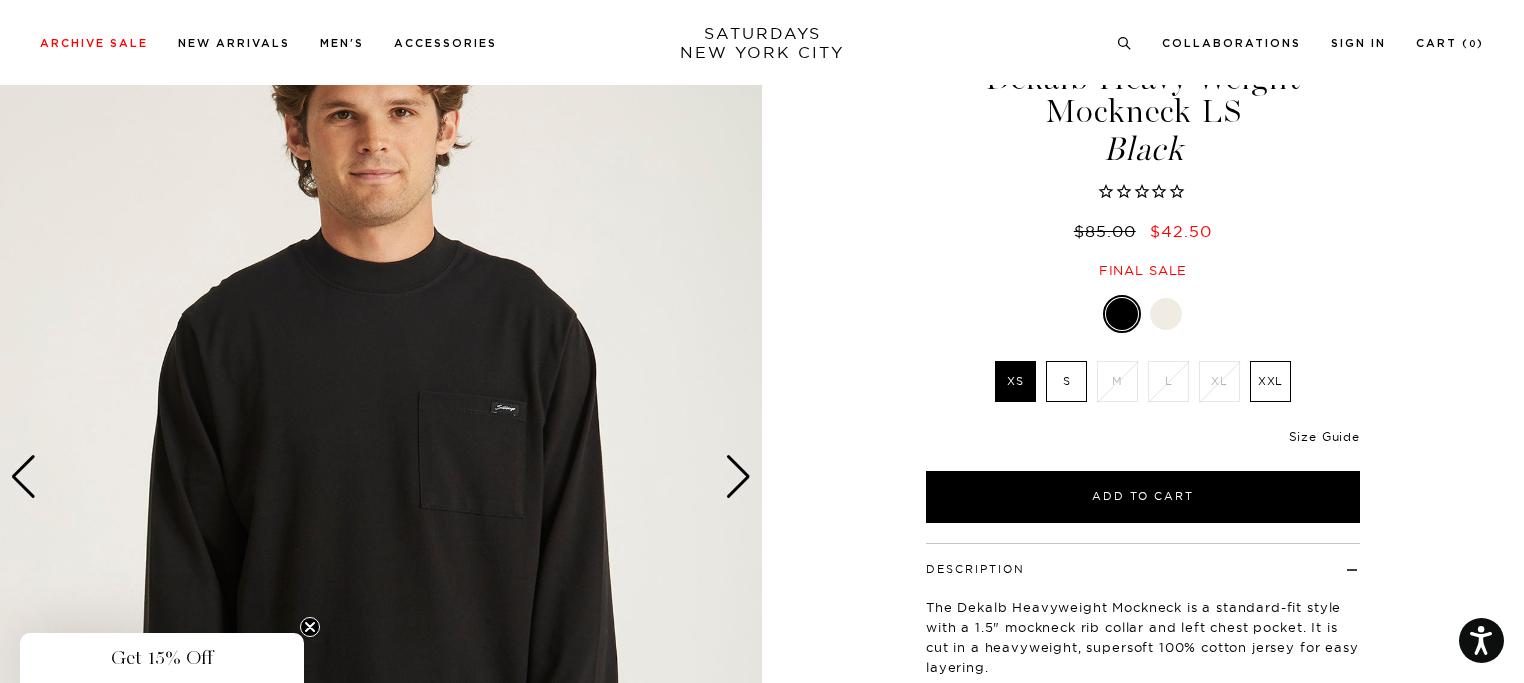 click on "Size Guide" at bounding box center [1324, 436] 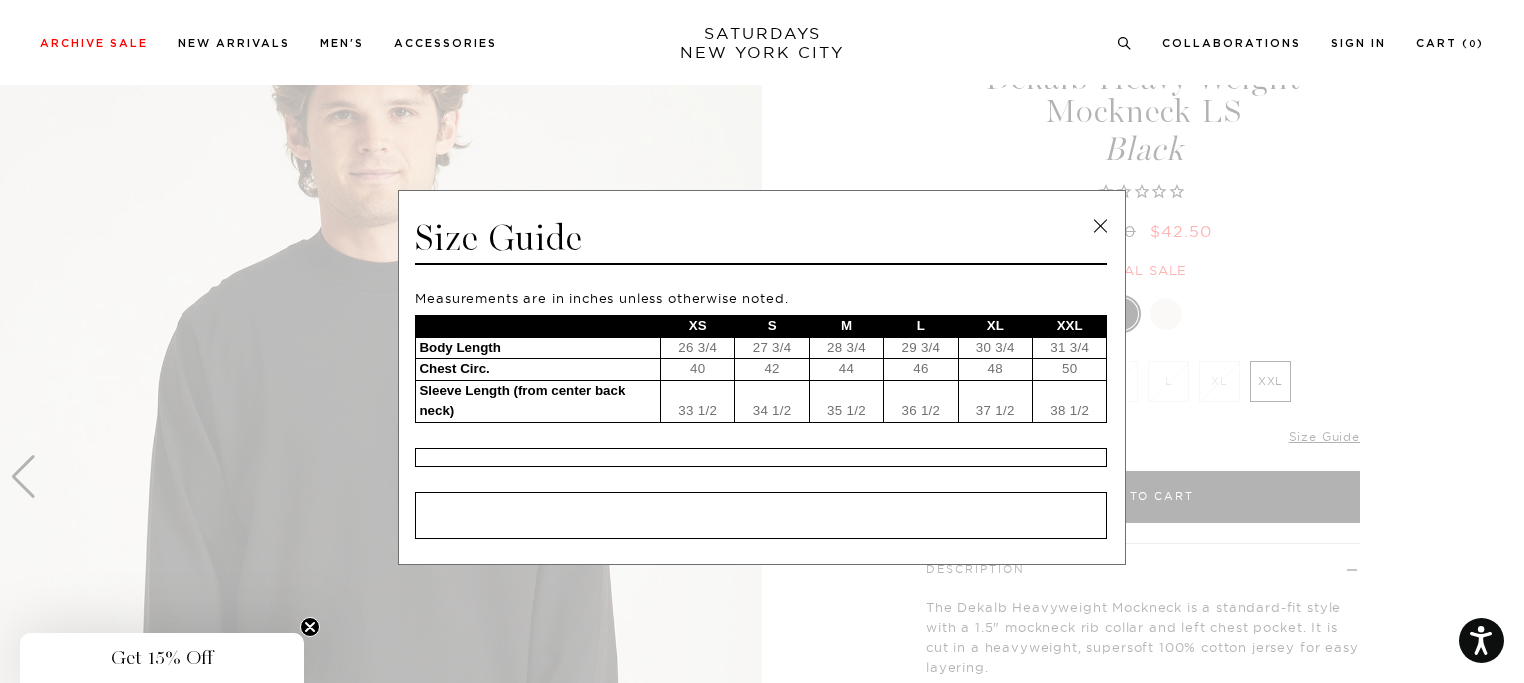 click at bounding box center (1100, 226) 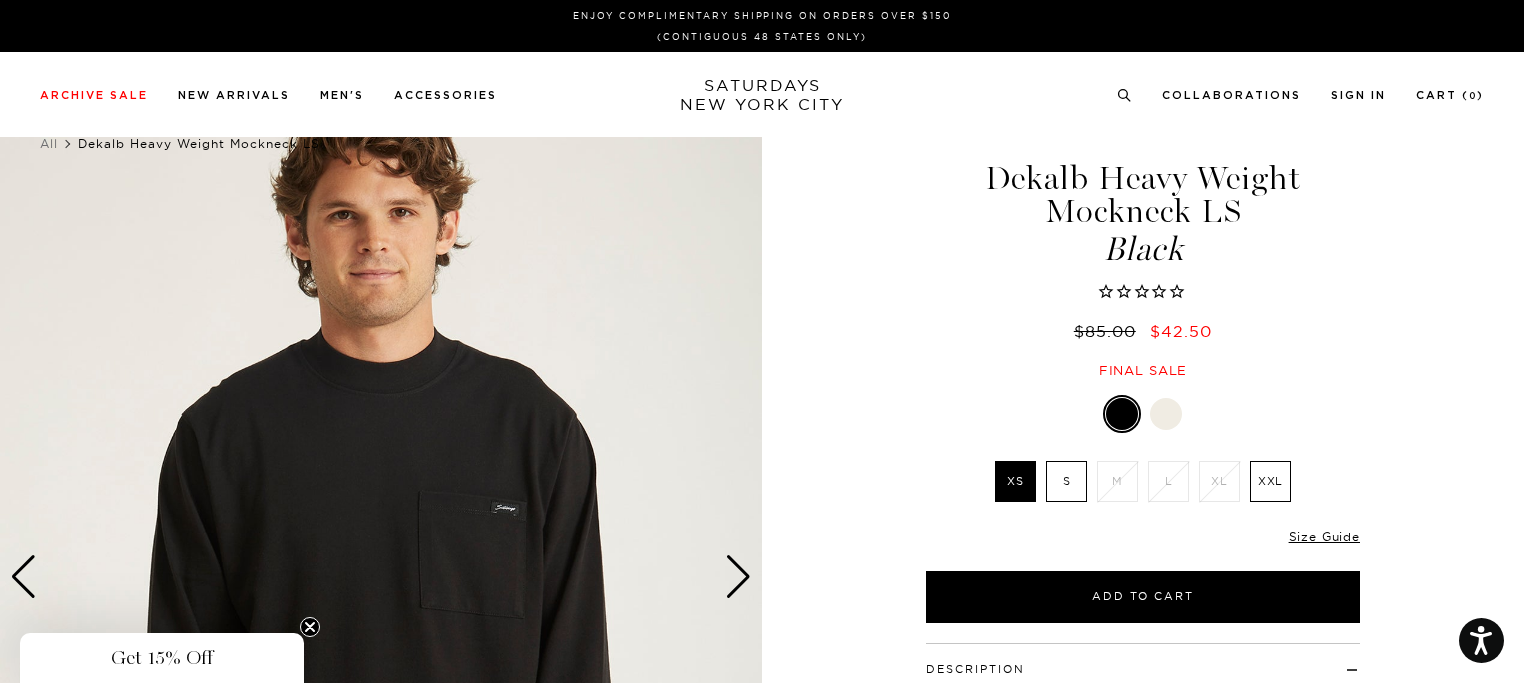 scroll, scrollTop: 0, scrollLeft: 0, axis: both 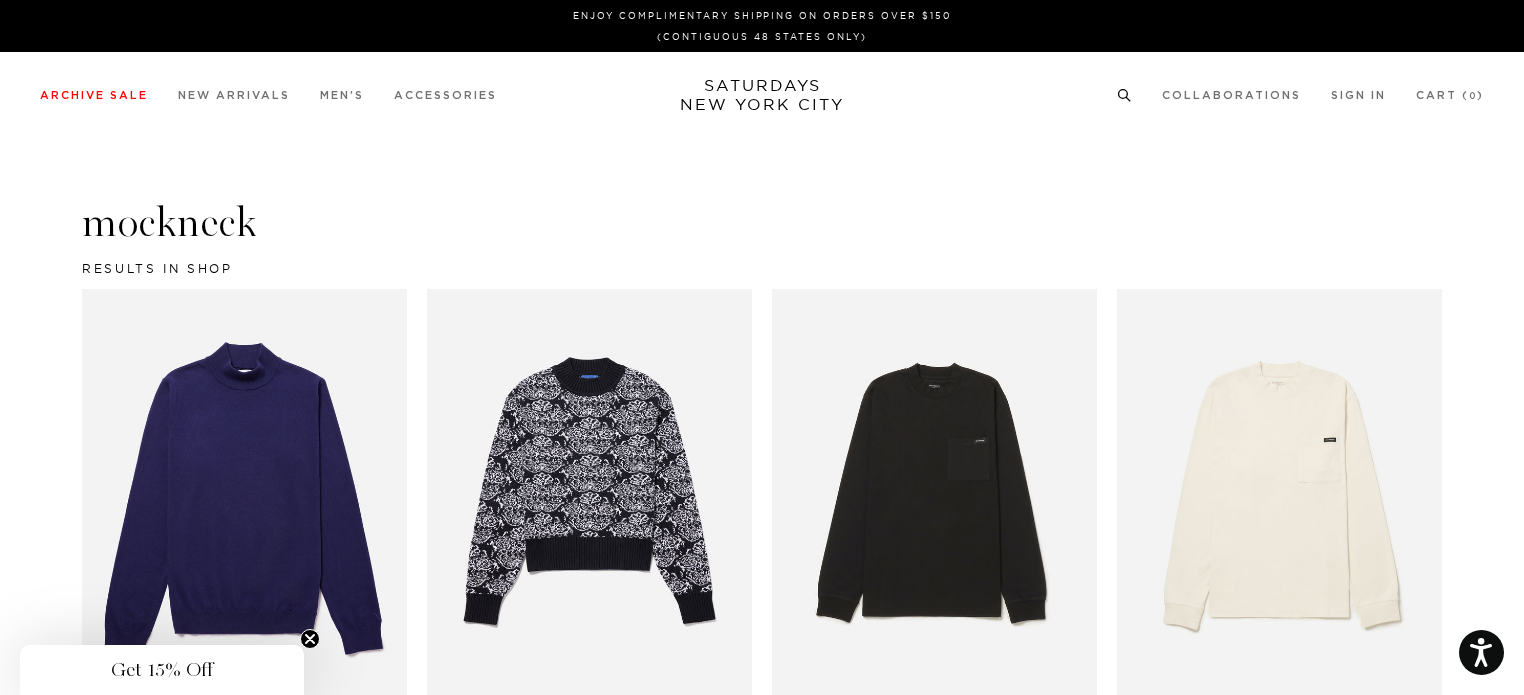 click at bounding box center [1124, 92] 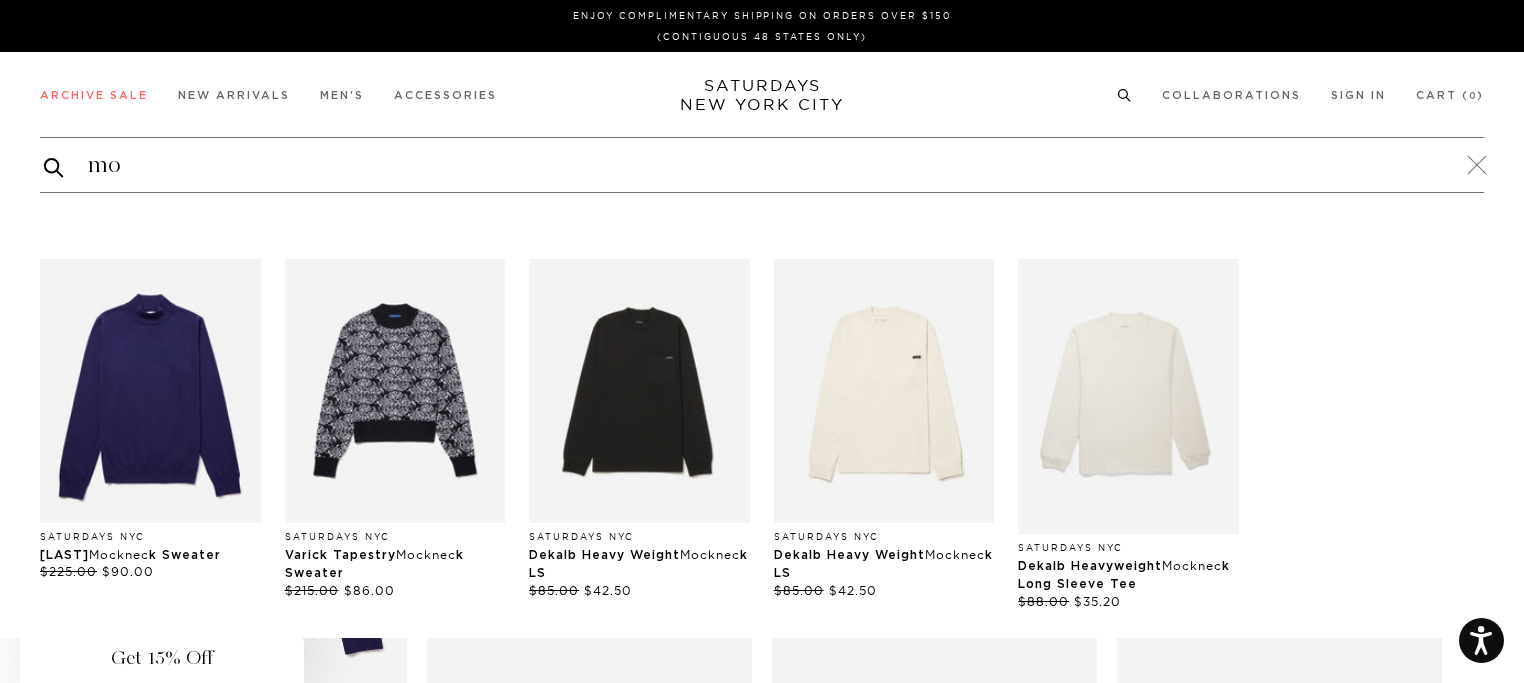 type on "m" 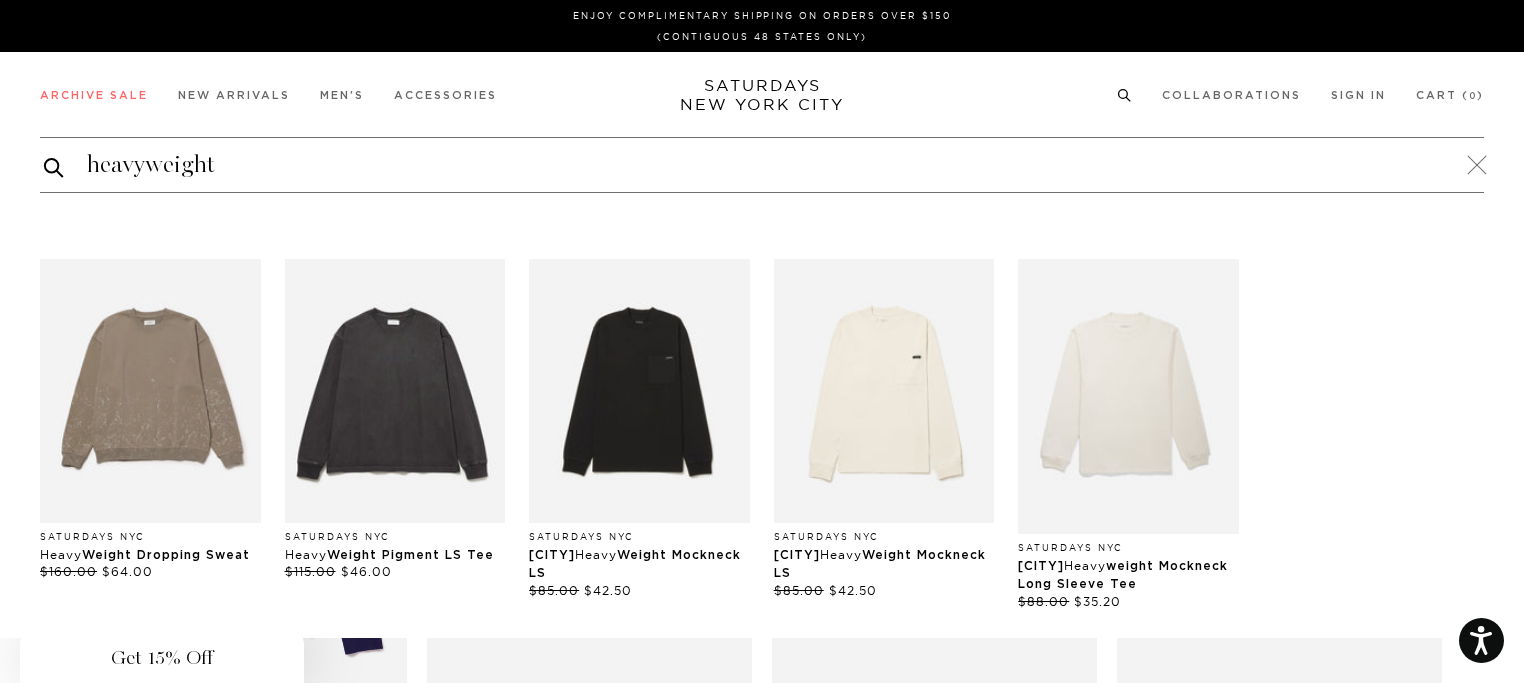 type on "heavyweight" 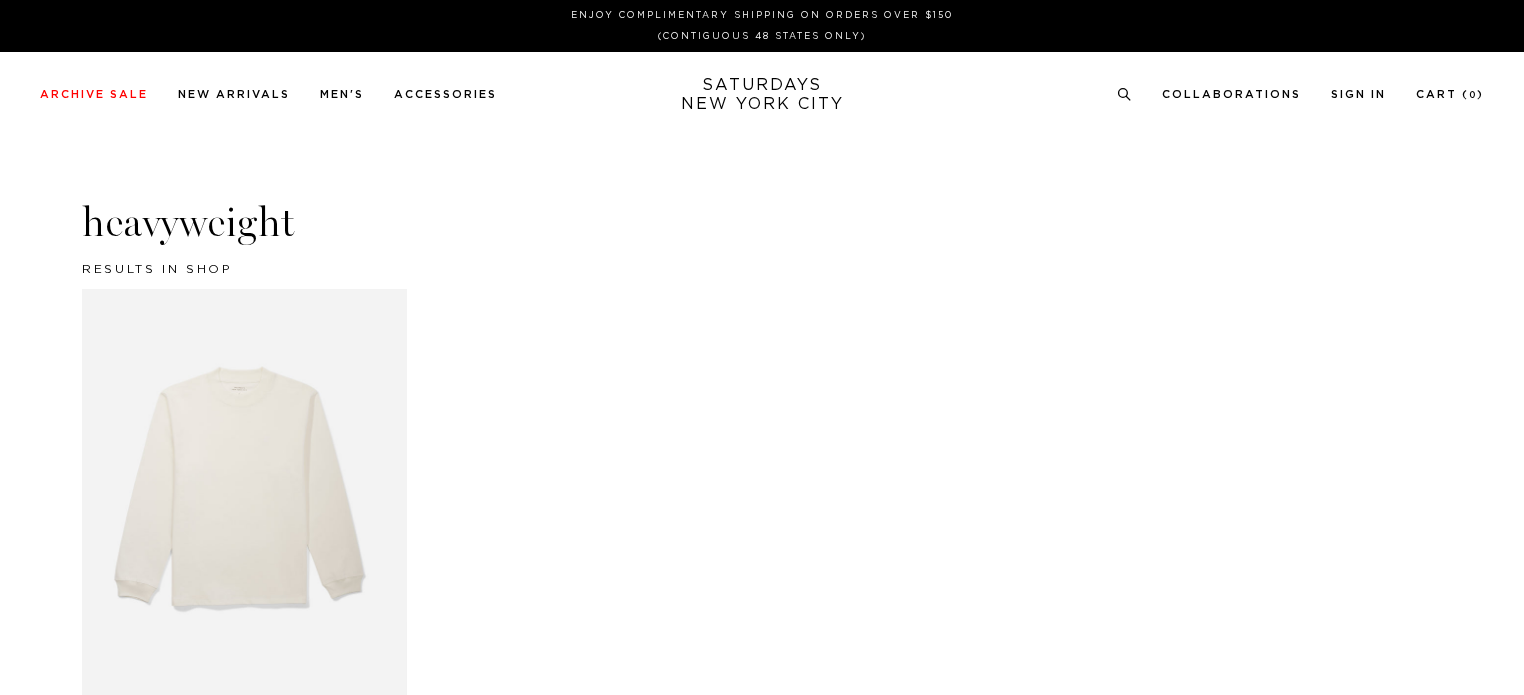 scroll, scrollTop: 0, scrollLeft: 0, axis: both 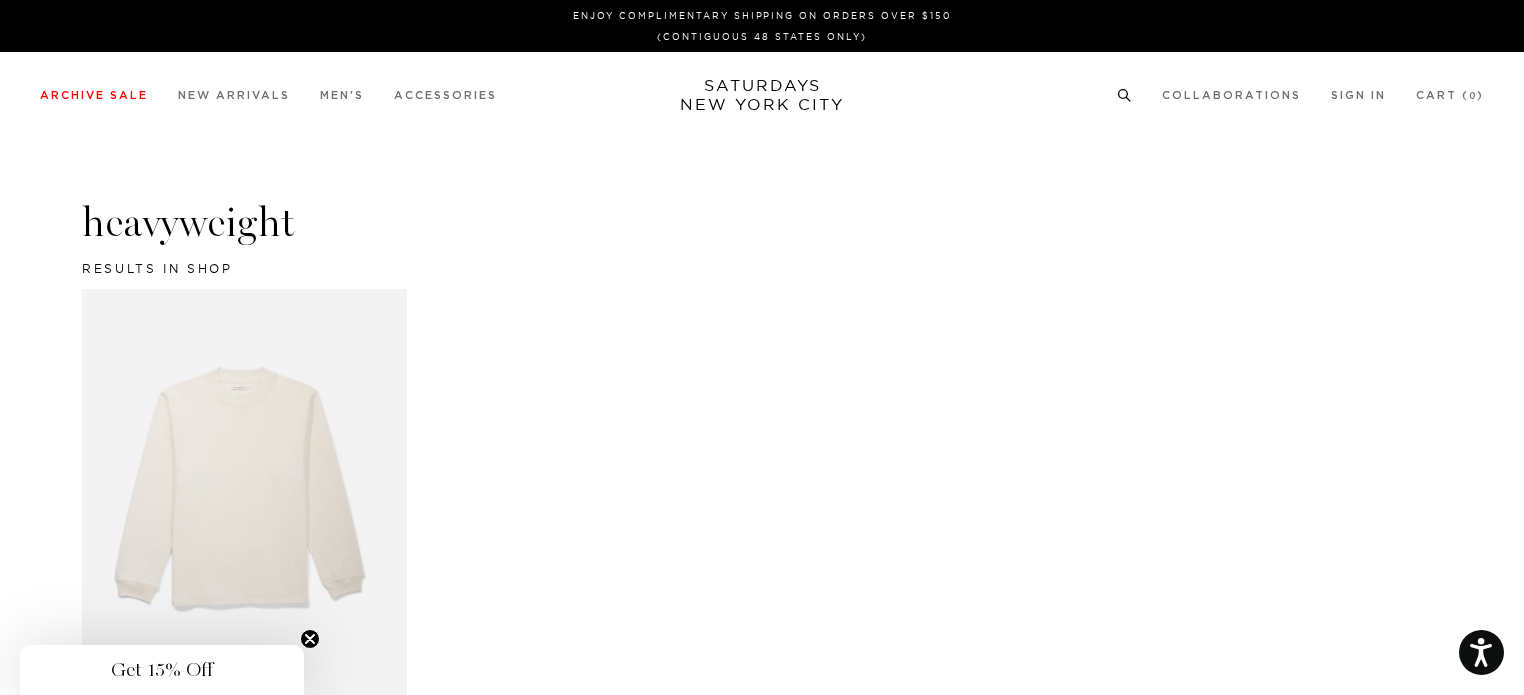 click 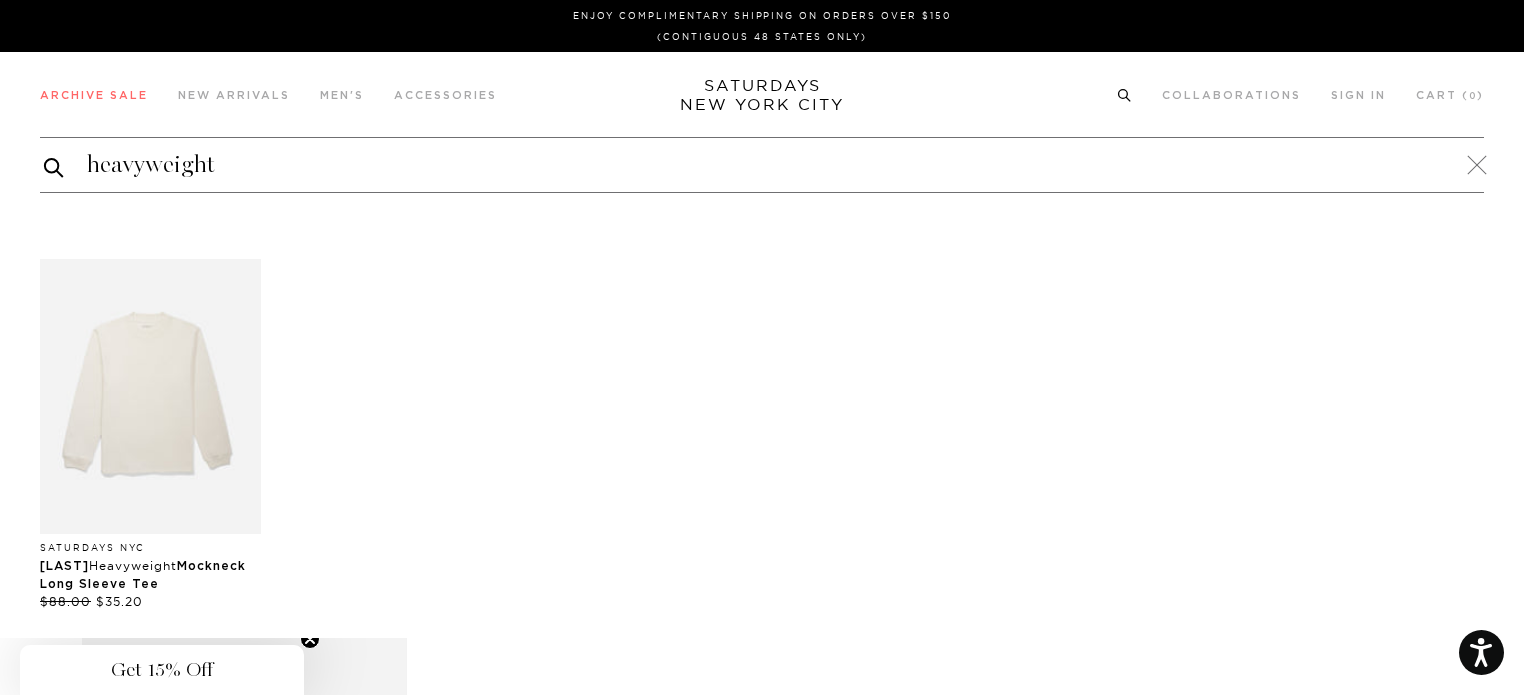 click 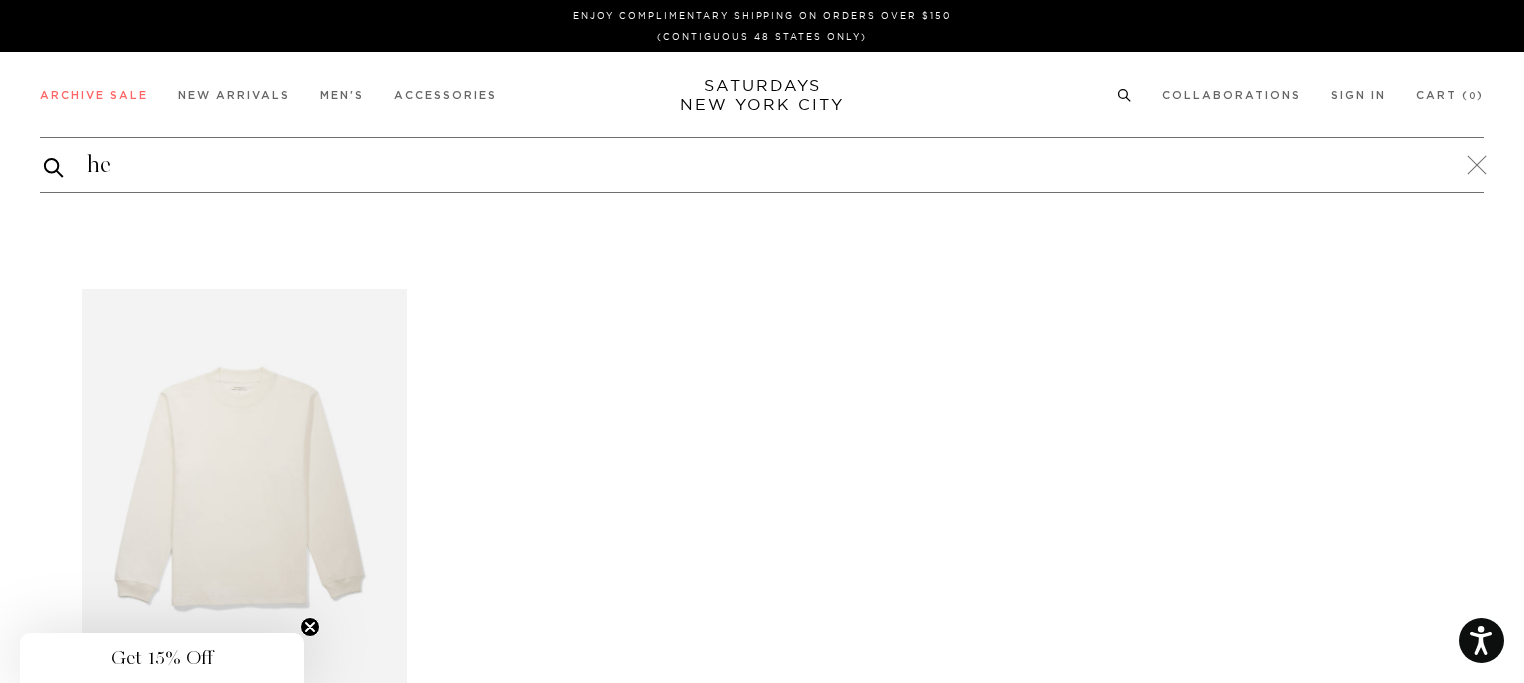 type on "h" 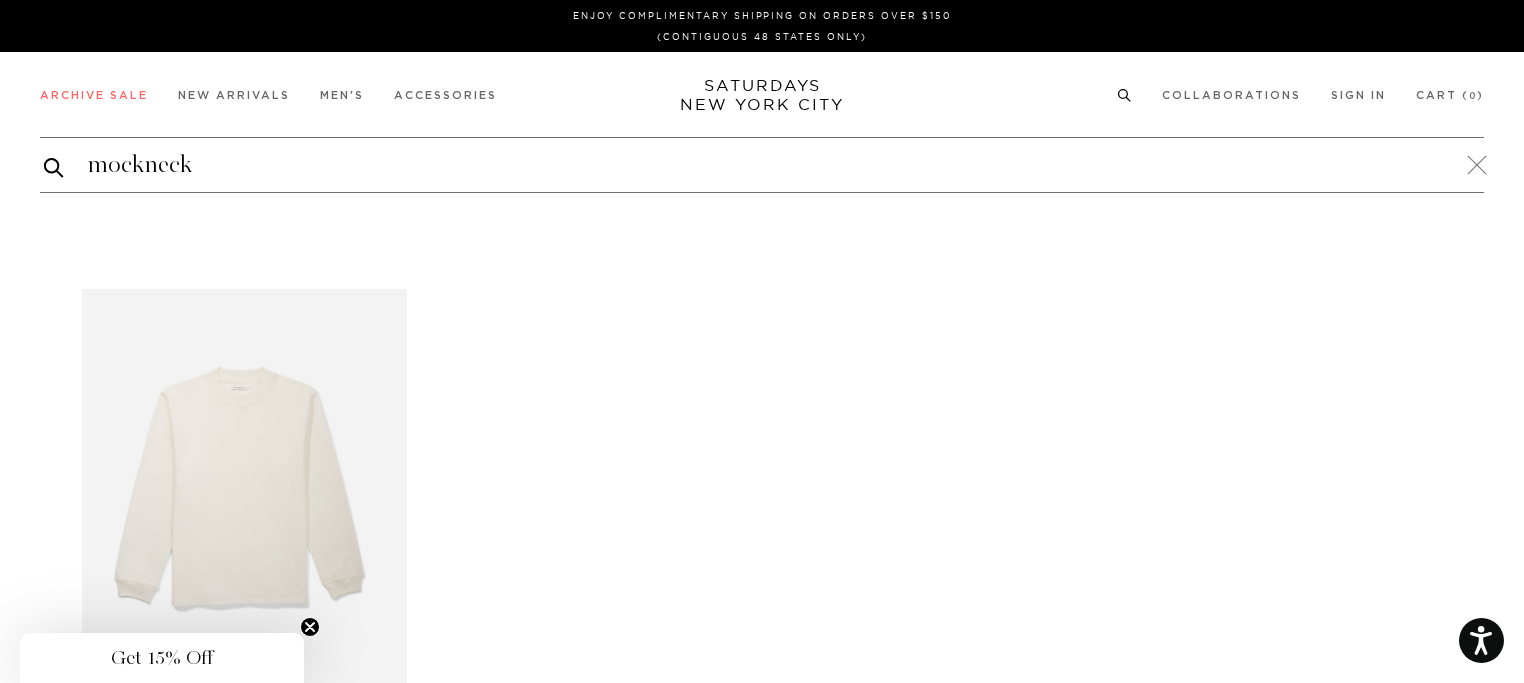 type on "mockneck" 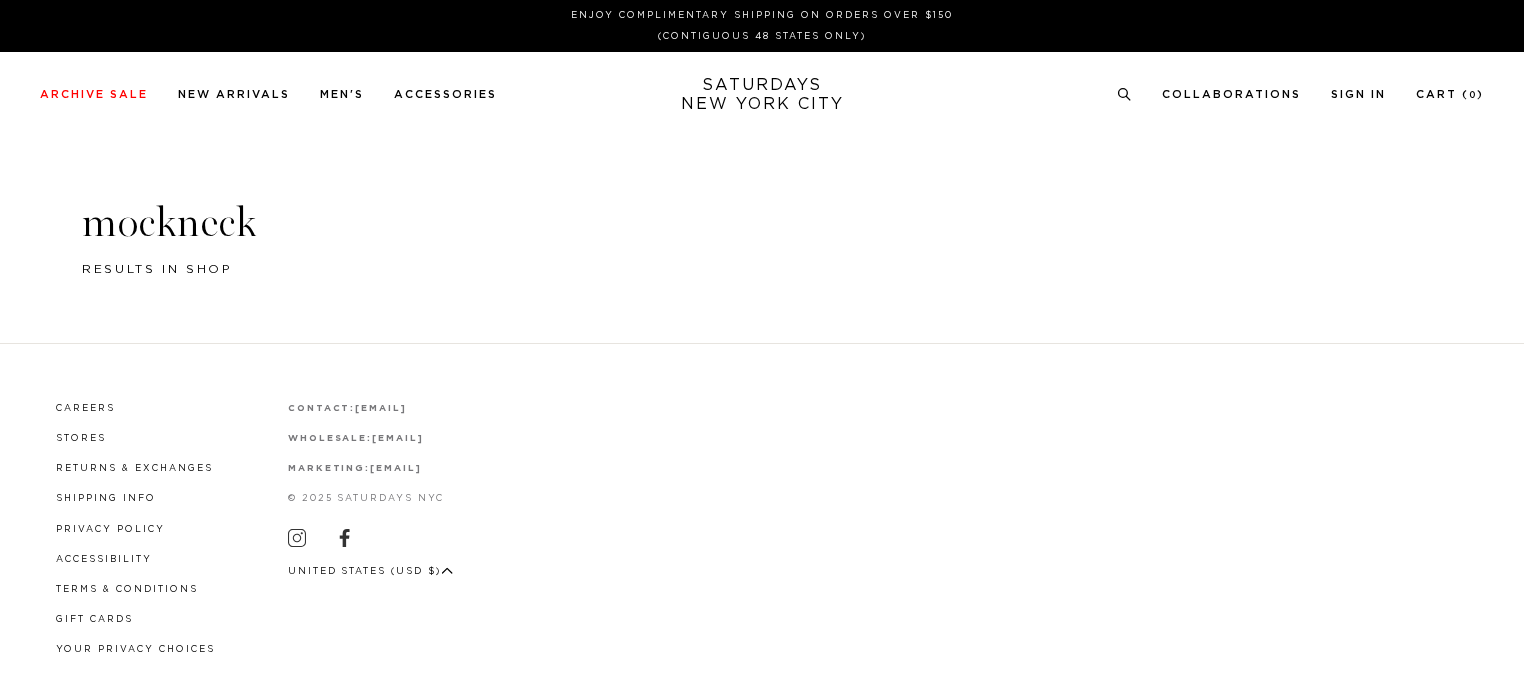 scroll, scrollTop: 0, scrollLeft: 0, axis: both 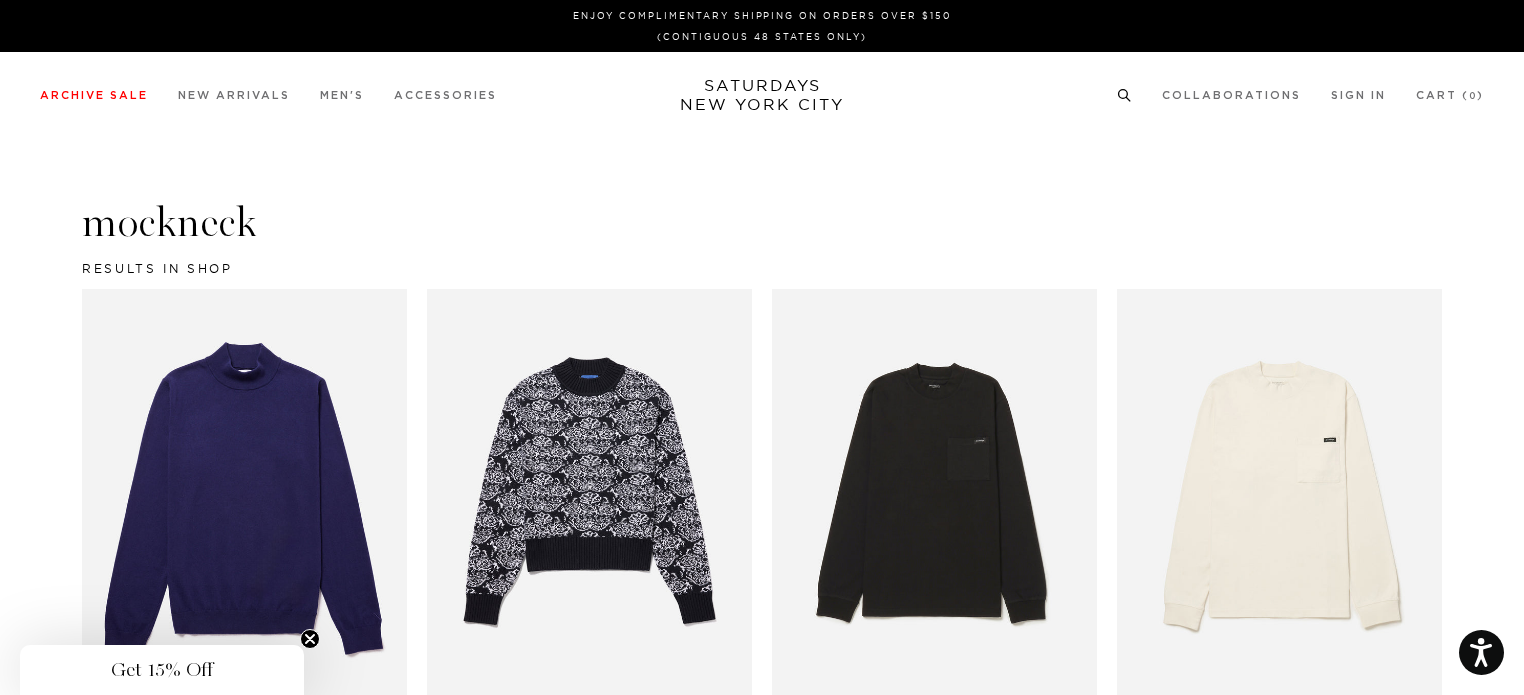 click 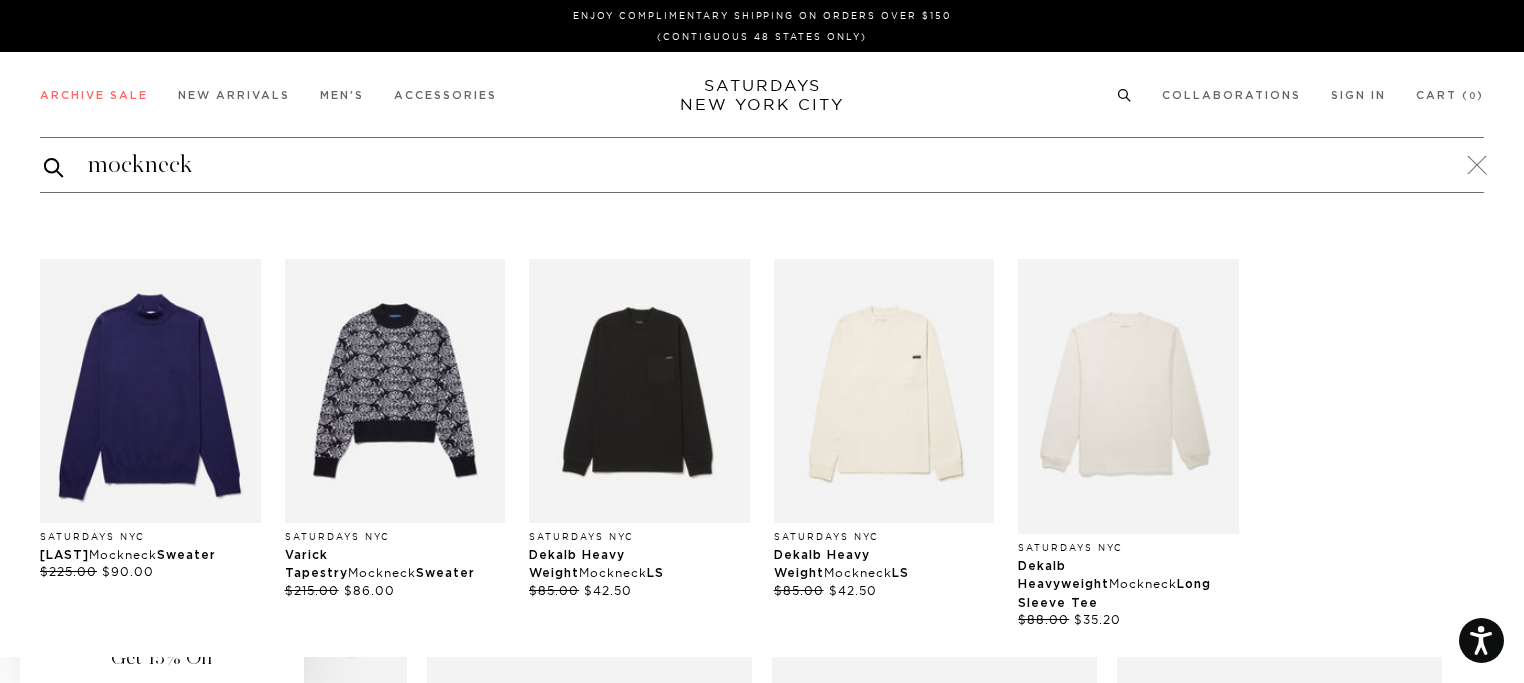 click on "mockneck" at bounding box center (762, 165) 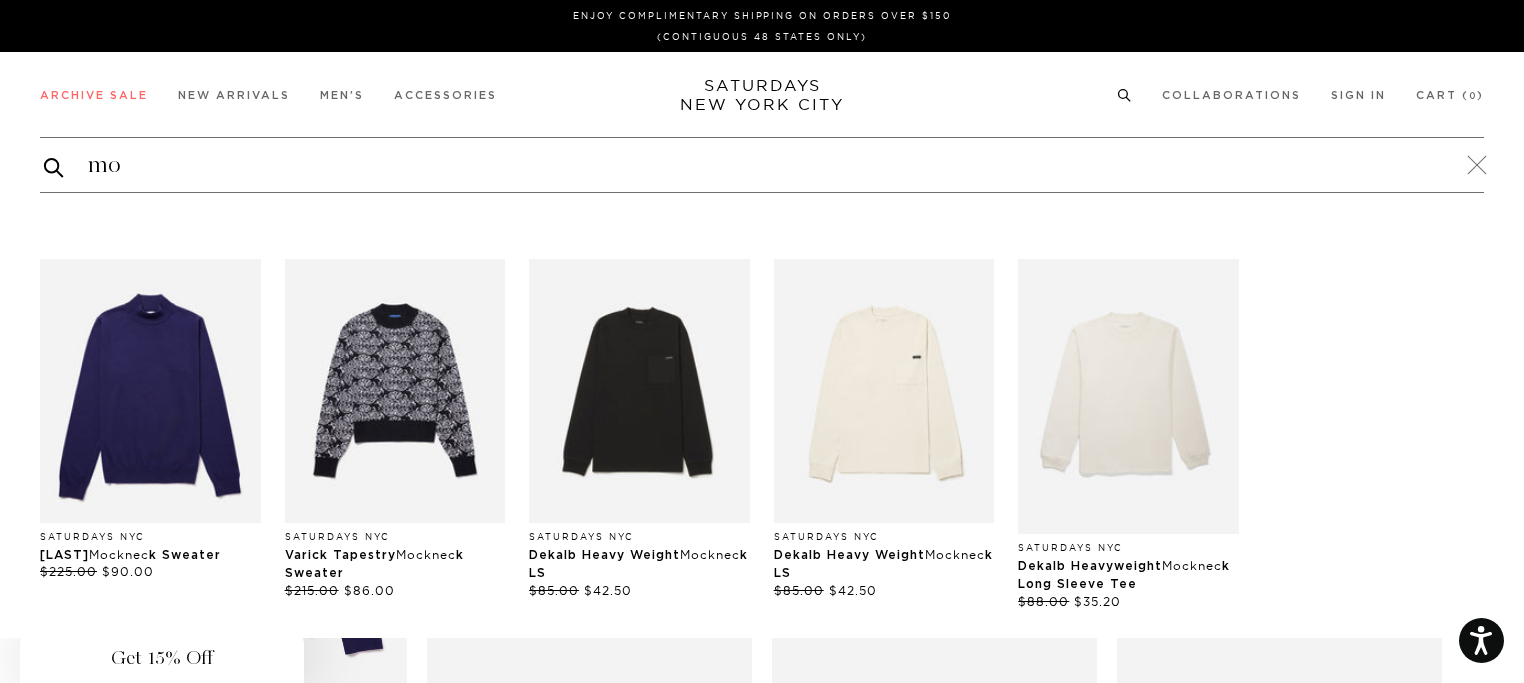 type on "m" 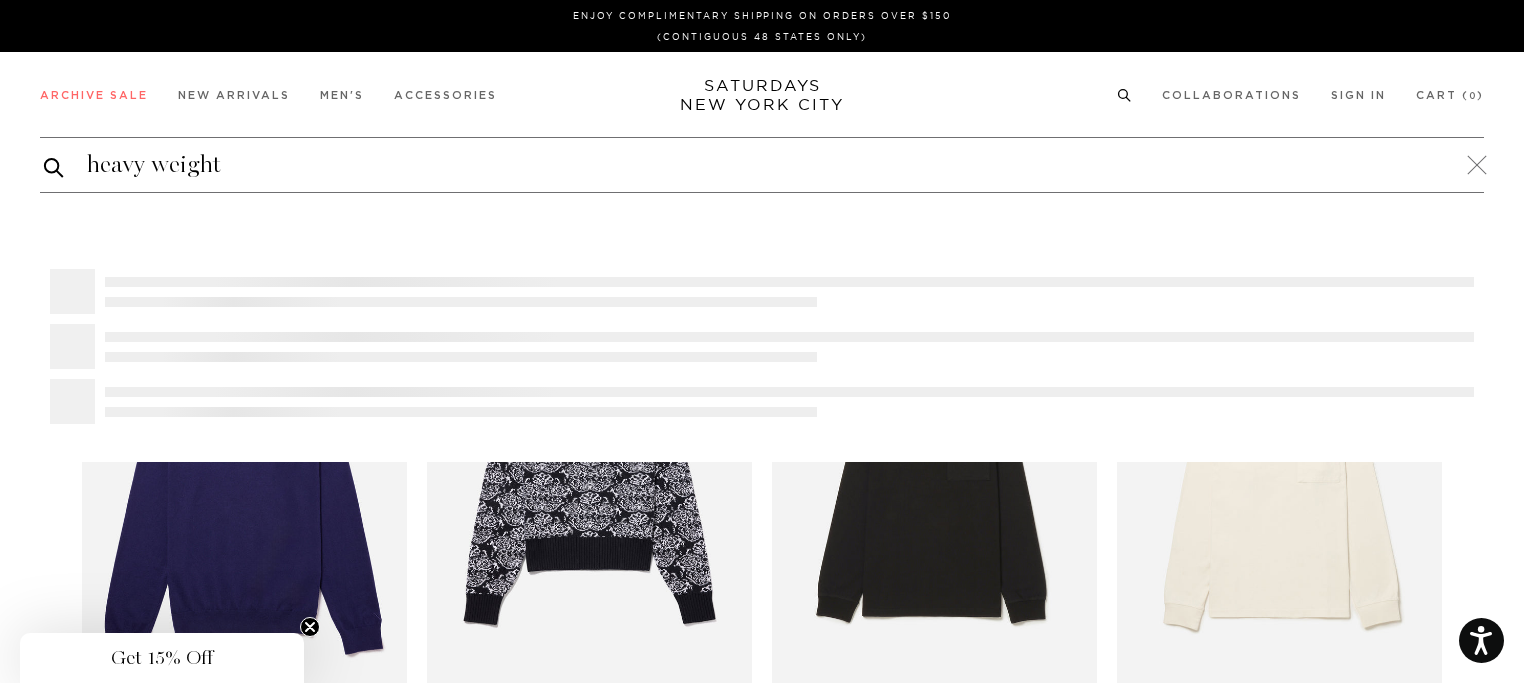 type on "heavy weight" 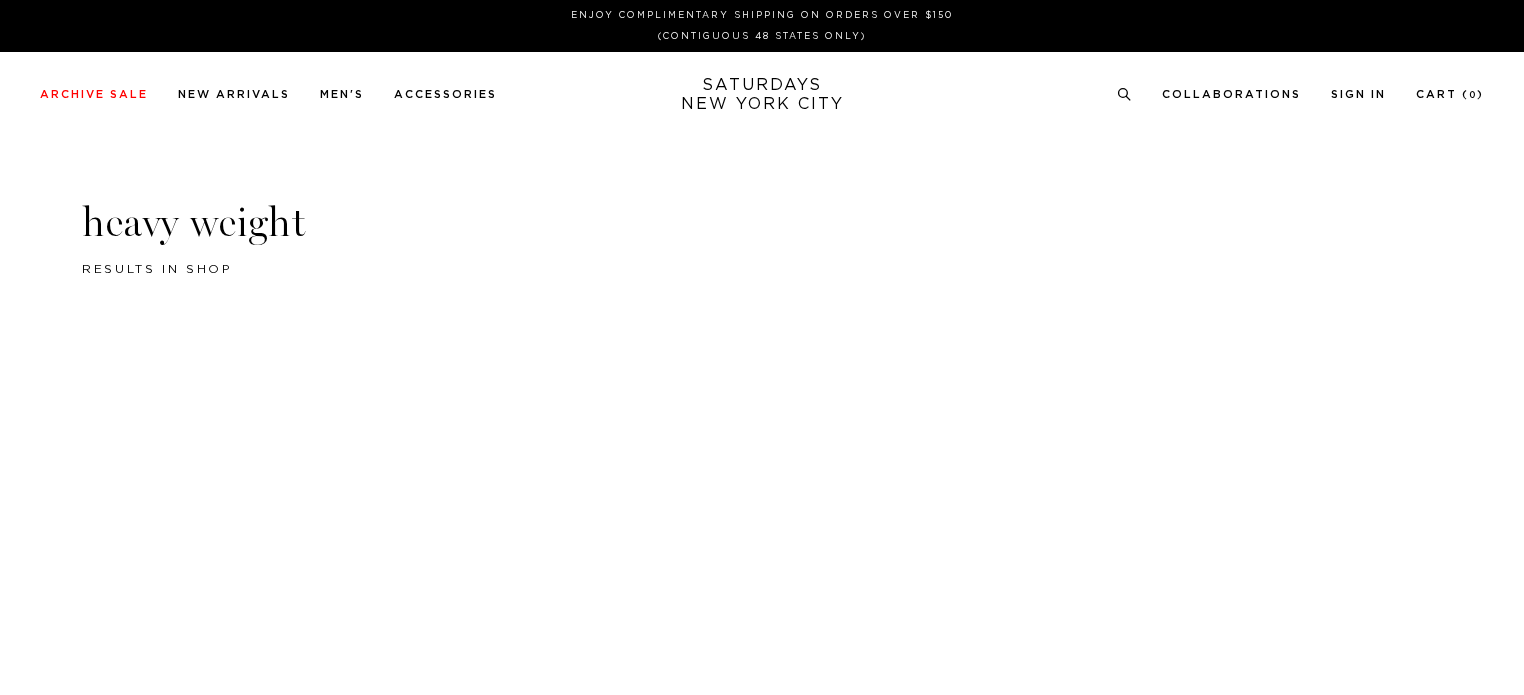 scroll, scrollTop: 0, scrollLeft: 0, axis: both 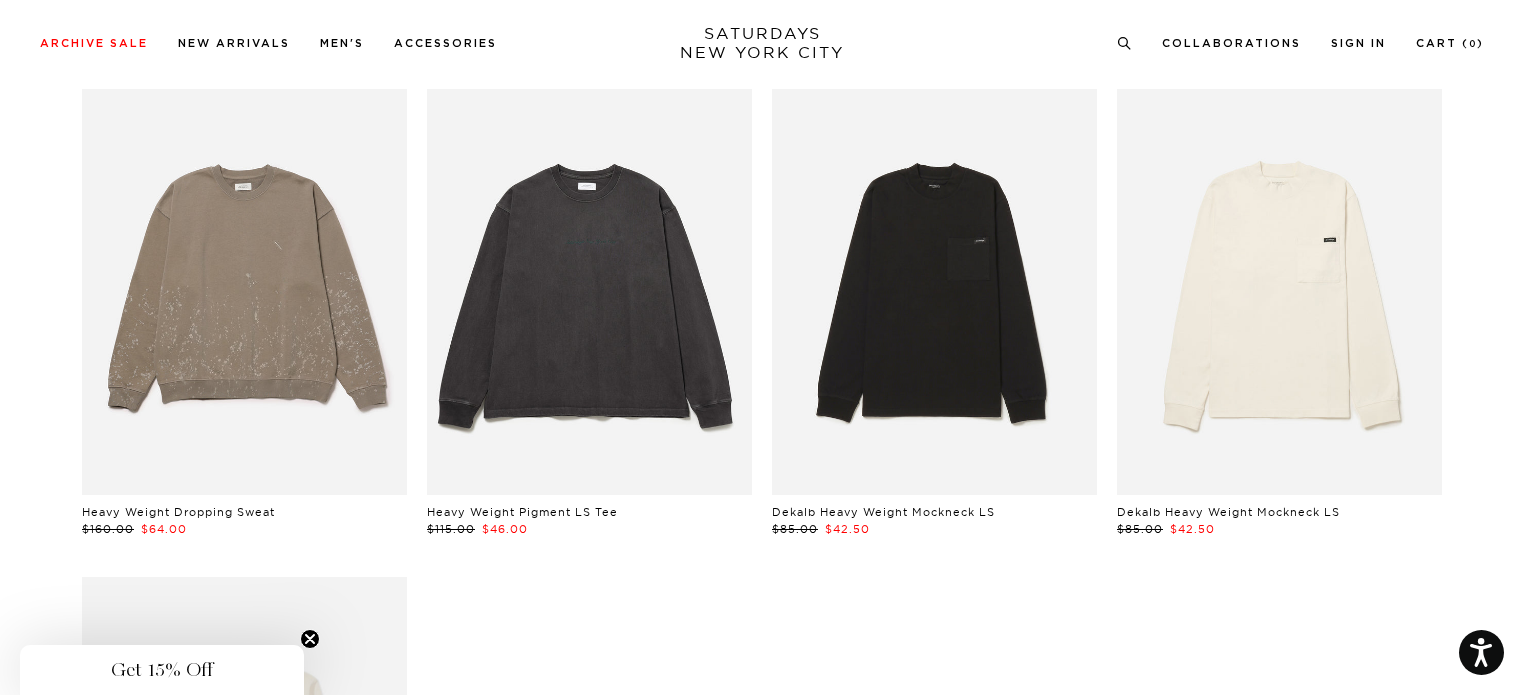 click at bounding box center (1279, 292) 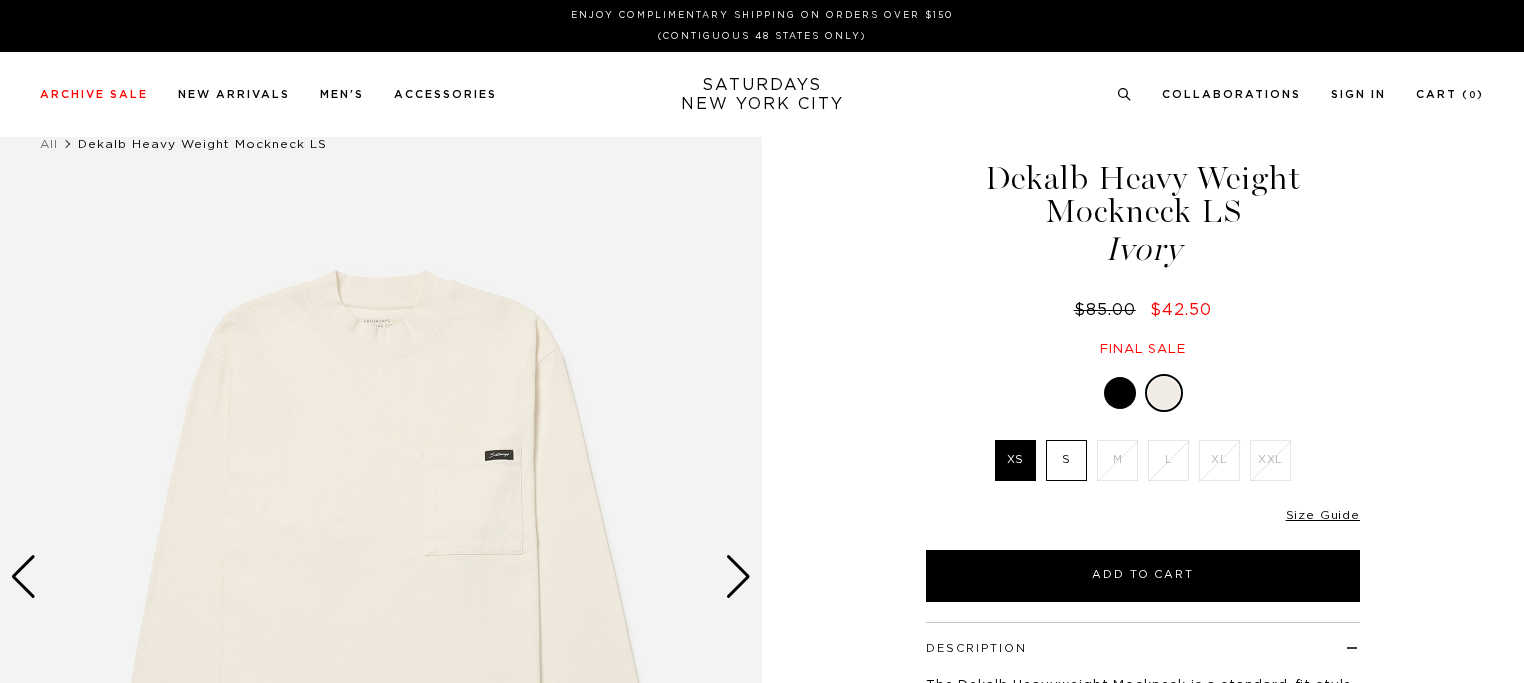 scroll, scrollTop: 0, scrollLeft: 0, axis: both 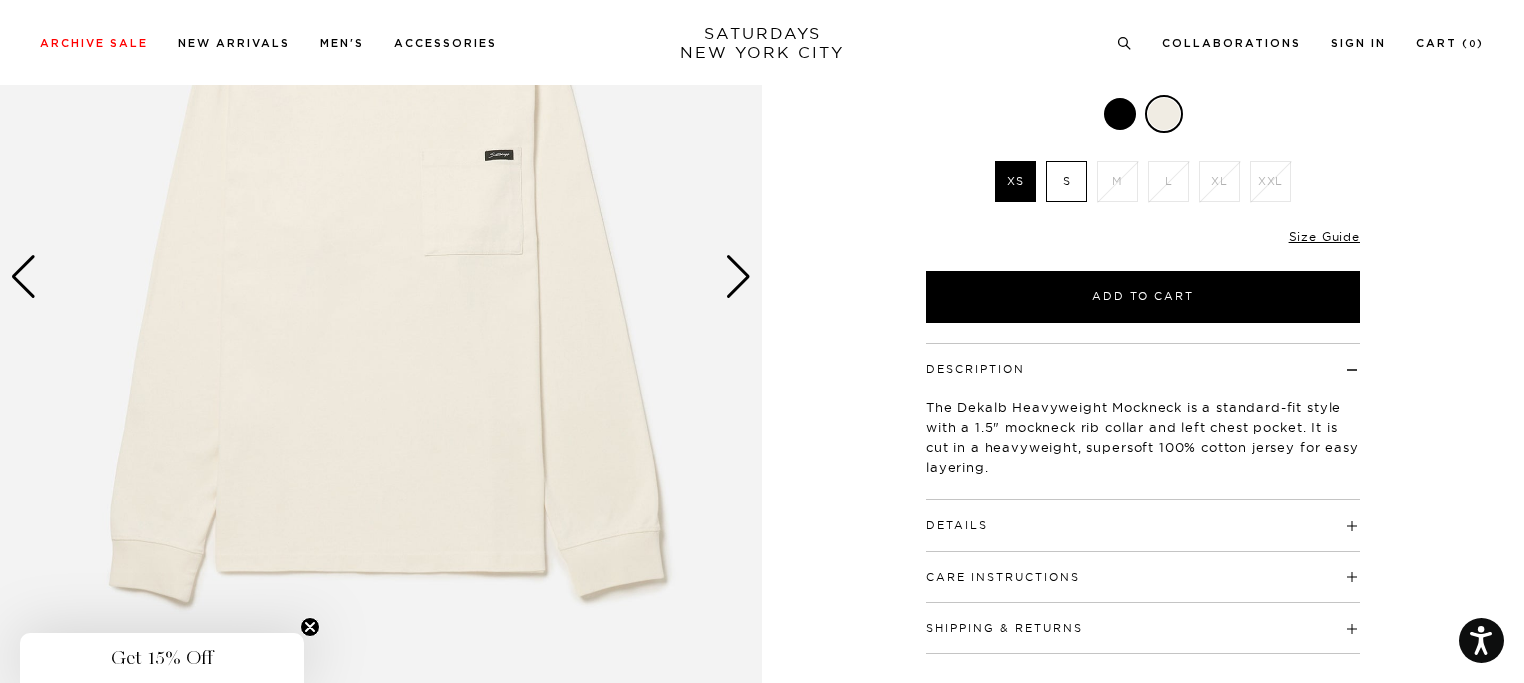 click at bounding box center (738, 277) 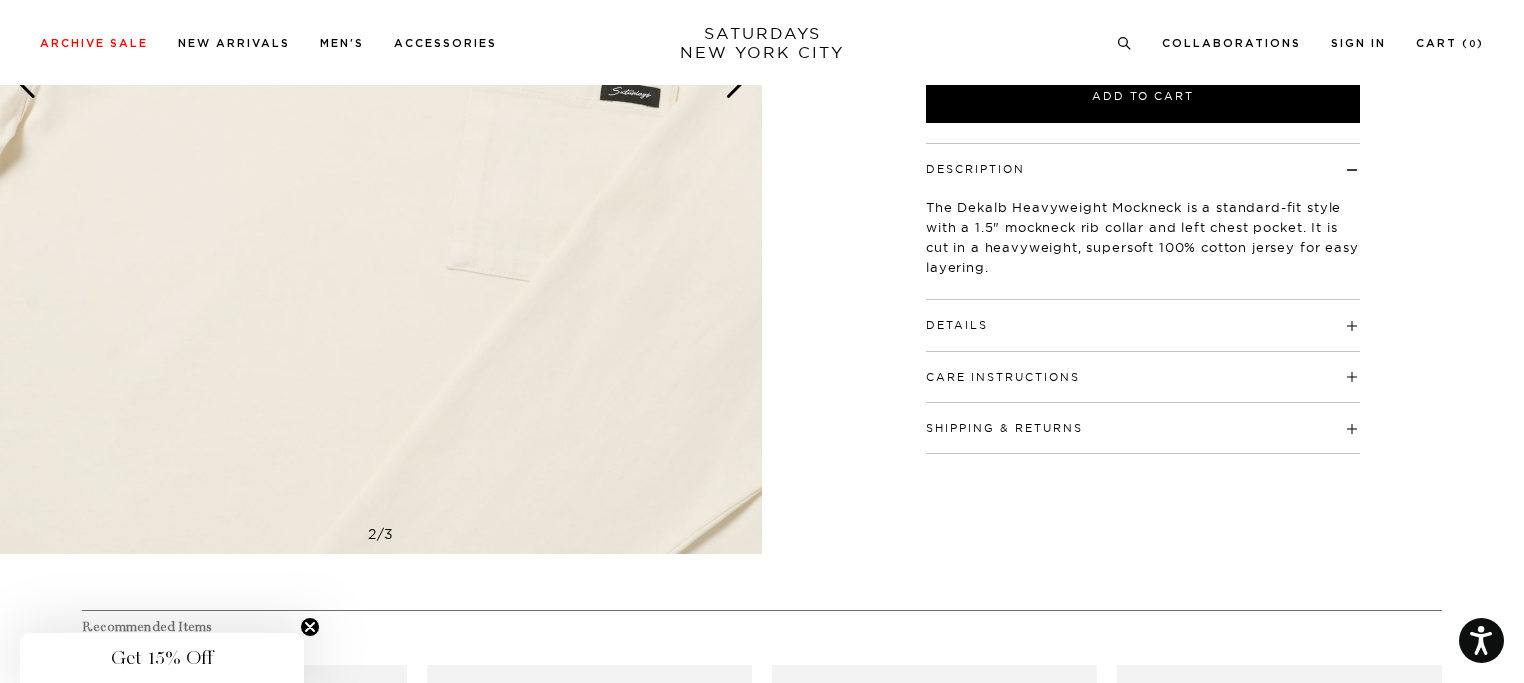 scroll, scrollTop: 300, scrollLeft: 0, axis: vertical 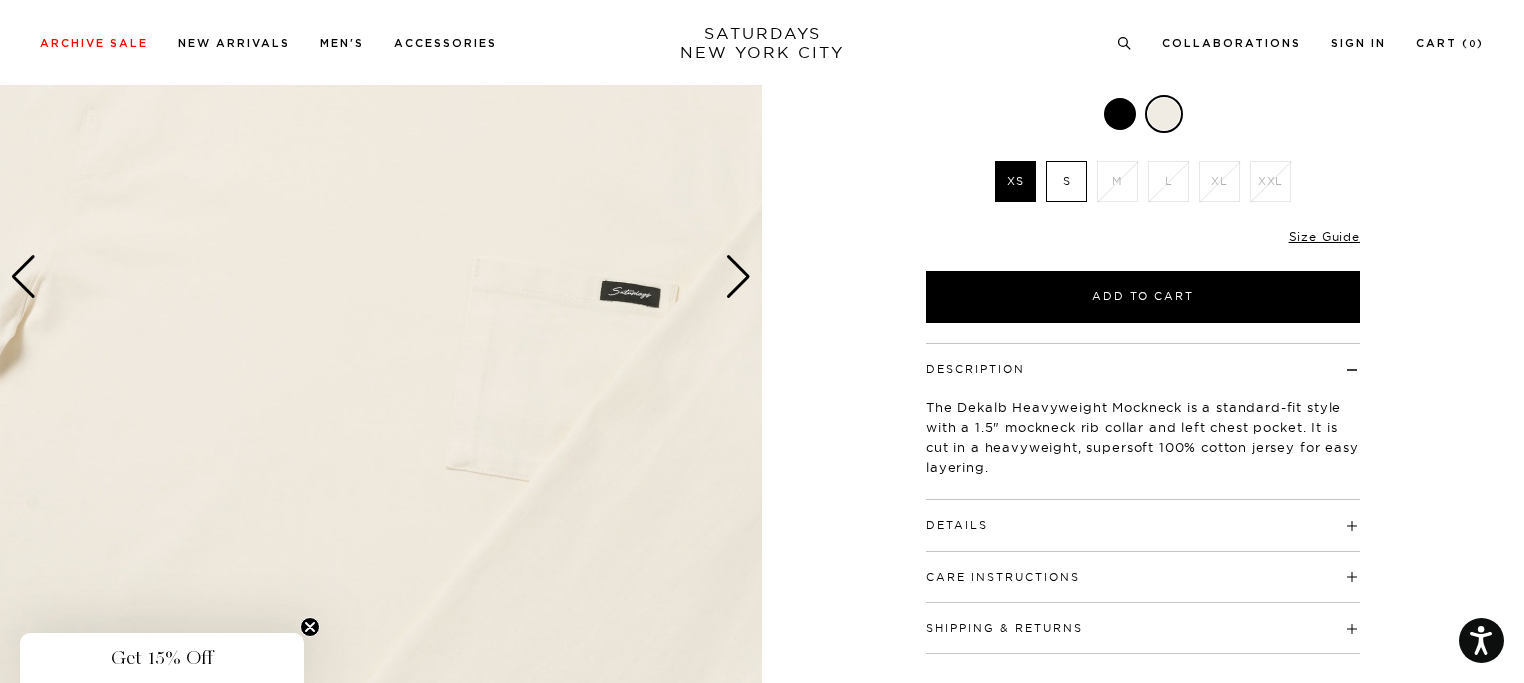 click at bounding box center [738, 277] 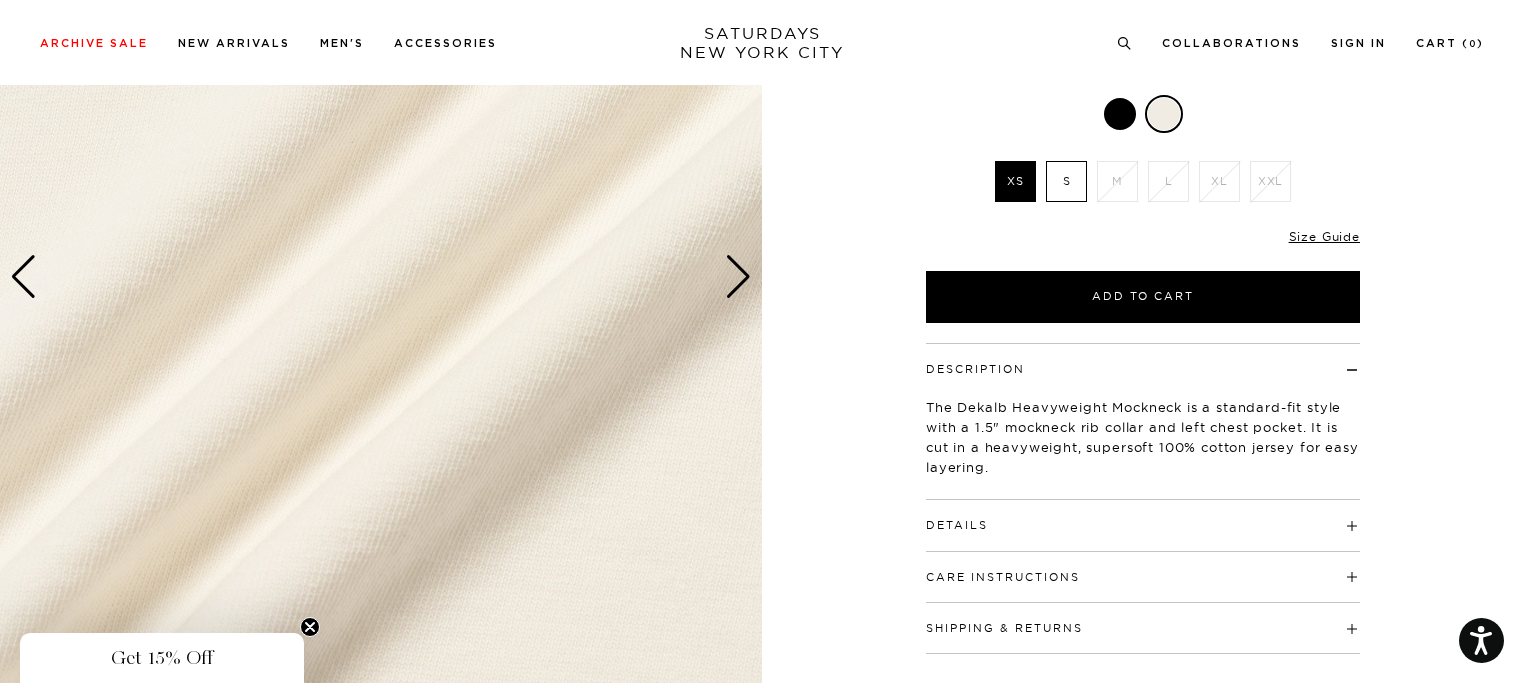 click at bounding box center [738, 277] 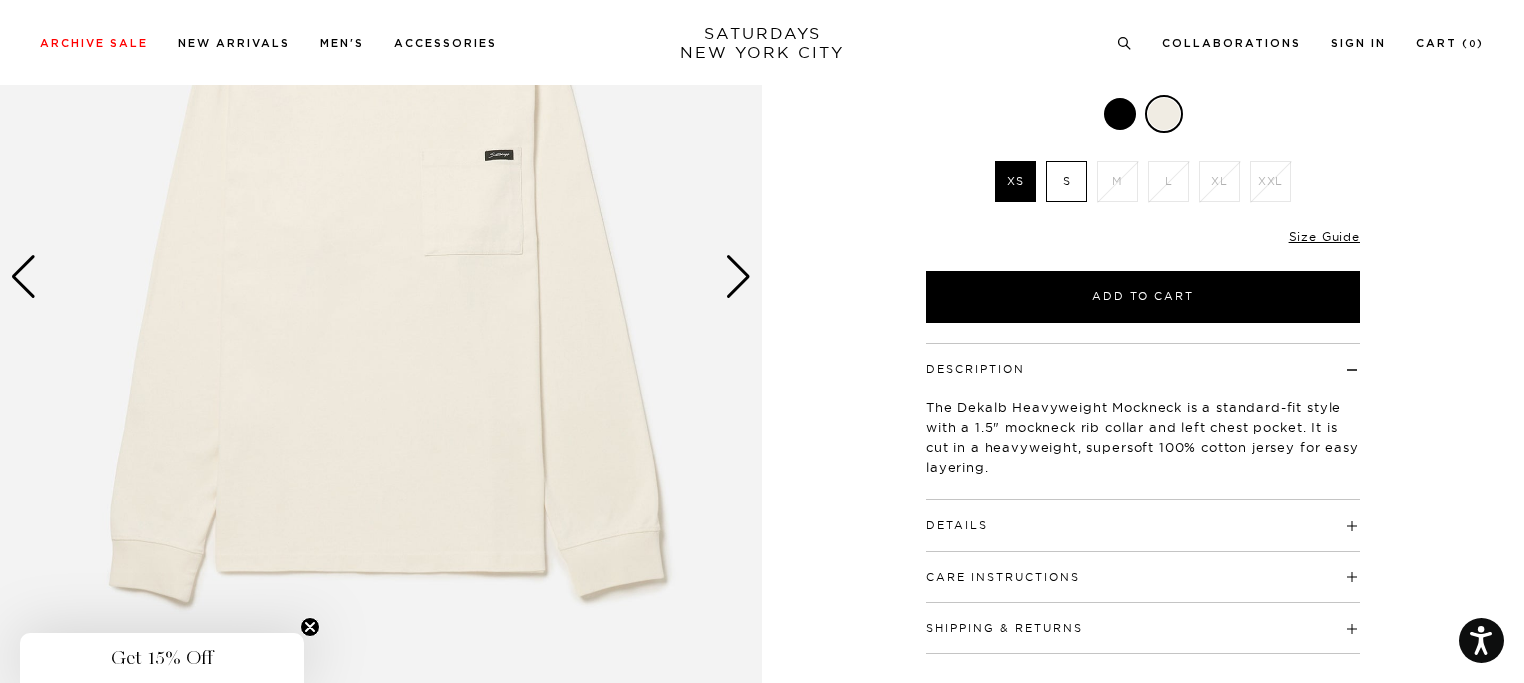 scroll, scrollTop: 100, scrollLeft: 0, axis: vertical 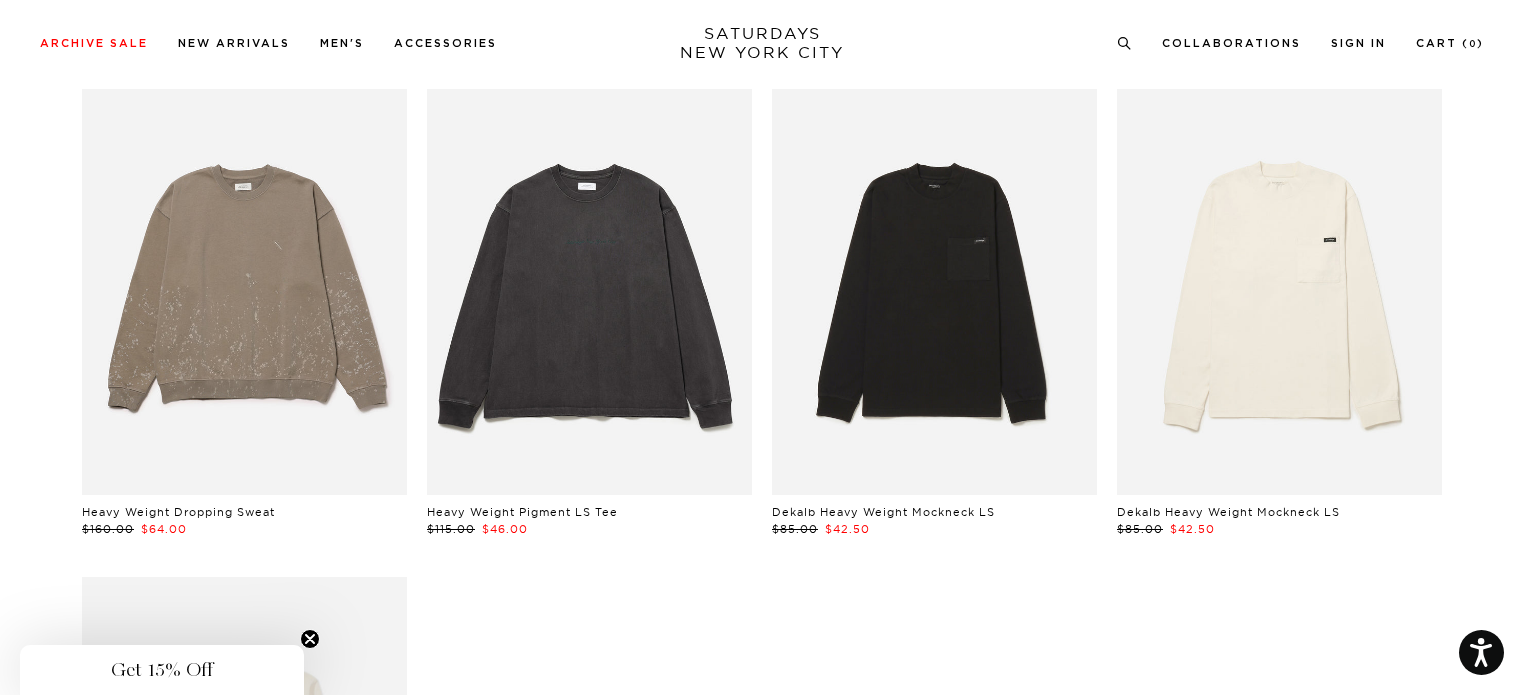 click at bounding box center [589, 292] 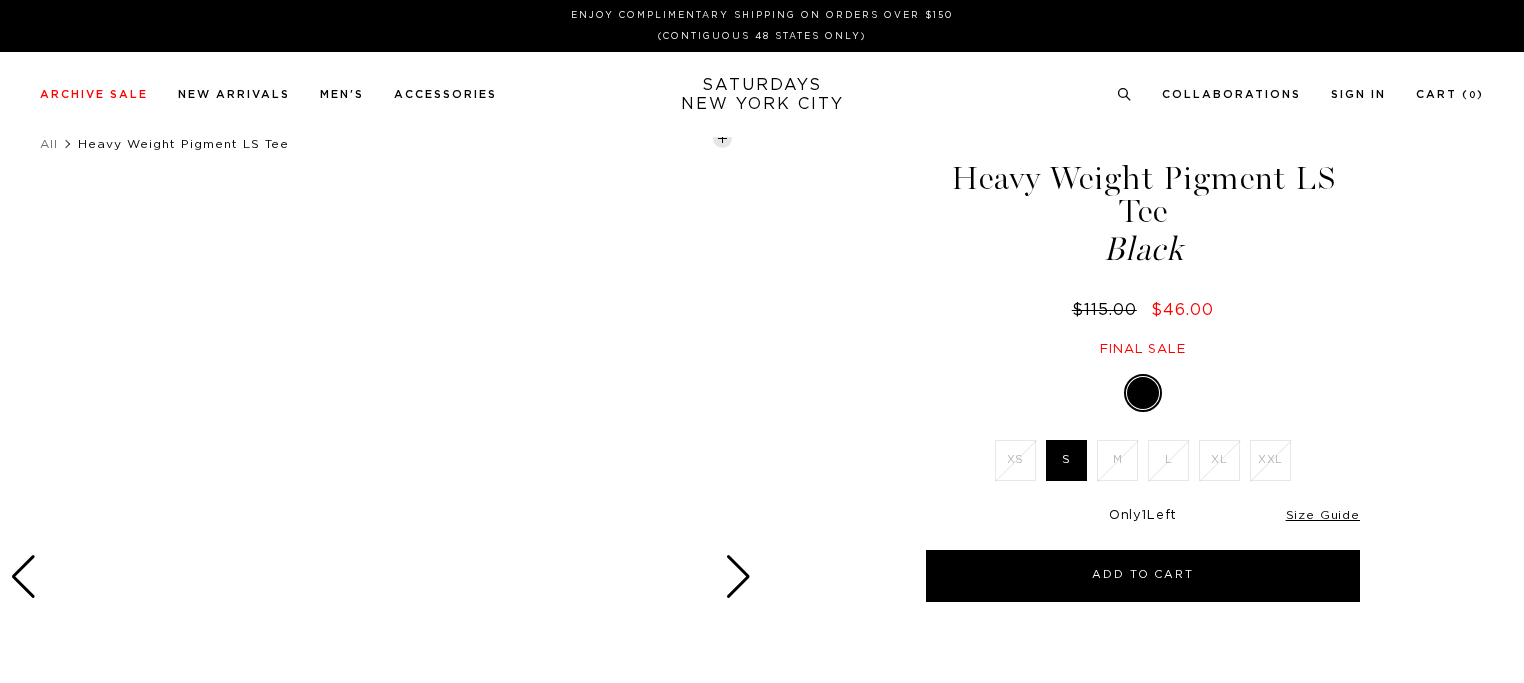 scroll, scrollTop: 0, scrollLeft: 0, axis: both 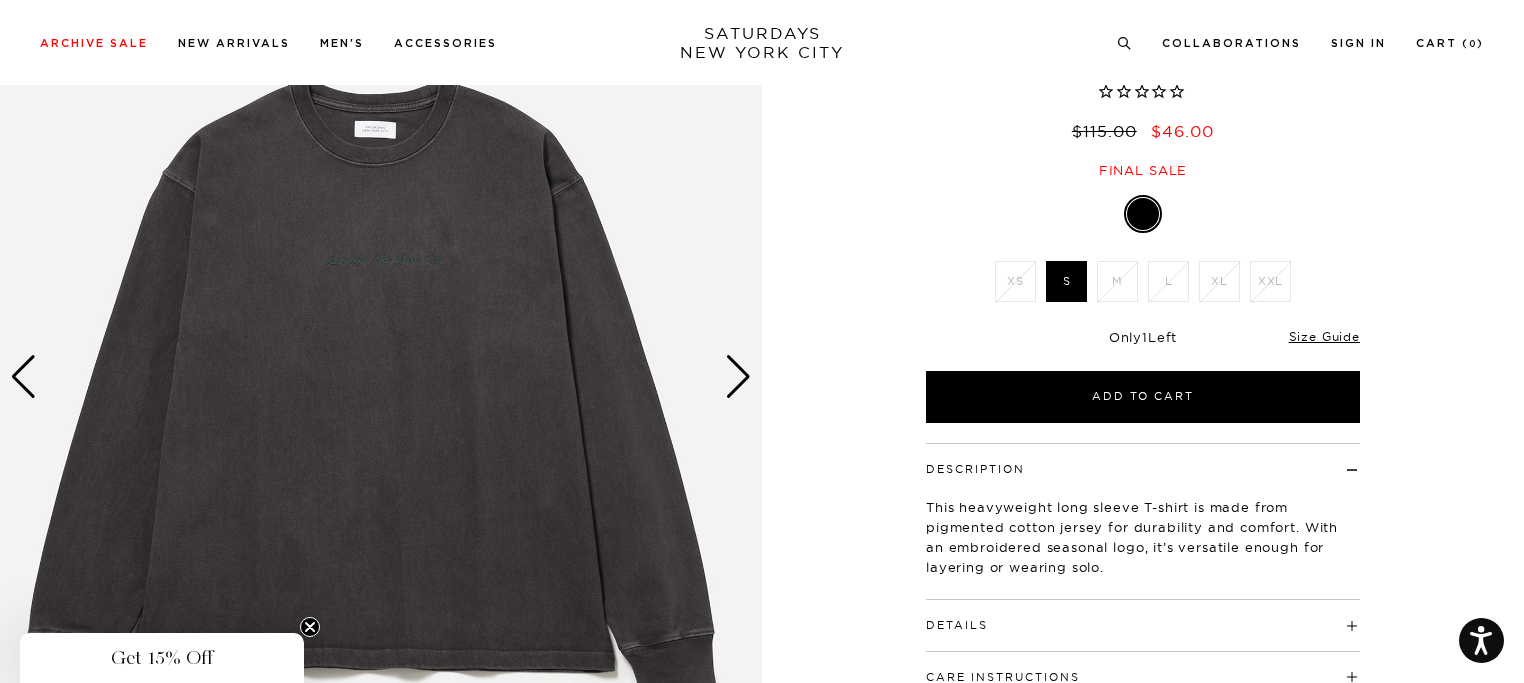 click at bounding box center (738, 377) 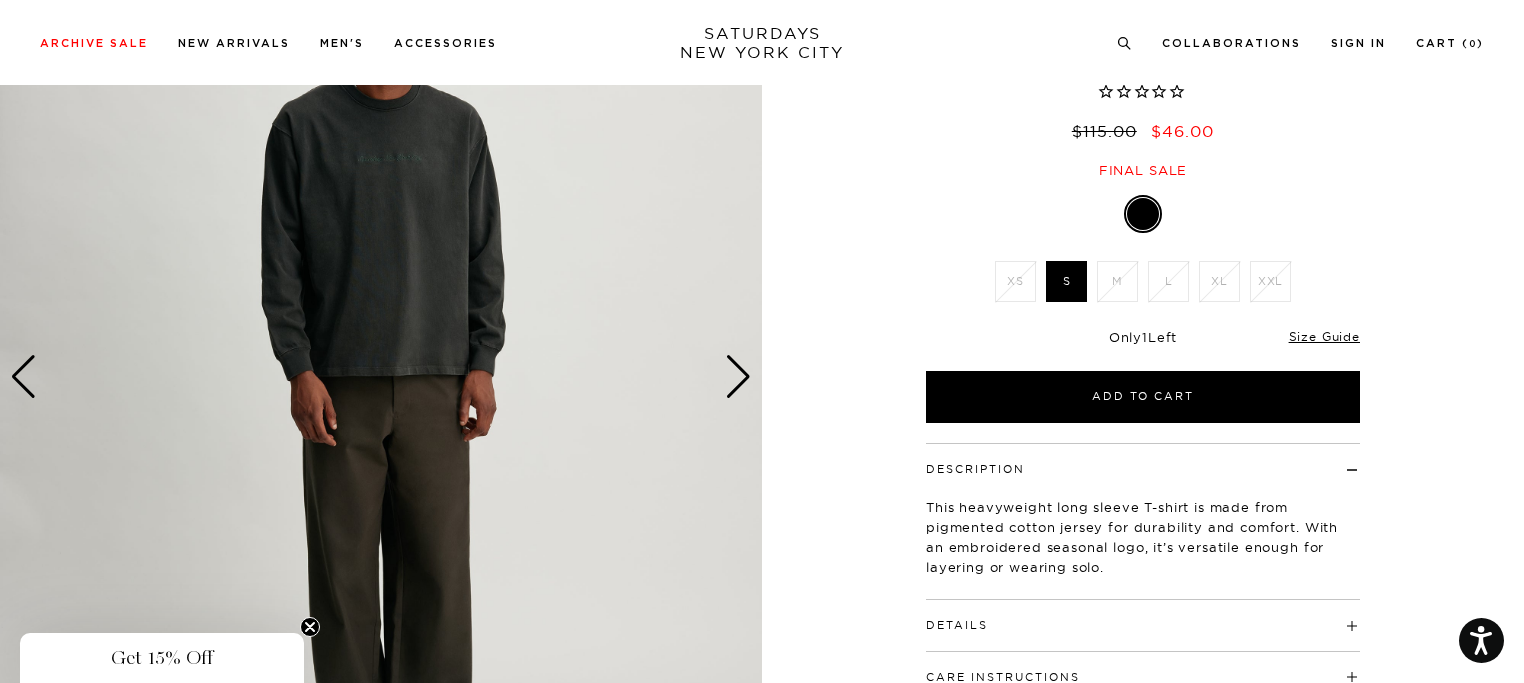 click at bounding box center [738, 377] 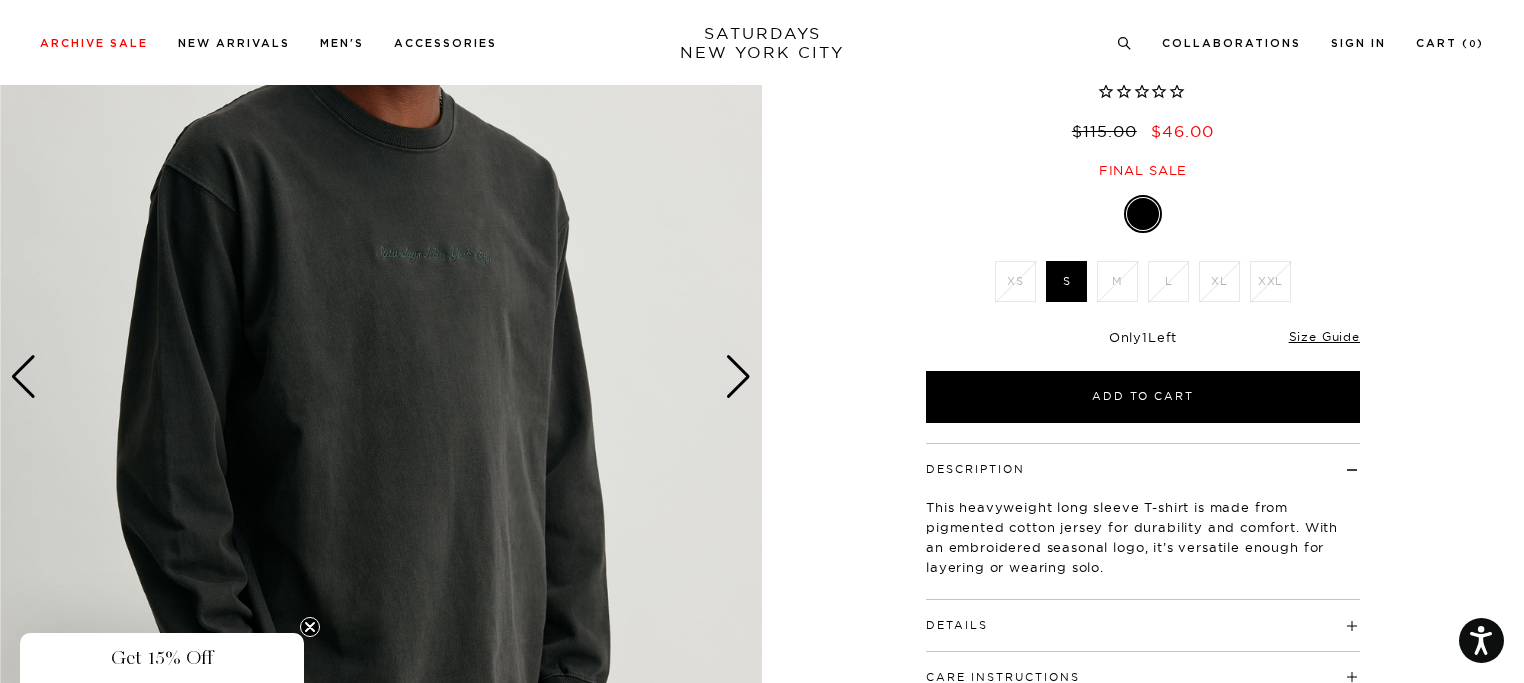click at bounding box center (738, 377) 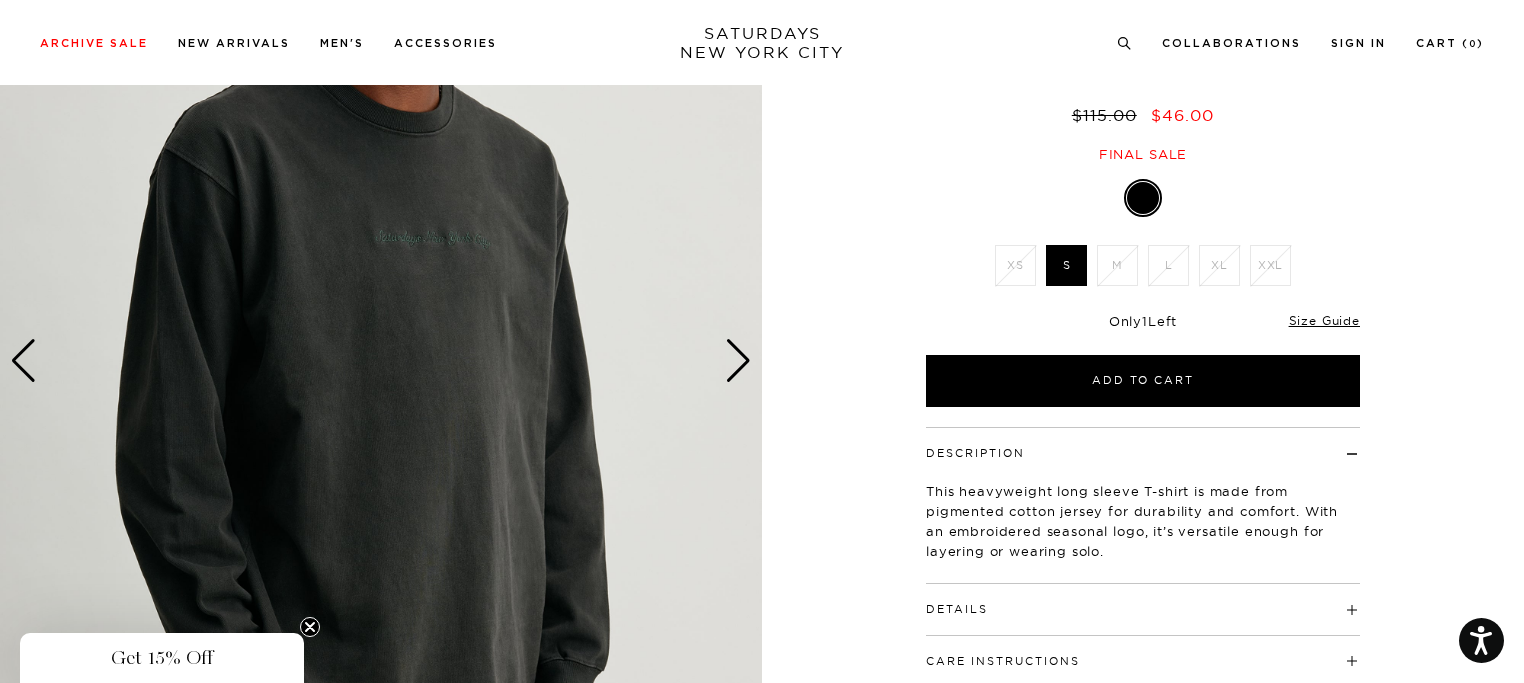 scroll, scrollTop: 200, scrollLeft: 0, axis: vertical 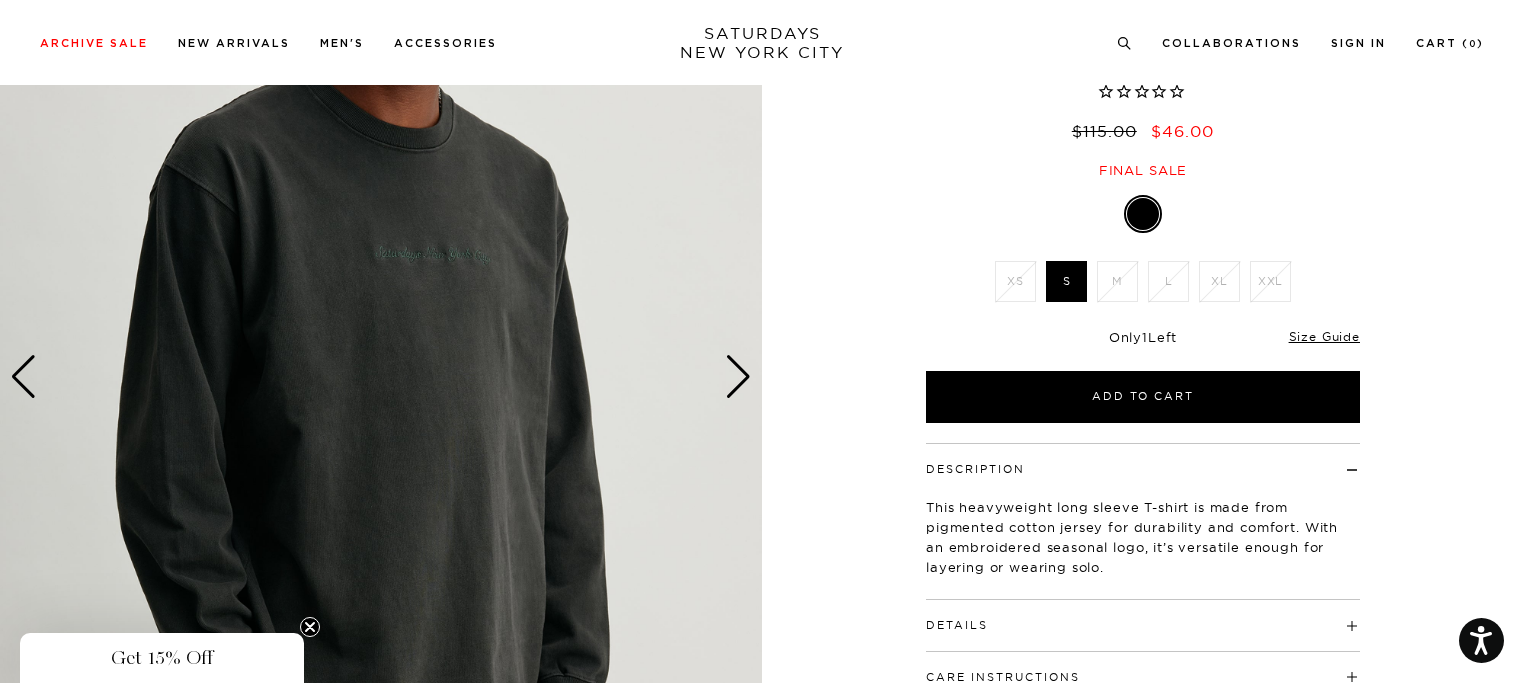 click at bounding box center (738, 377) 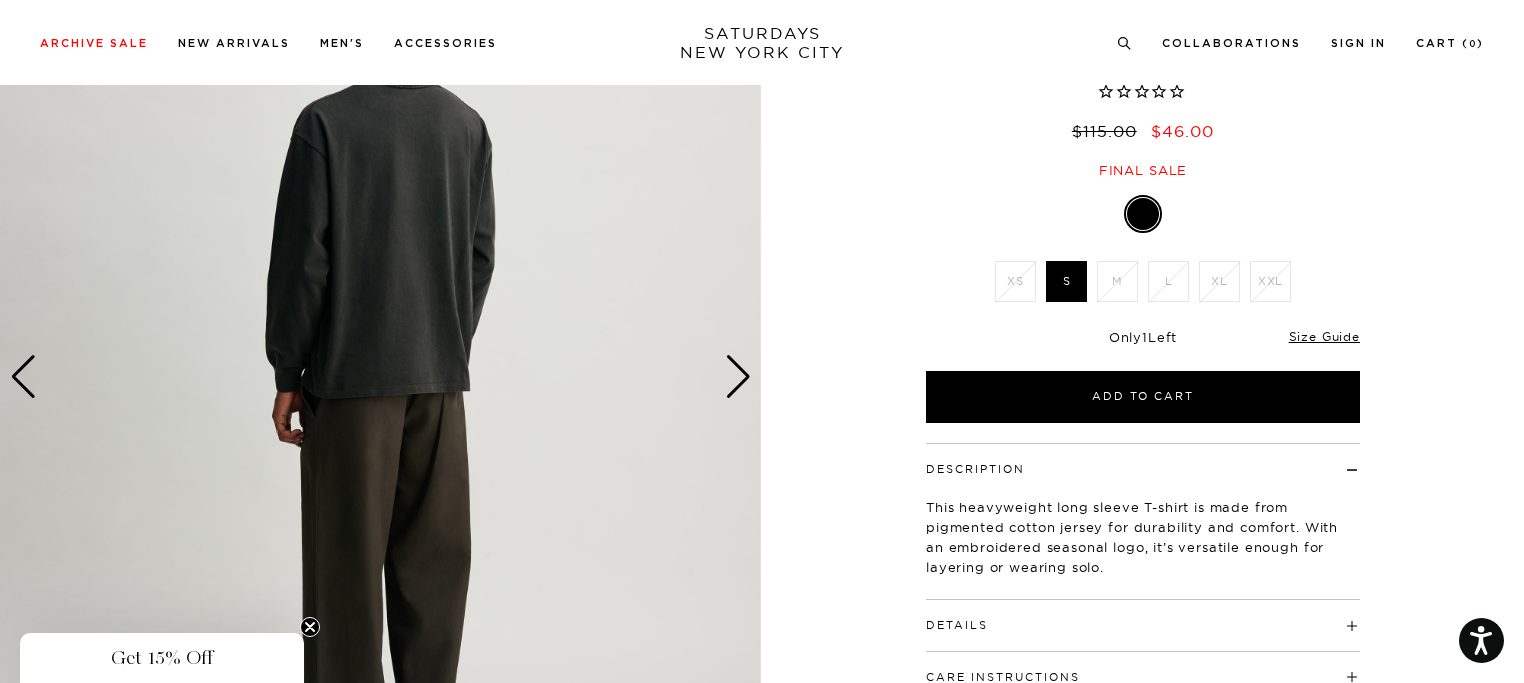 click at bounding box center [738, 377] 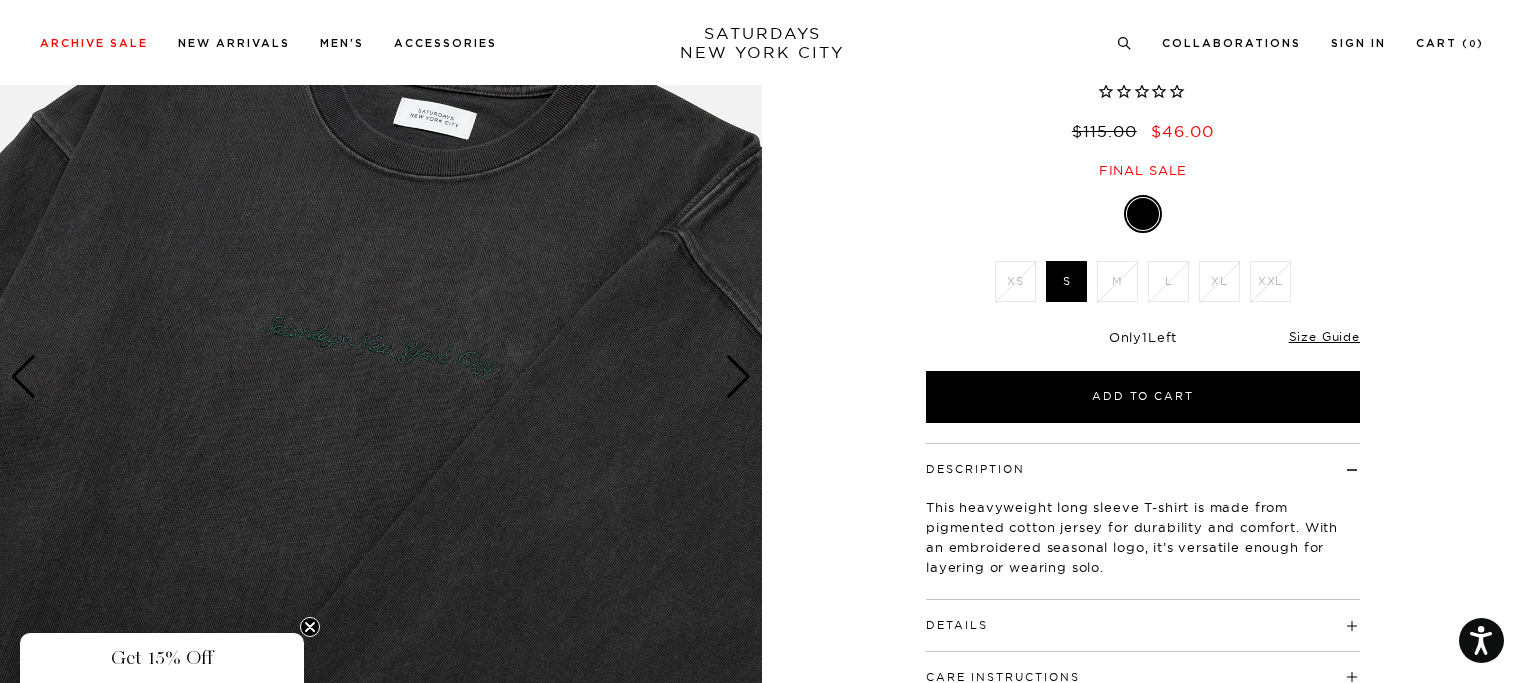 click at bounding box center (738, 377) 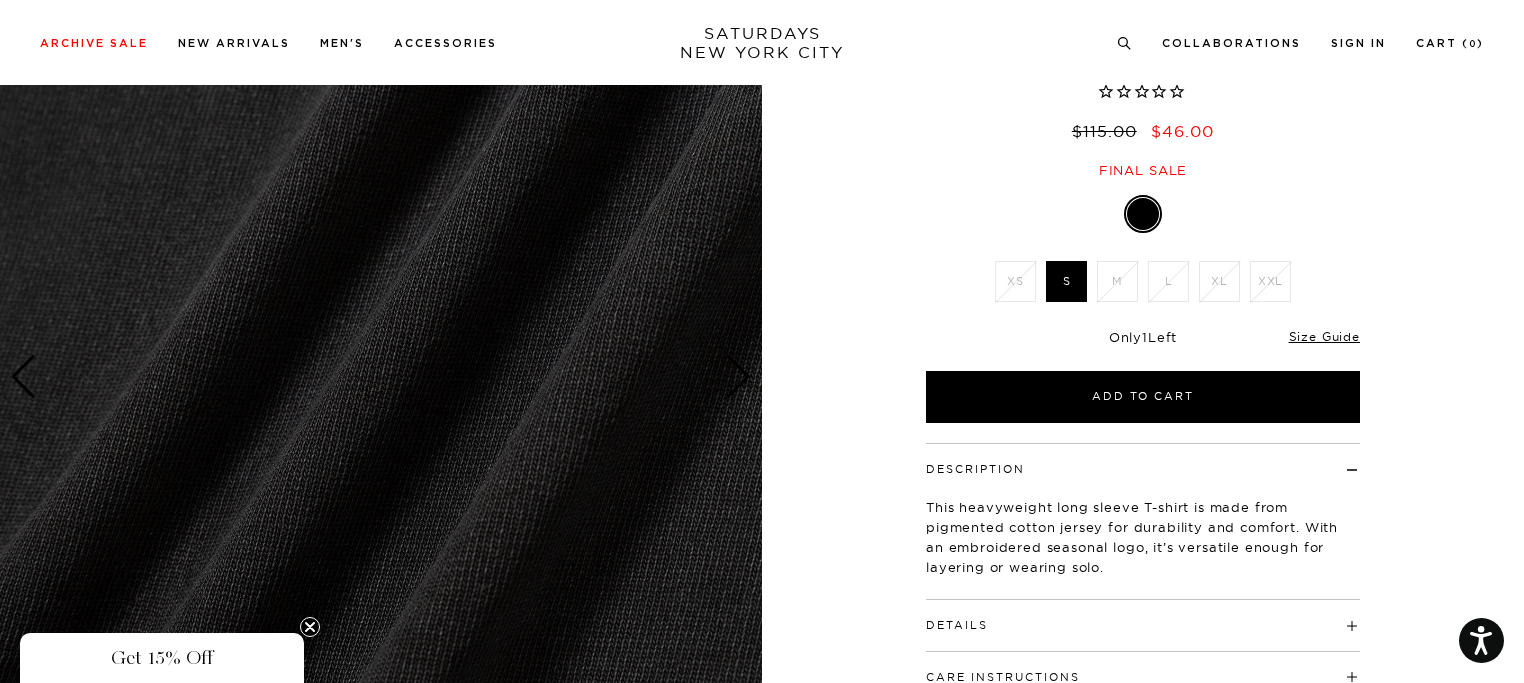 scroll, scrollTop: 100, scrollLeft: 0, axis: vertical 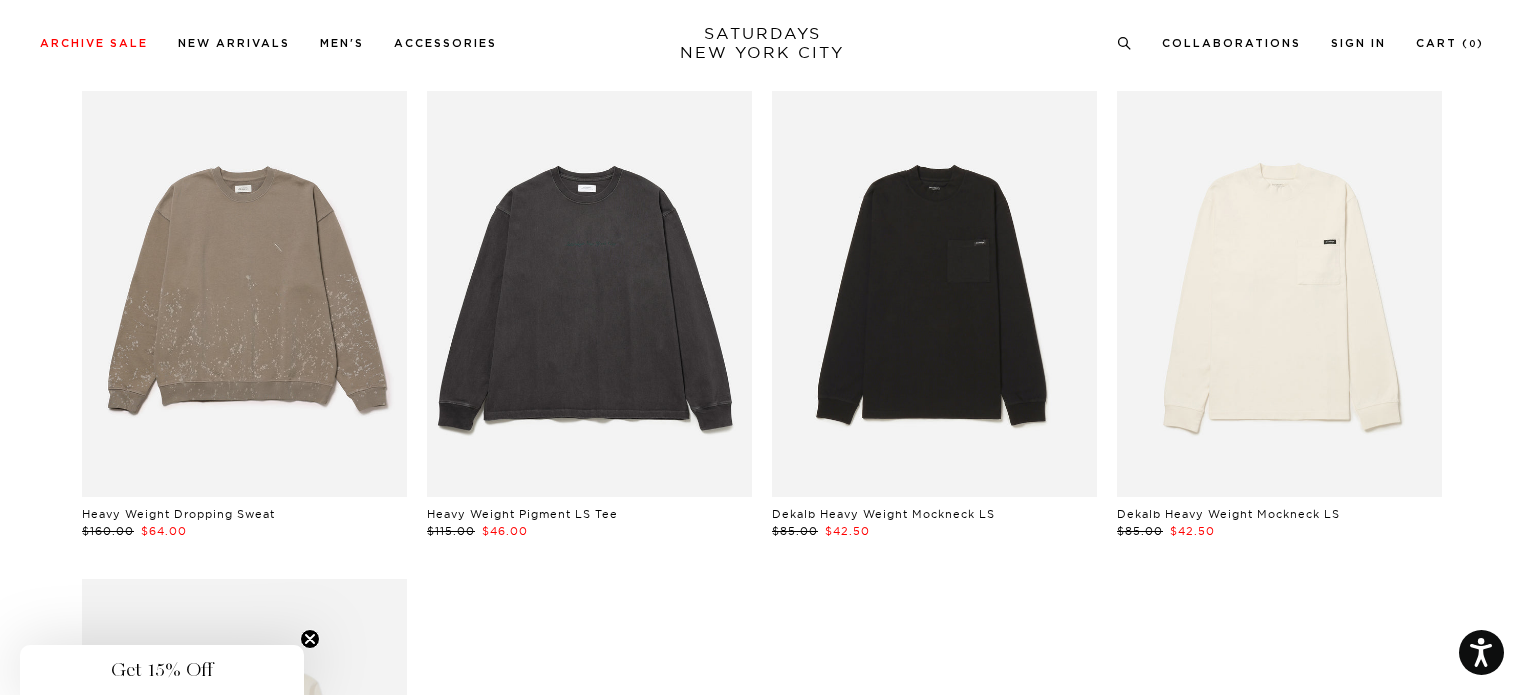 click at bounding box center [244, 294] 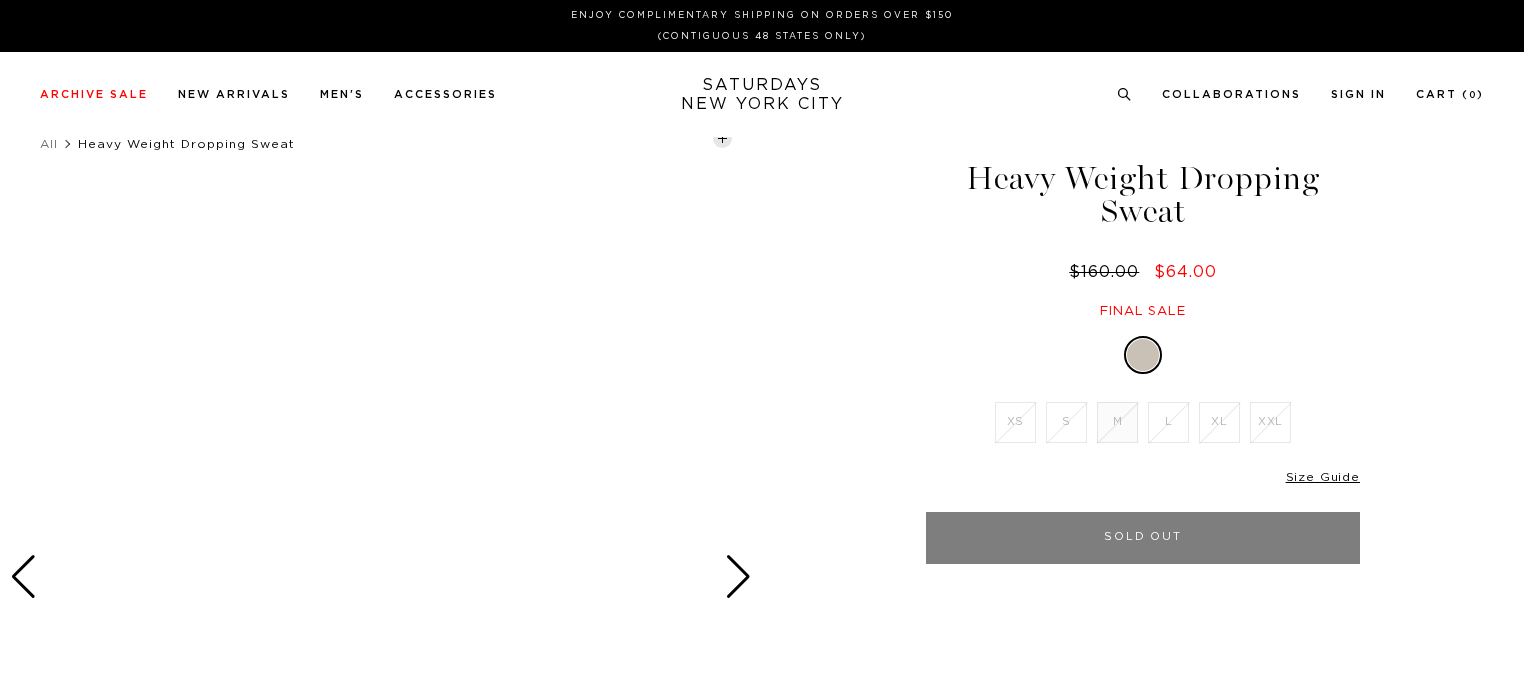 scroll, scrollTop: 0, scrollLeft: 0, axis: both 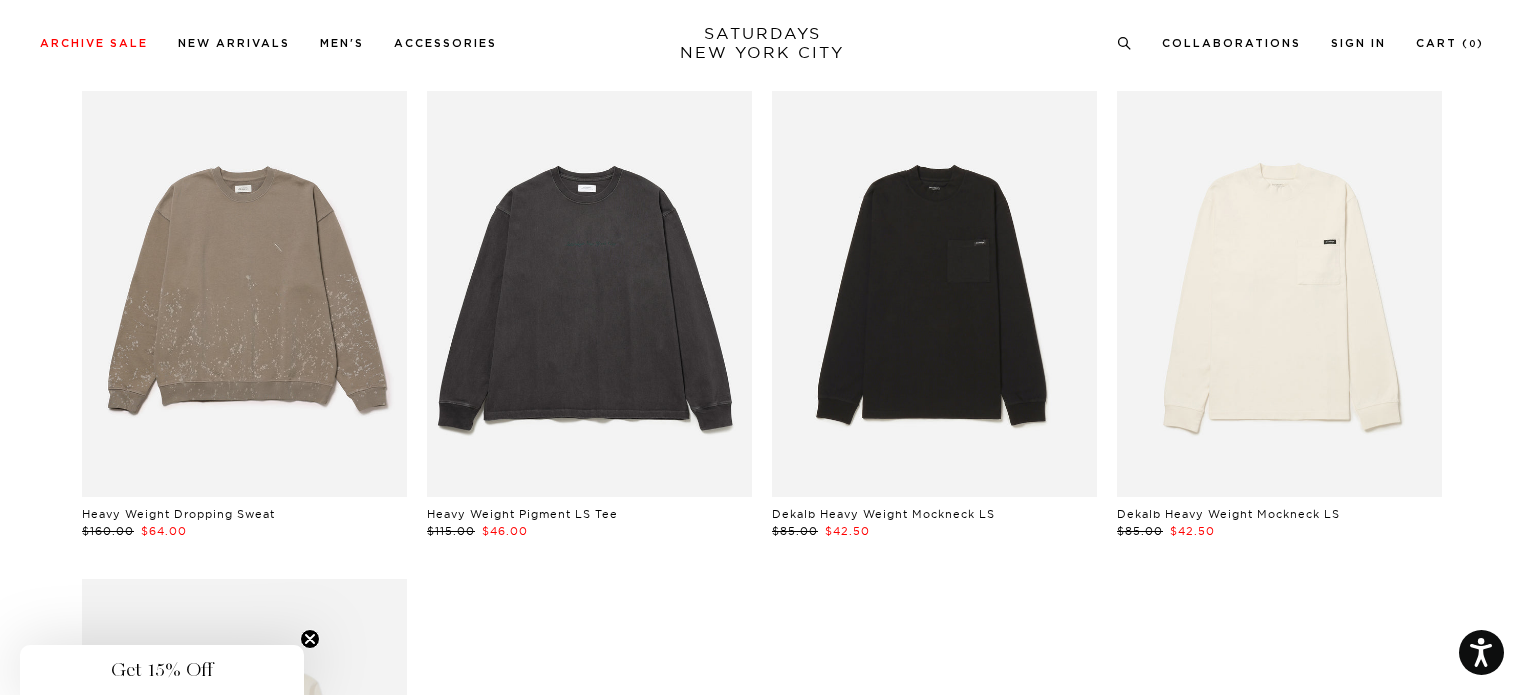 click at bounding box center (589, 294) 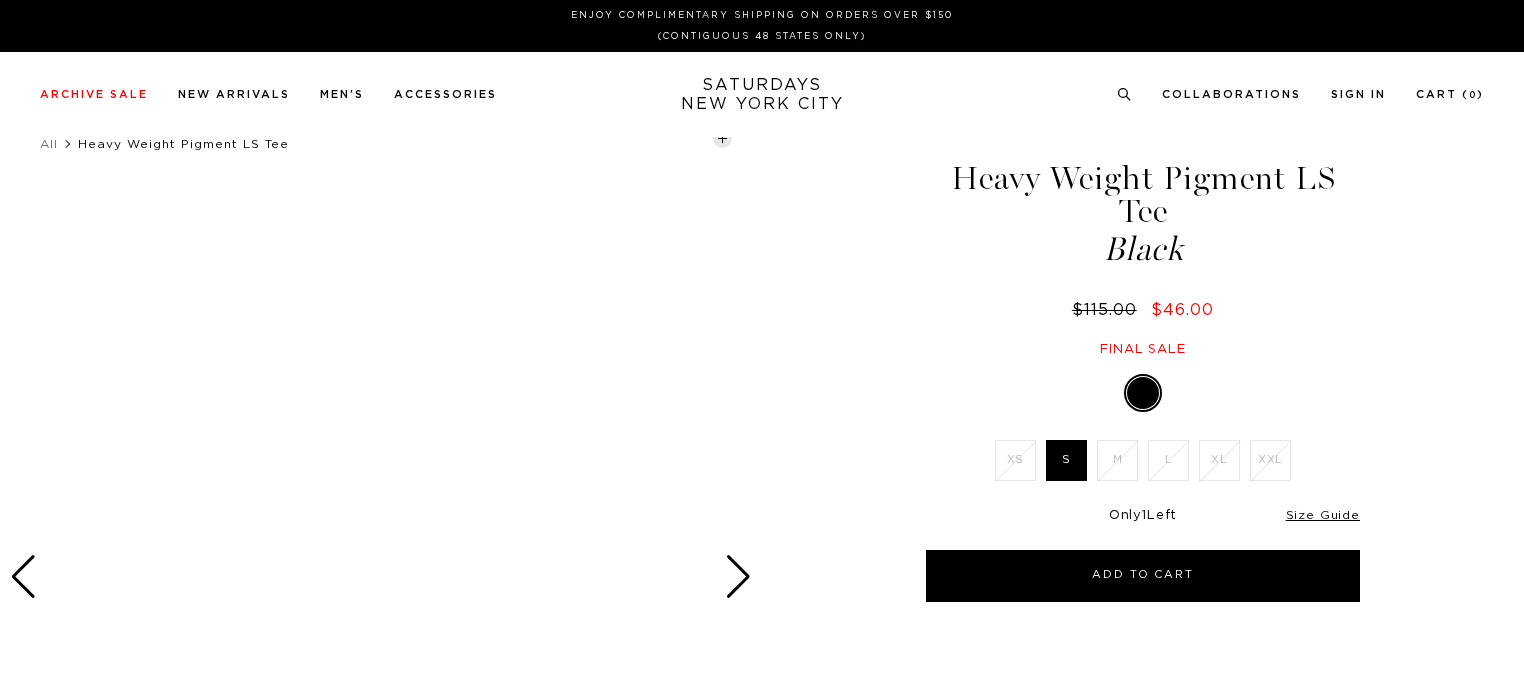scroll, scrollTop: 0, scrollLeft: 0, axis: both 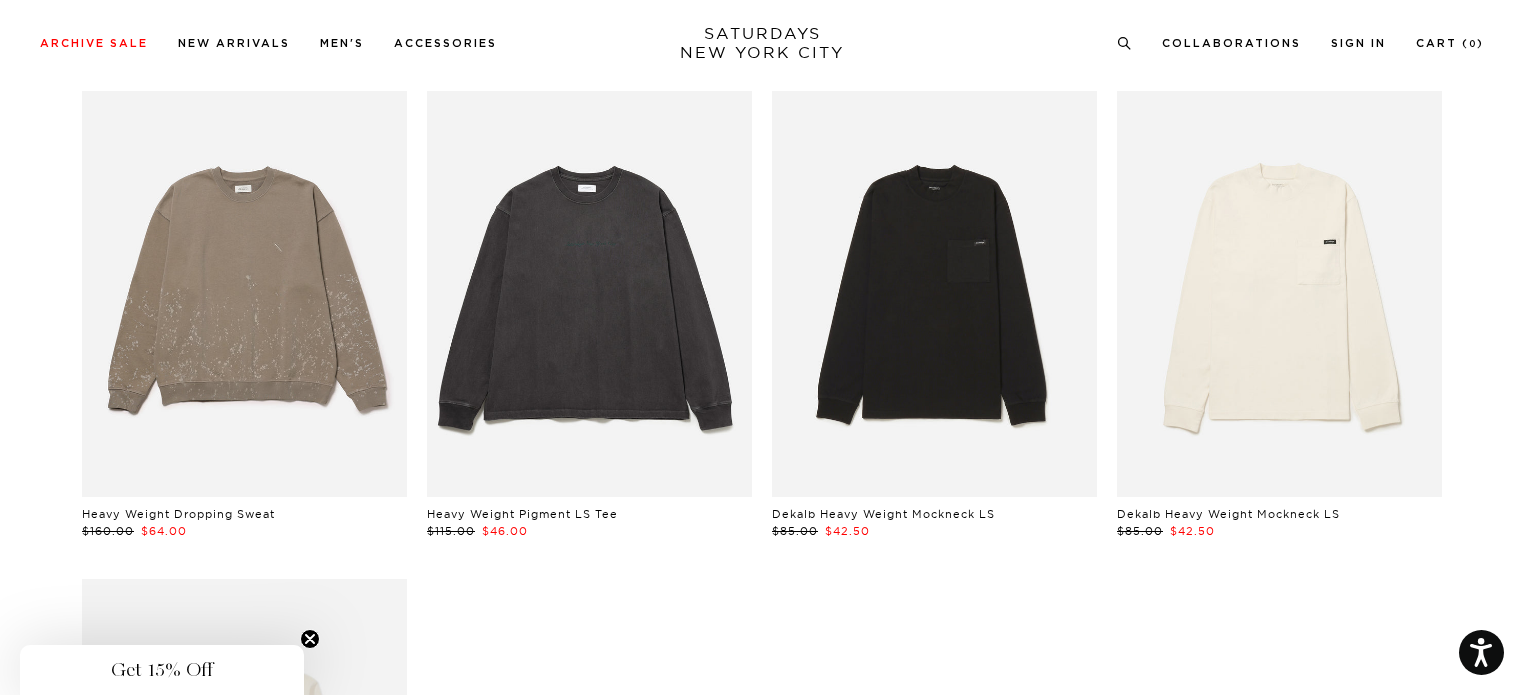 click at bounding box center (1279, 294) 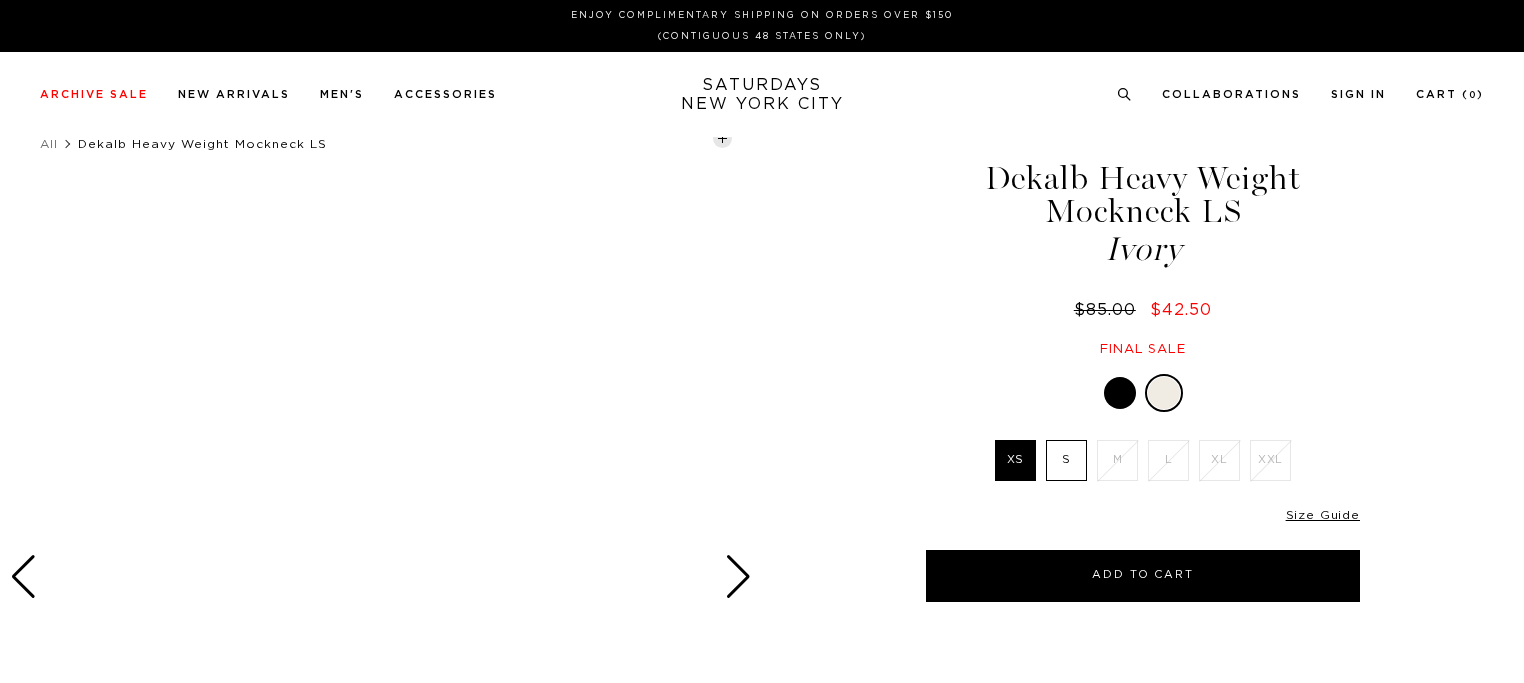 scroll, scrollTop: 0, scrollLeft: 0, axis: both 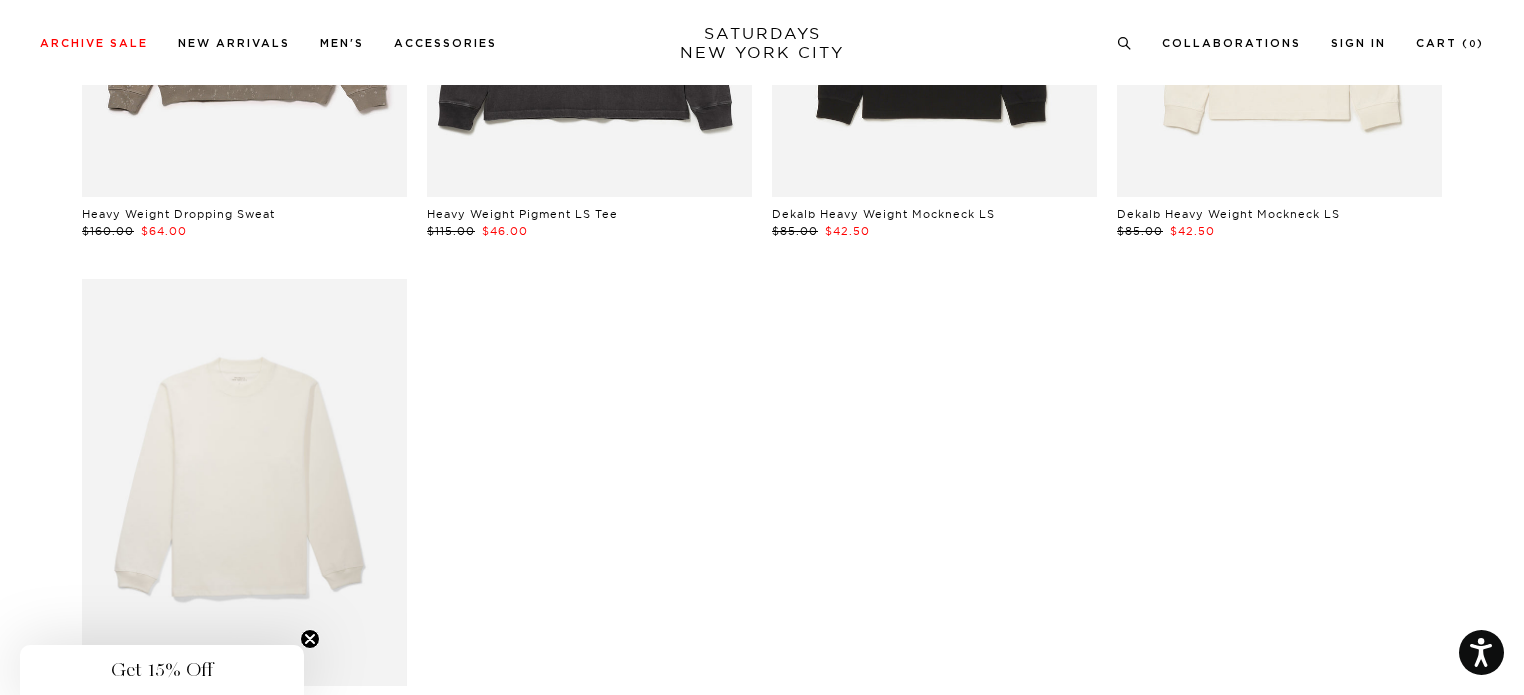 click at bounding box center [244, 482] 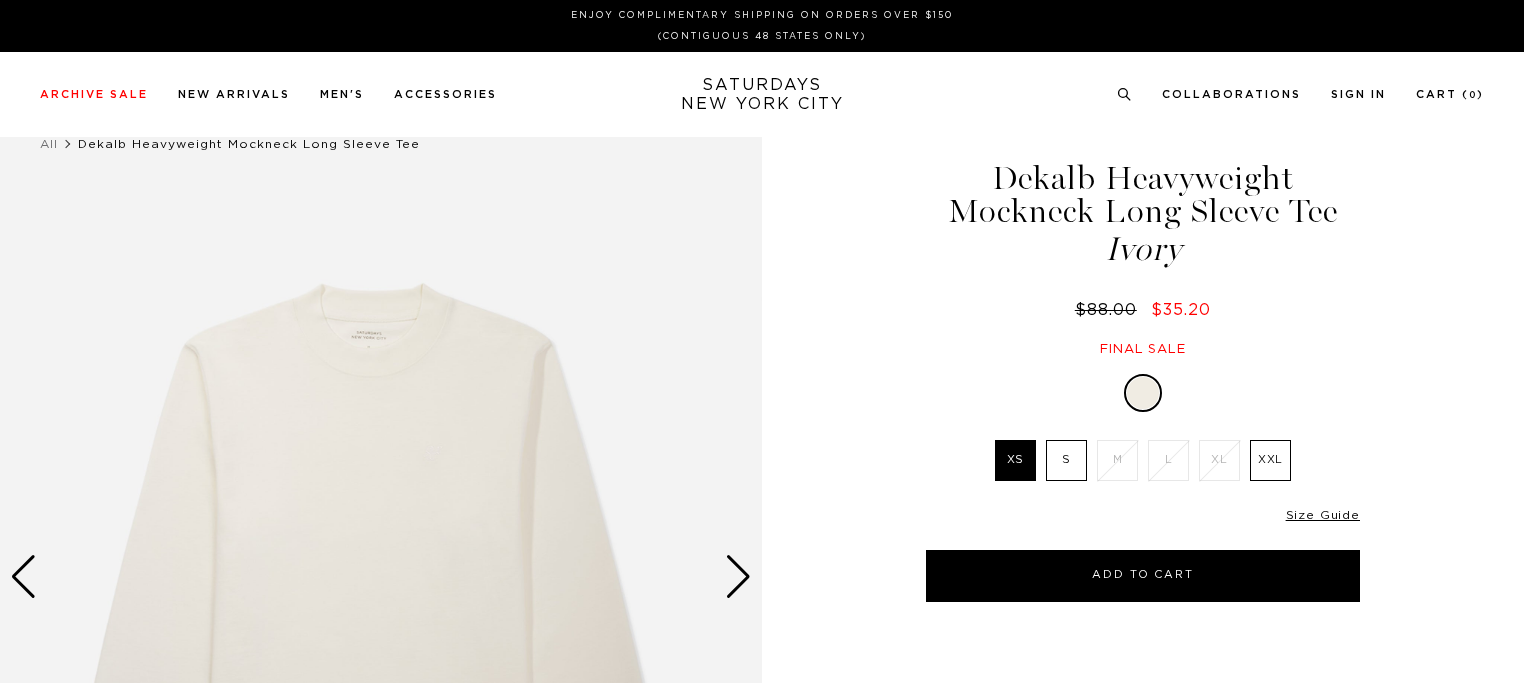 scroll, scrollTop: 0, scrollLeft: 0, axis: both 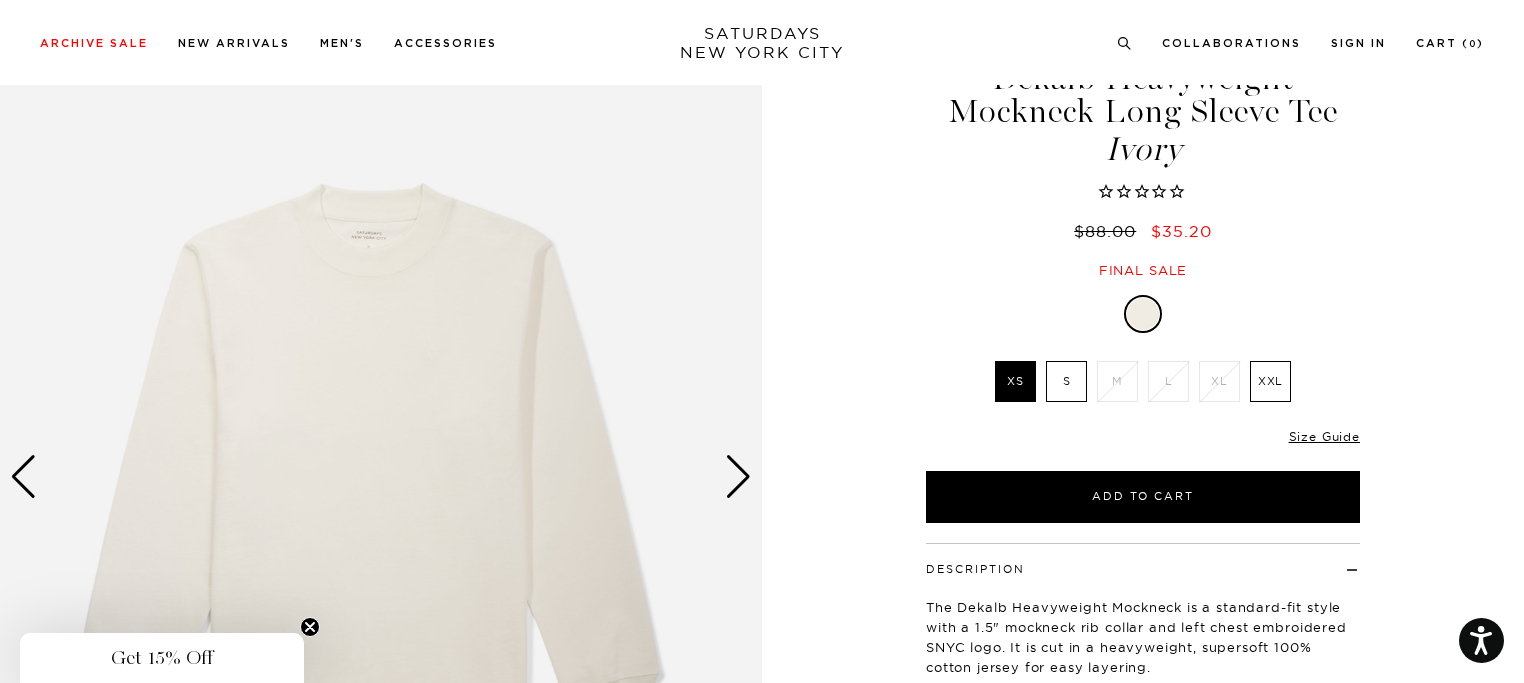 click at bounding box center (738, 477) 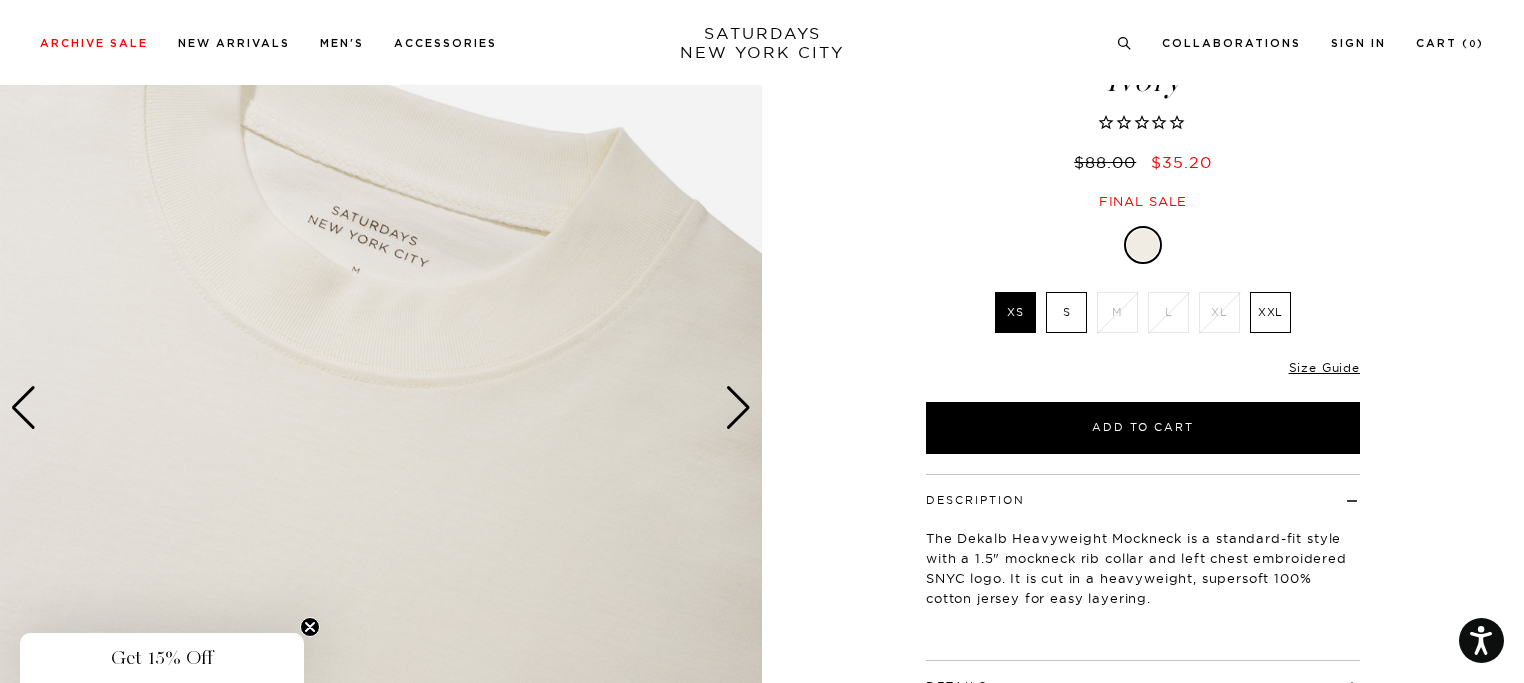 scroll, scrollTop: 200, scrollLeft: 0, axis: vertical 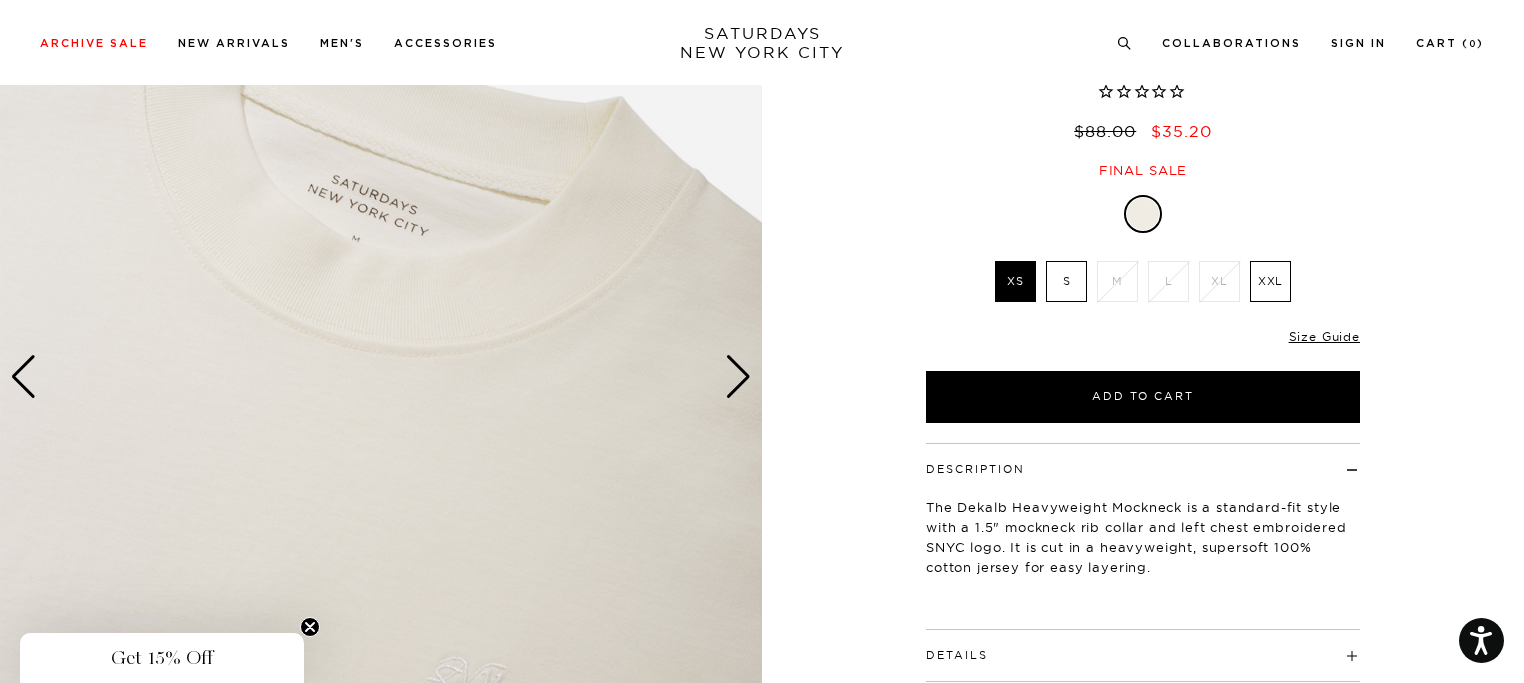 click at bounding box center (738, 377) 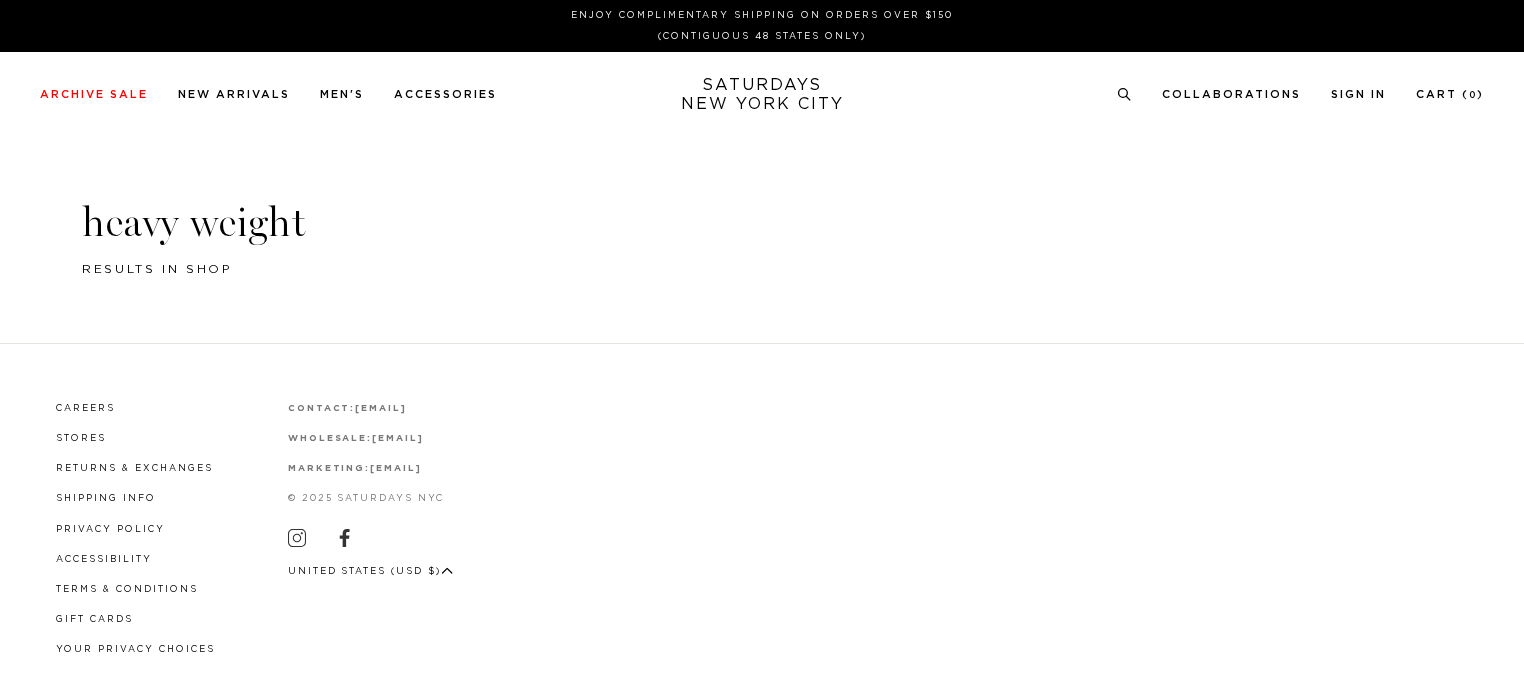 scroll, scrollTop: 0, scrollLeft: 0, axis: both 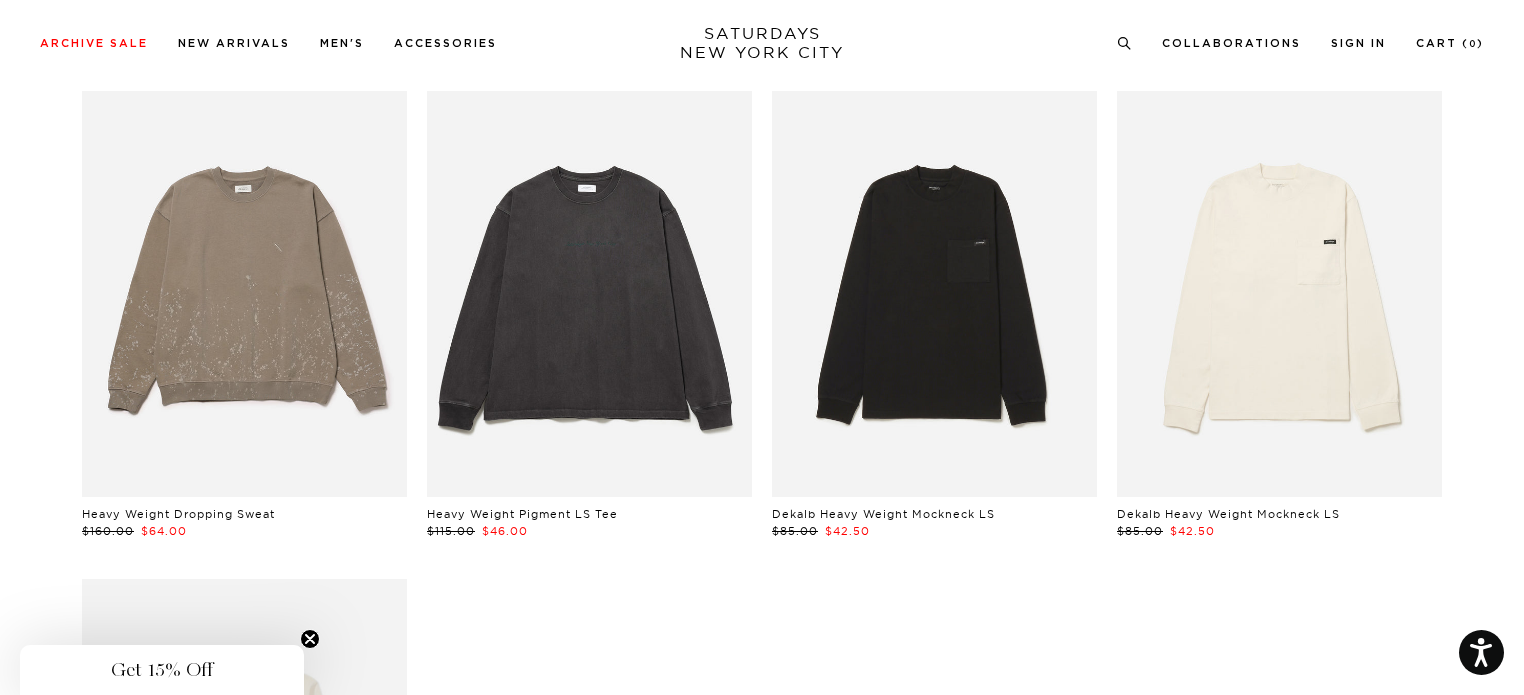 click at bounding box center [934, 294] 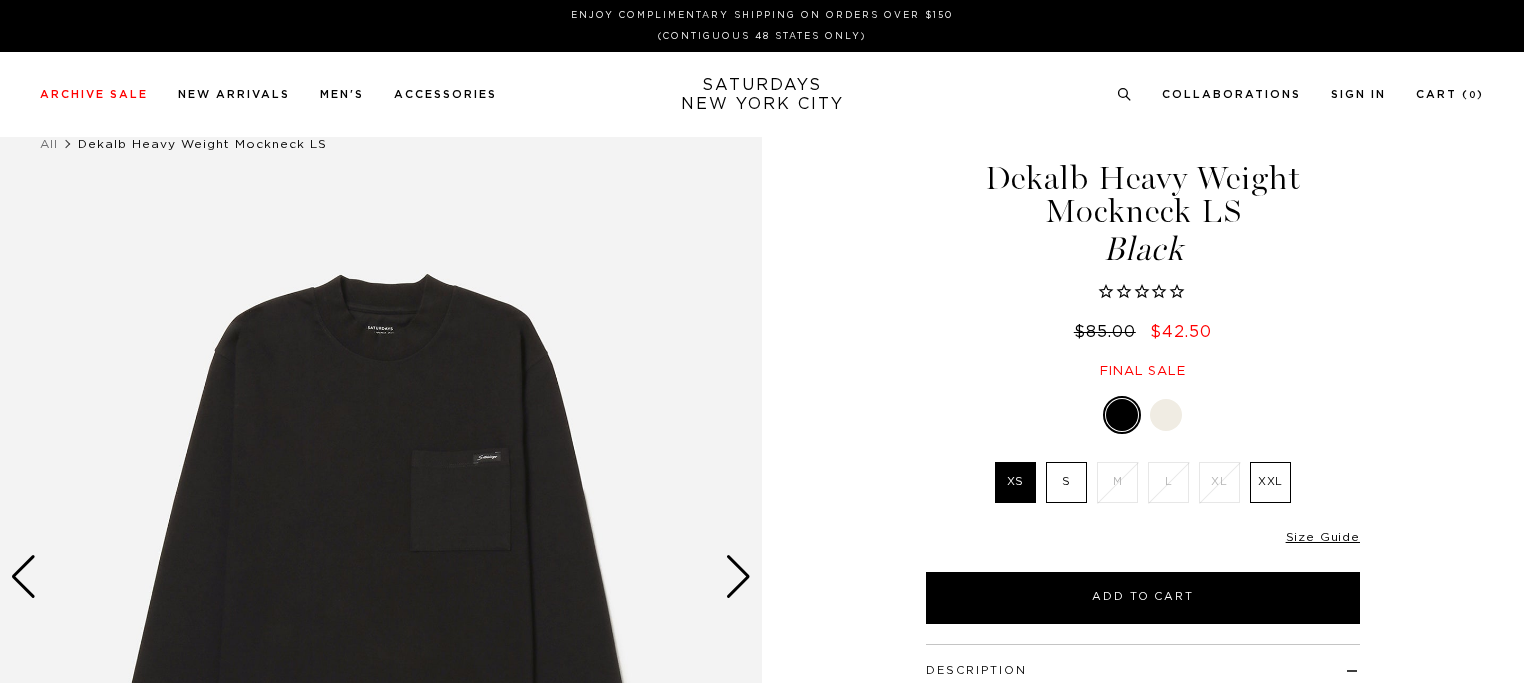 scroll, scrollTop: 0, scrollLeft: 0, axis: both 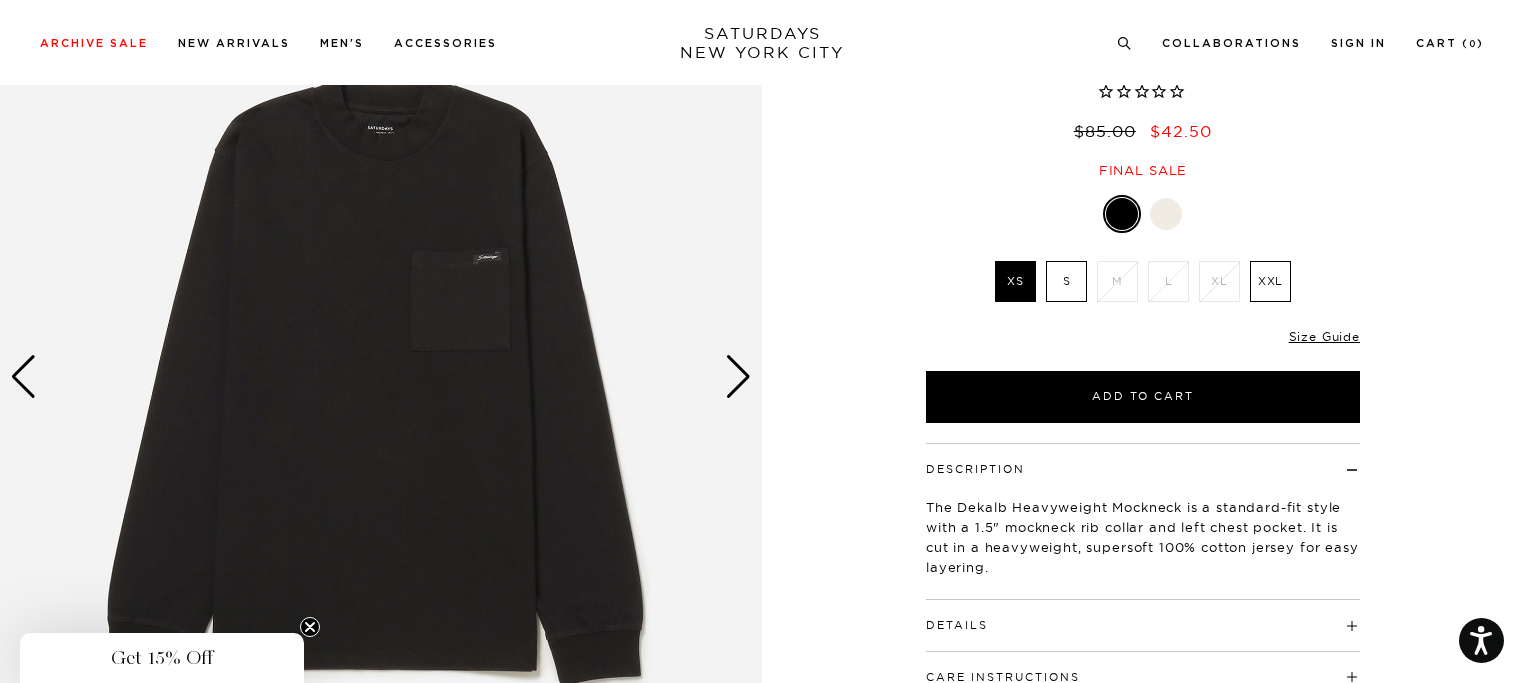 click at bounding box center (738, 377) 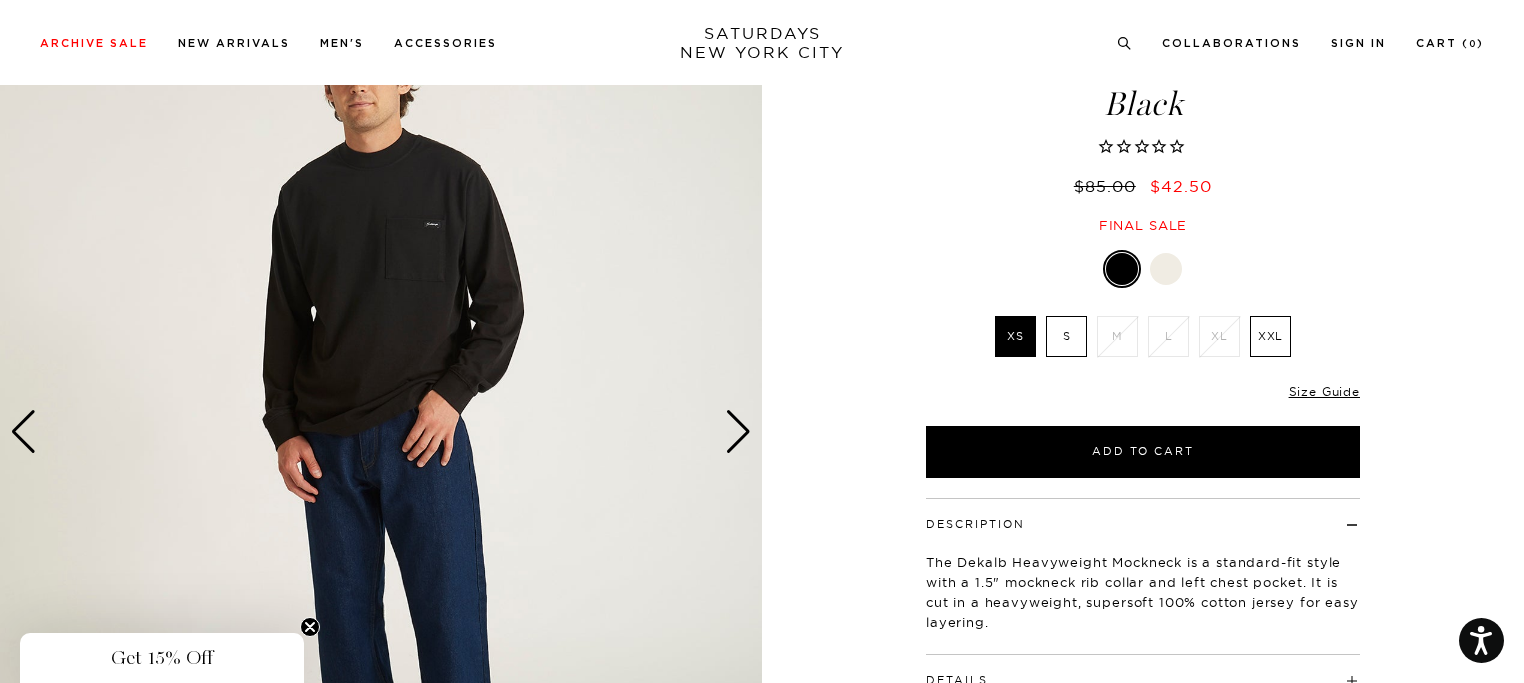 scroll, scrollTop: 100, scrollLeft: 0, axis: vertical 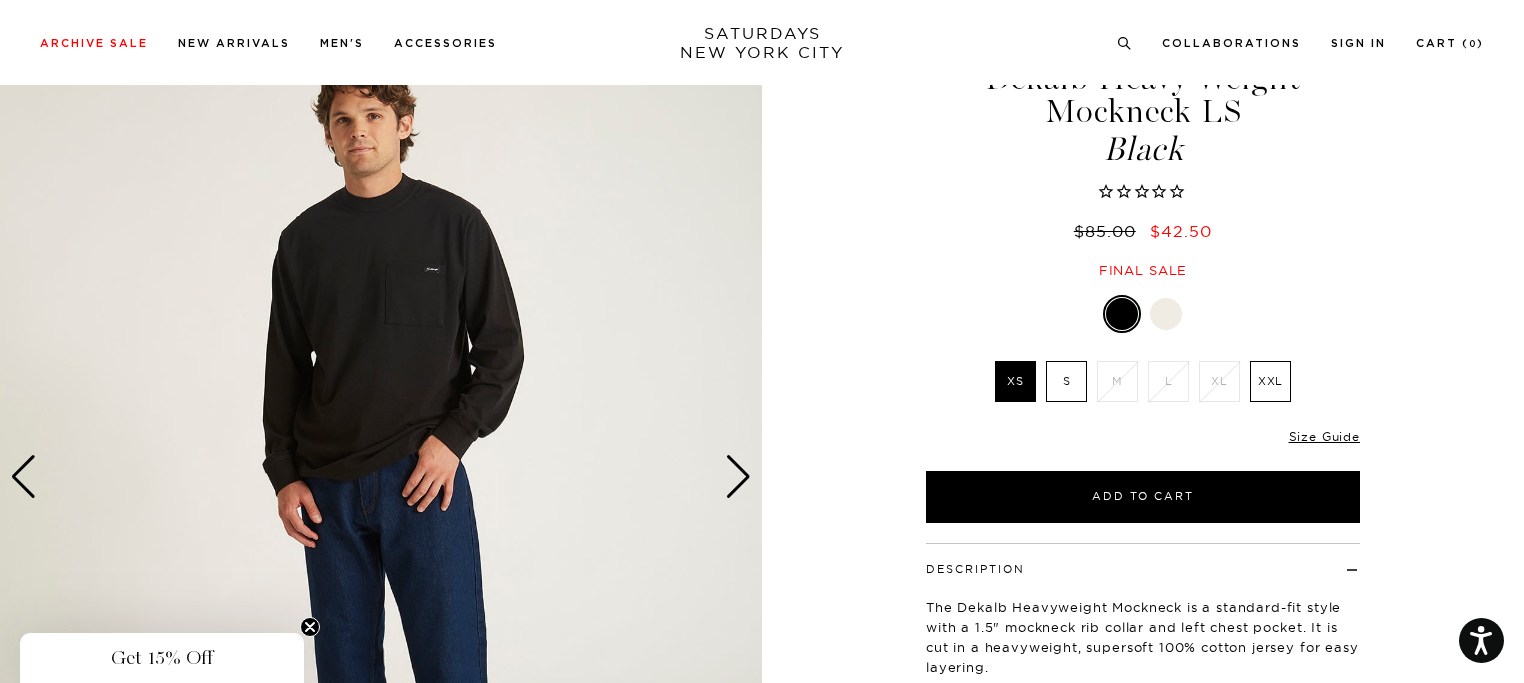 click at bounding box center (738, 477) 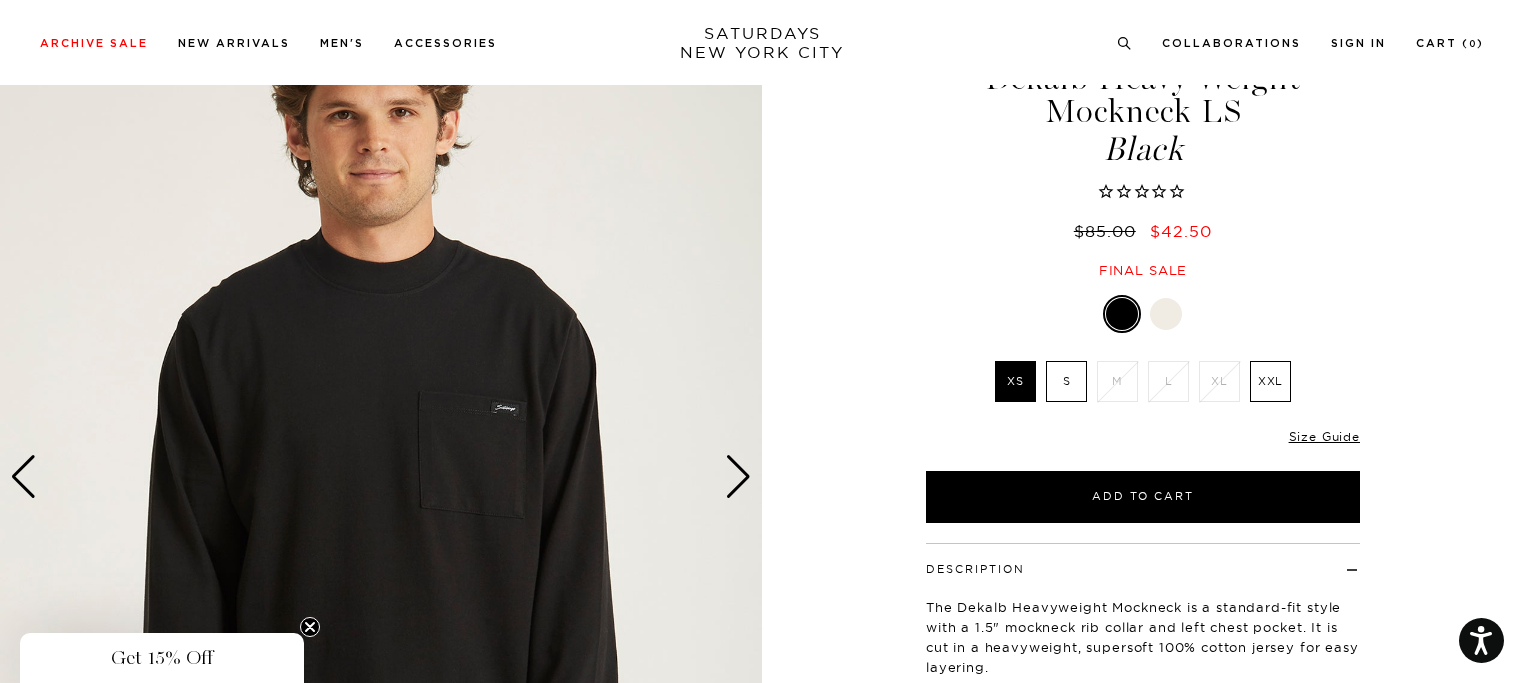 click at bounding box center (738, 477) 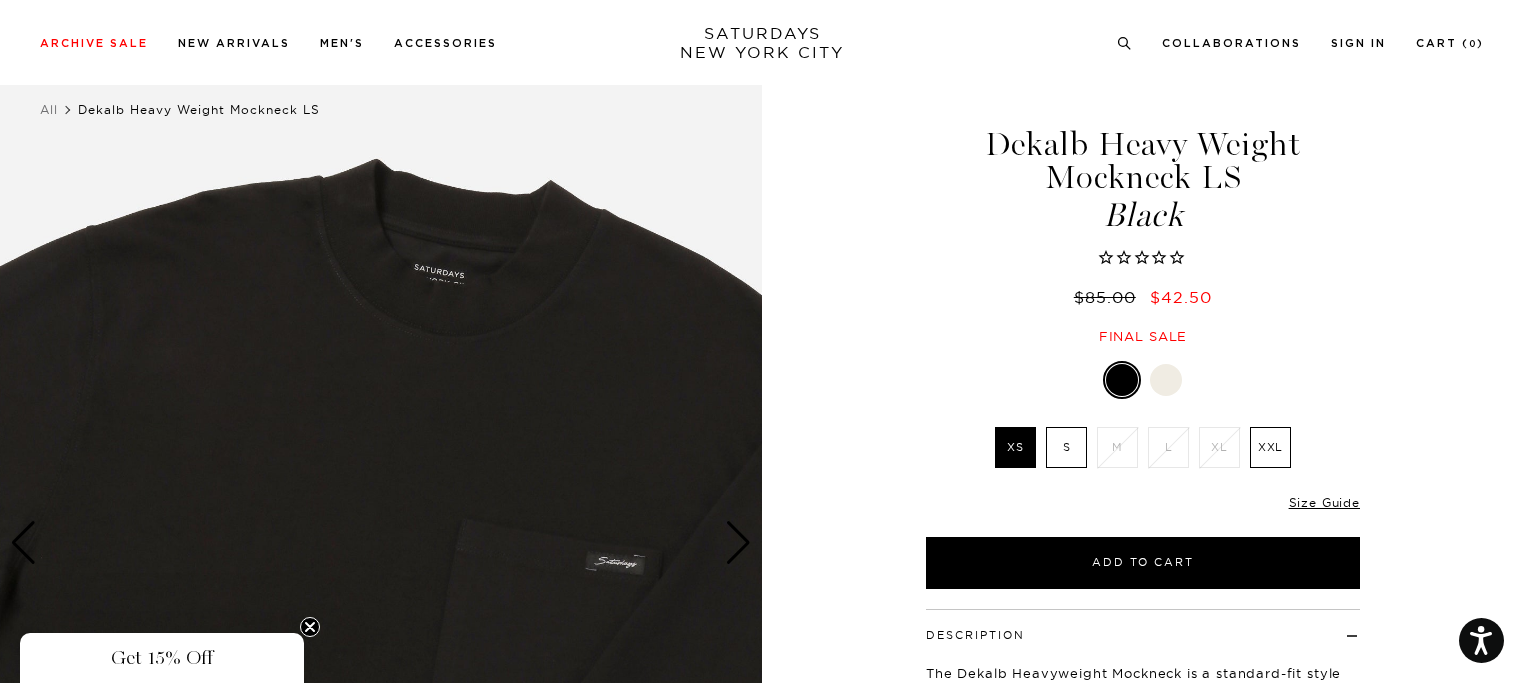 scroll, scrollTop: 0, scrollLeft: 0, axis: both 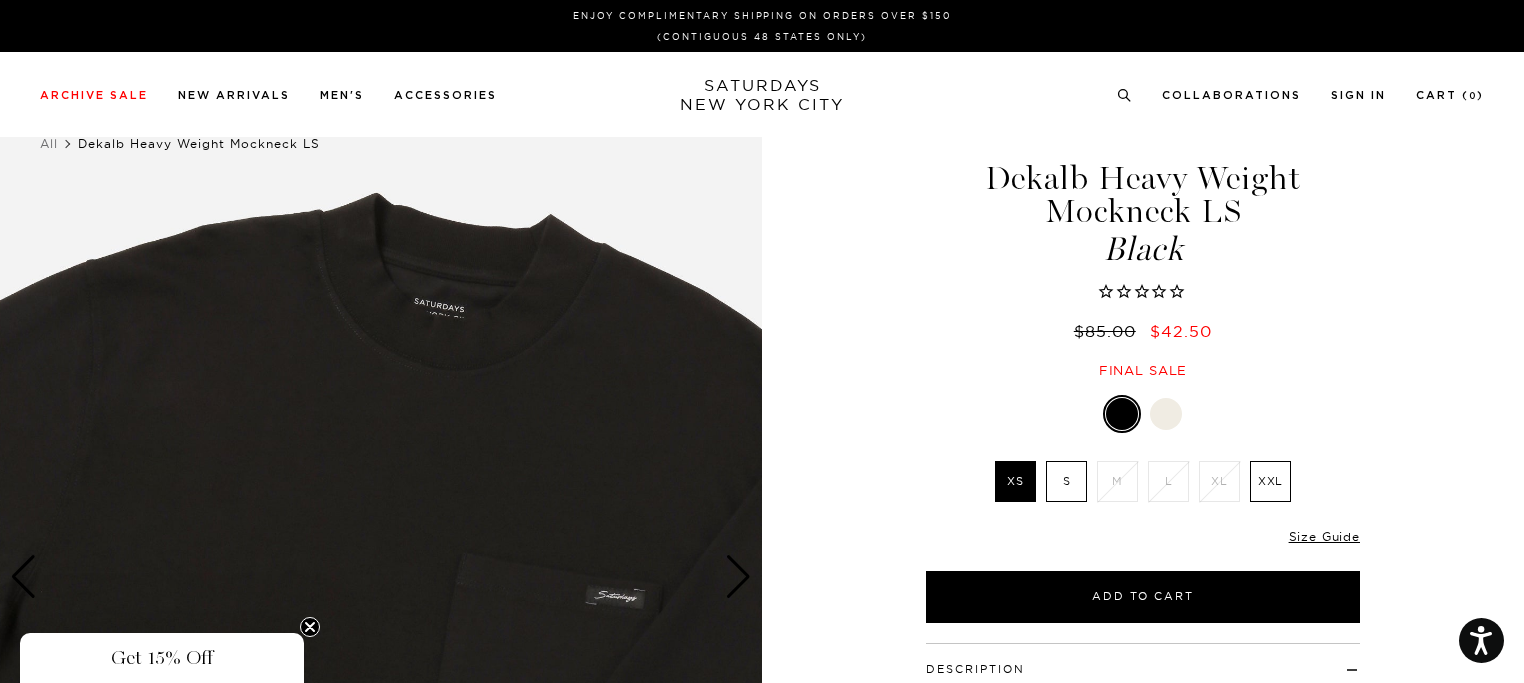 click on "XXL" at bounding box center [1270, 481] 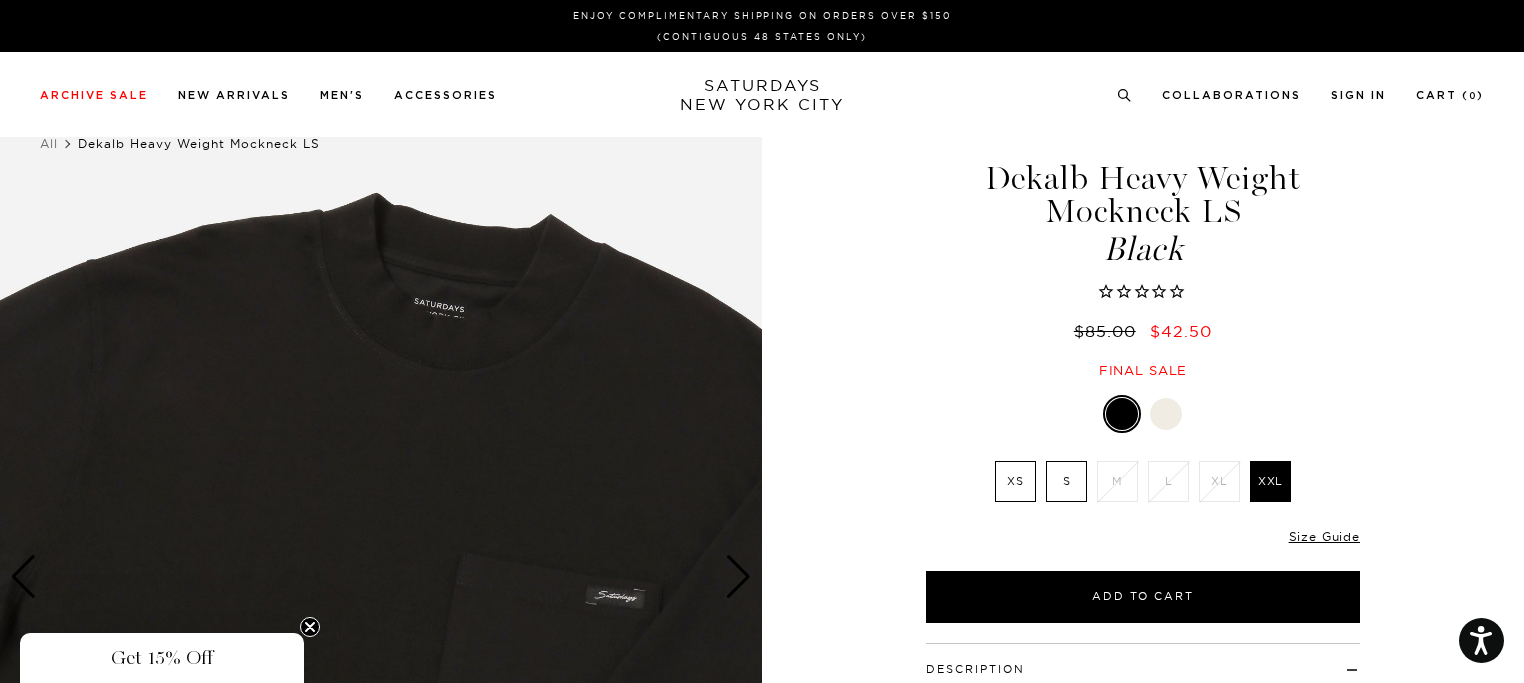 click on "4  /  5" at bounding box center [762, 577] 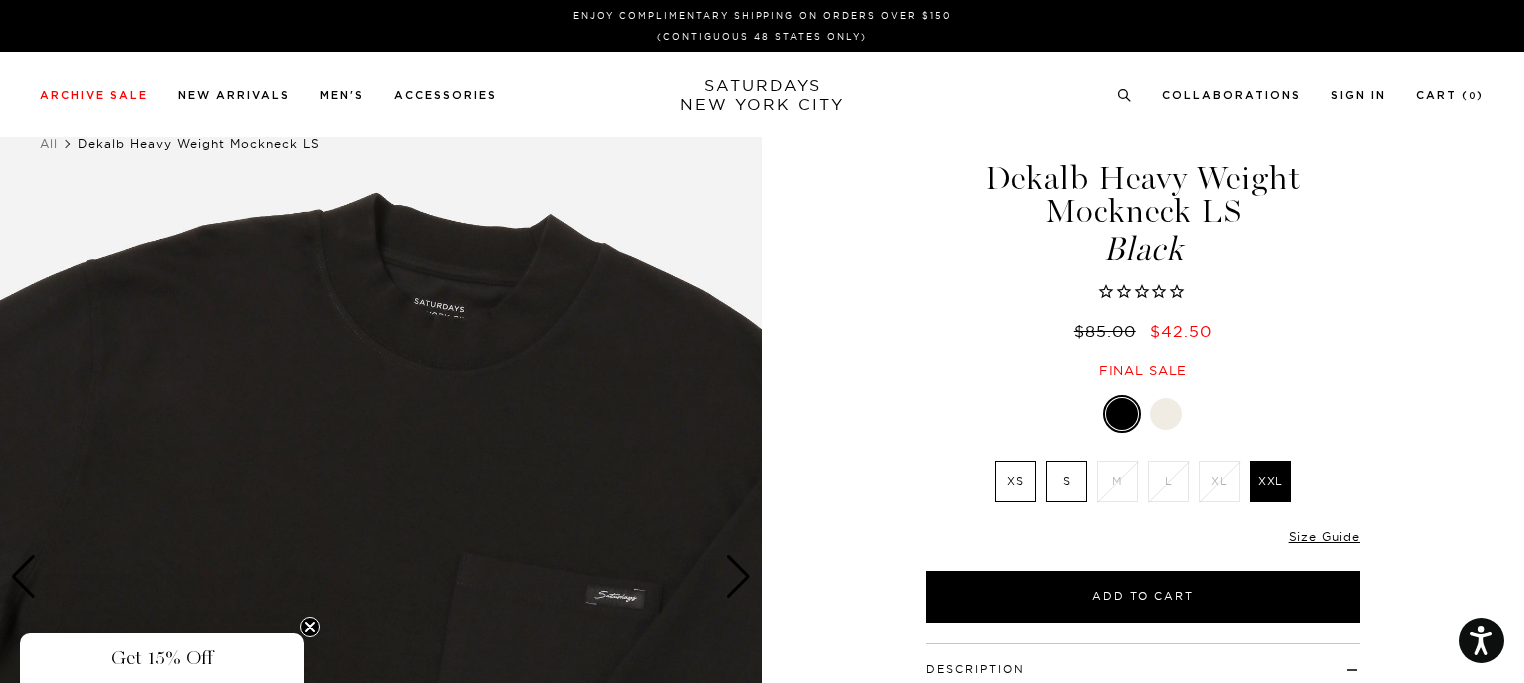 click on "XXL" at bounding box center (1270, 481) 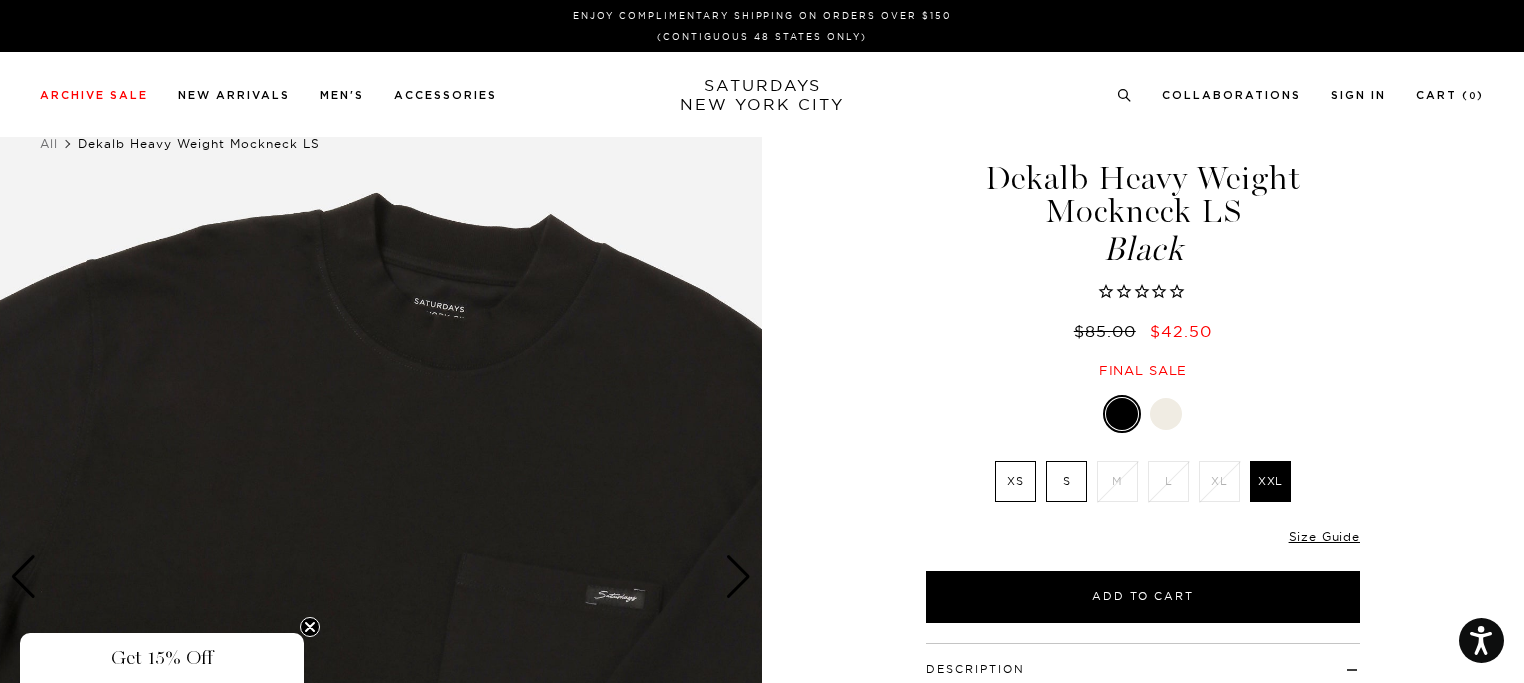 click on "4  /  5" at bounding box center [762, 577] 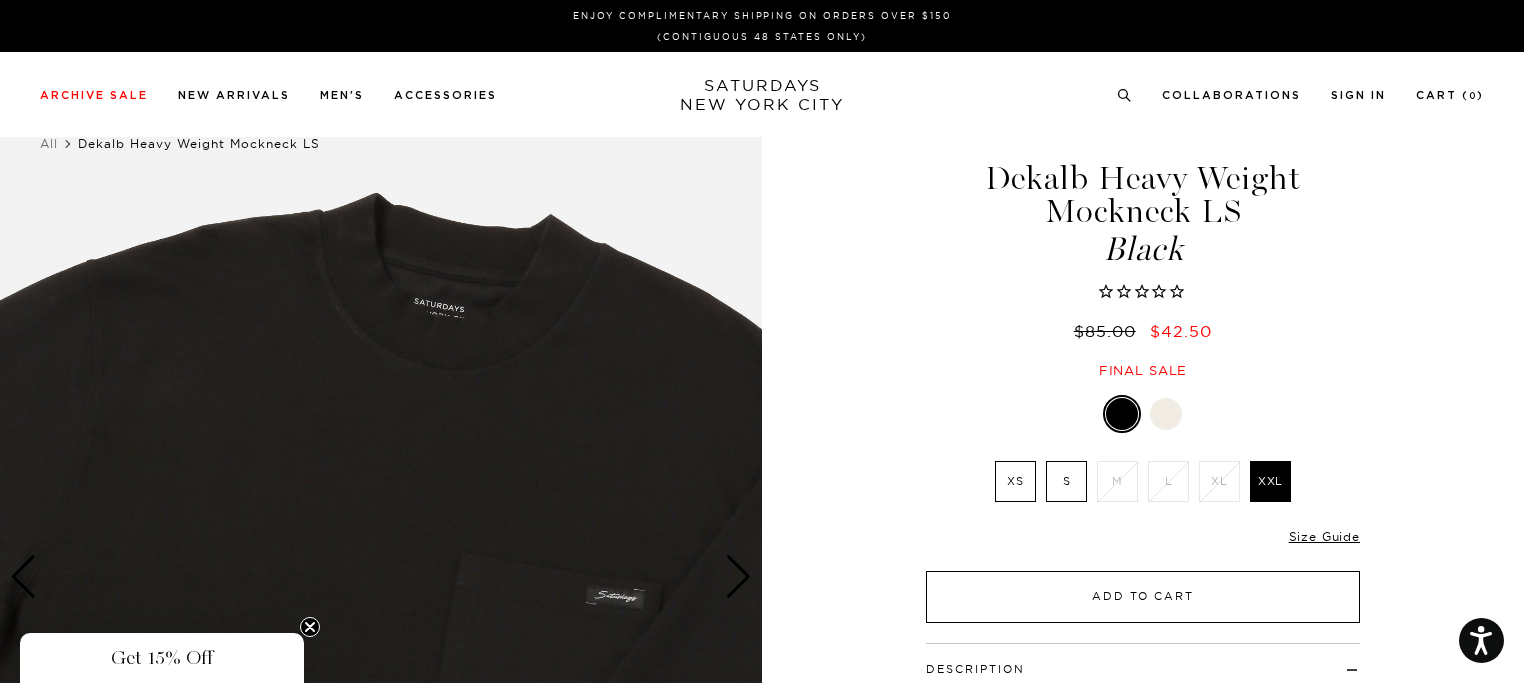click on "Add to Cart" at bounding box center [1143, 597] 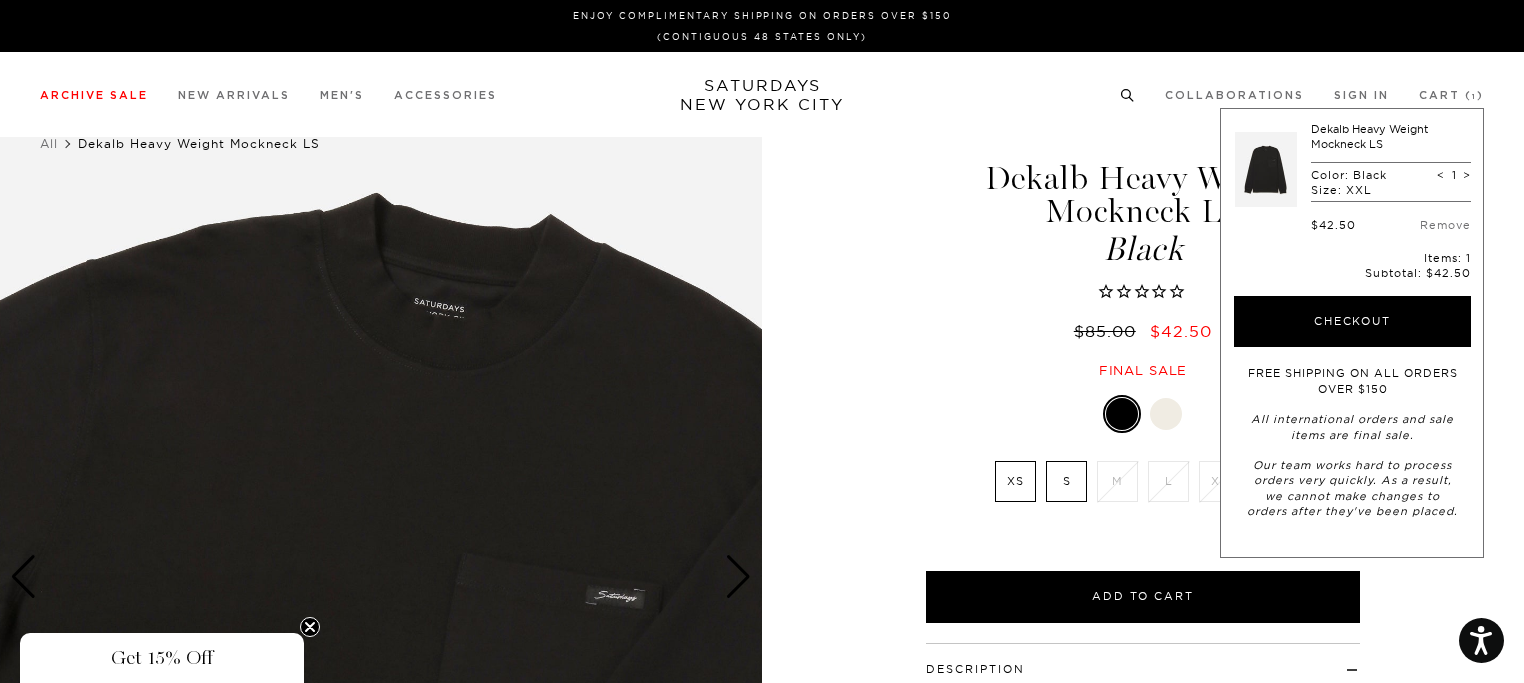 click 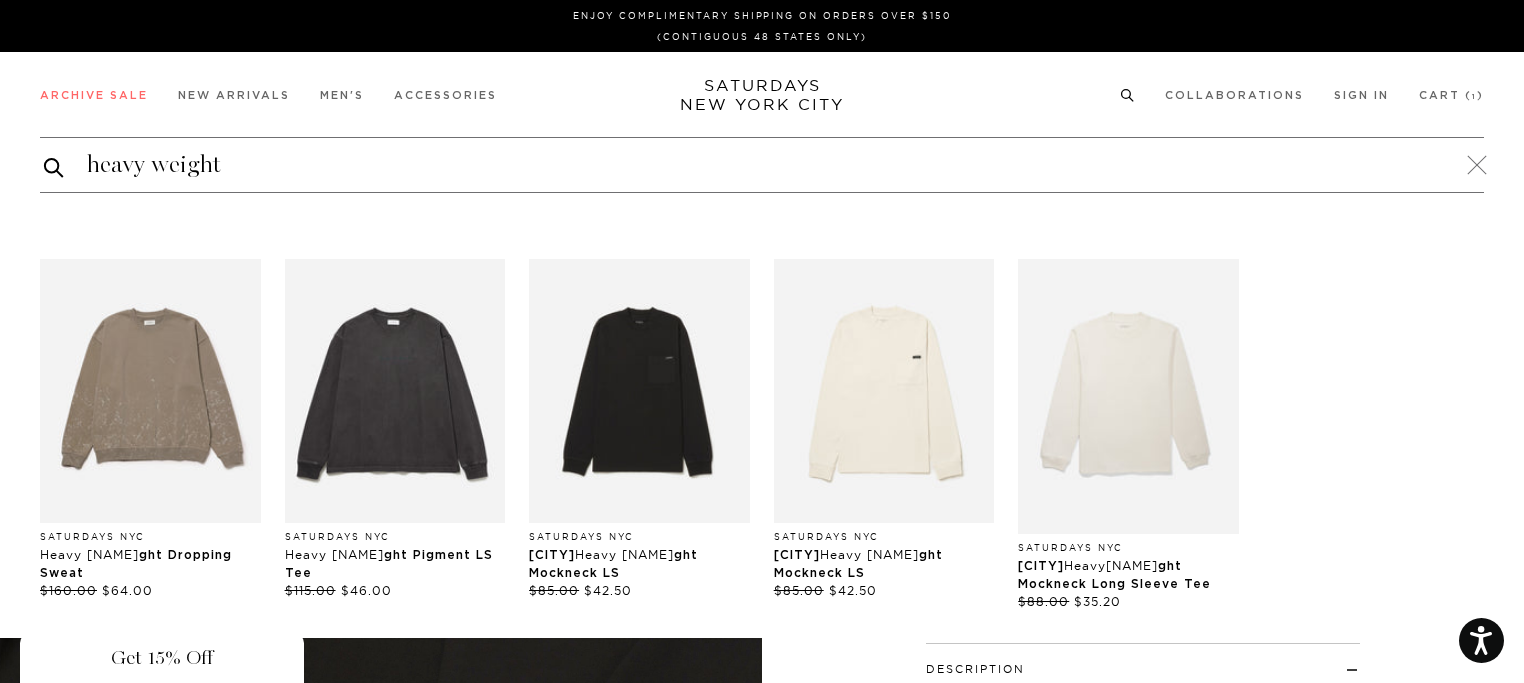 type on "heavy weight" 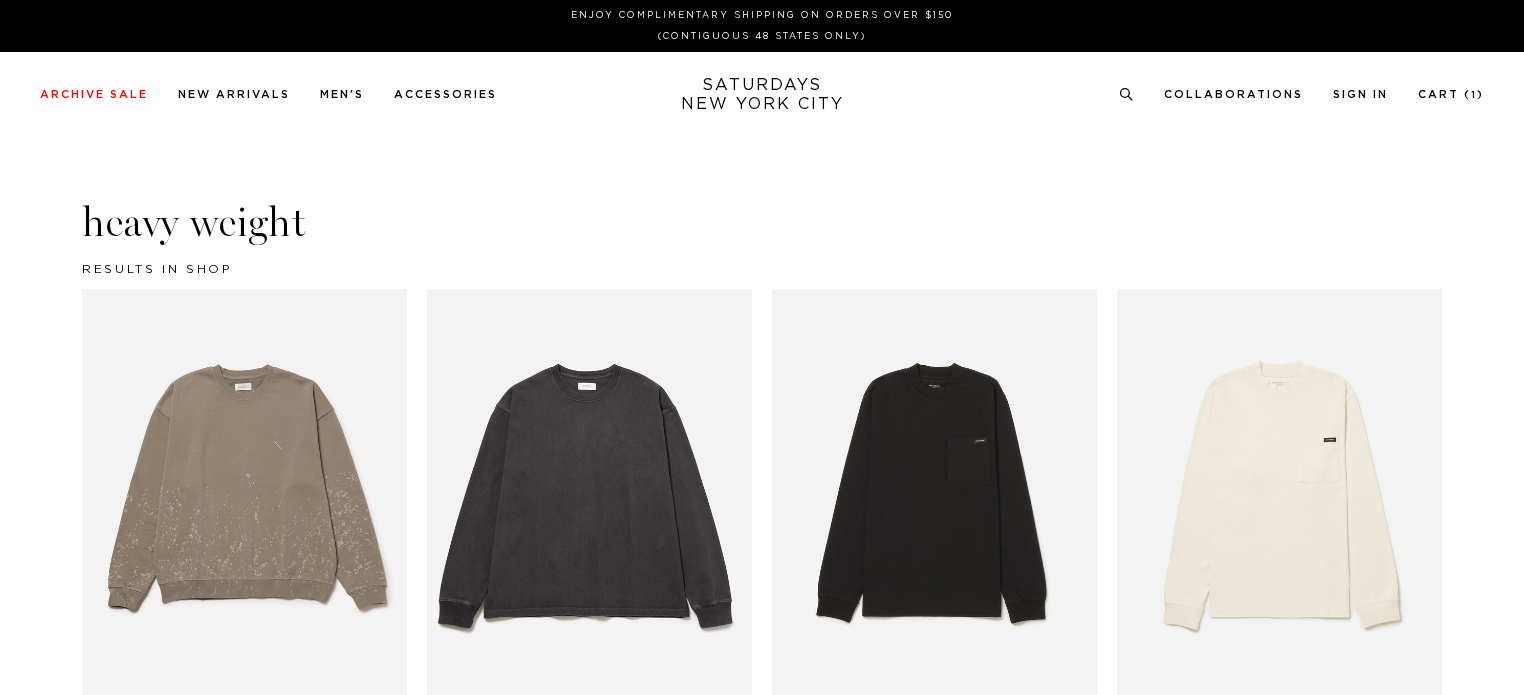 scroll, scrollTop: 0, scrollLeft: 0, axis: both 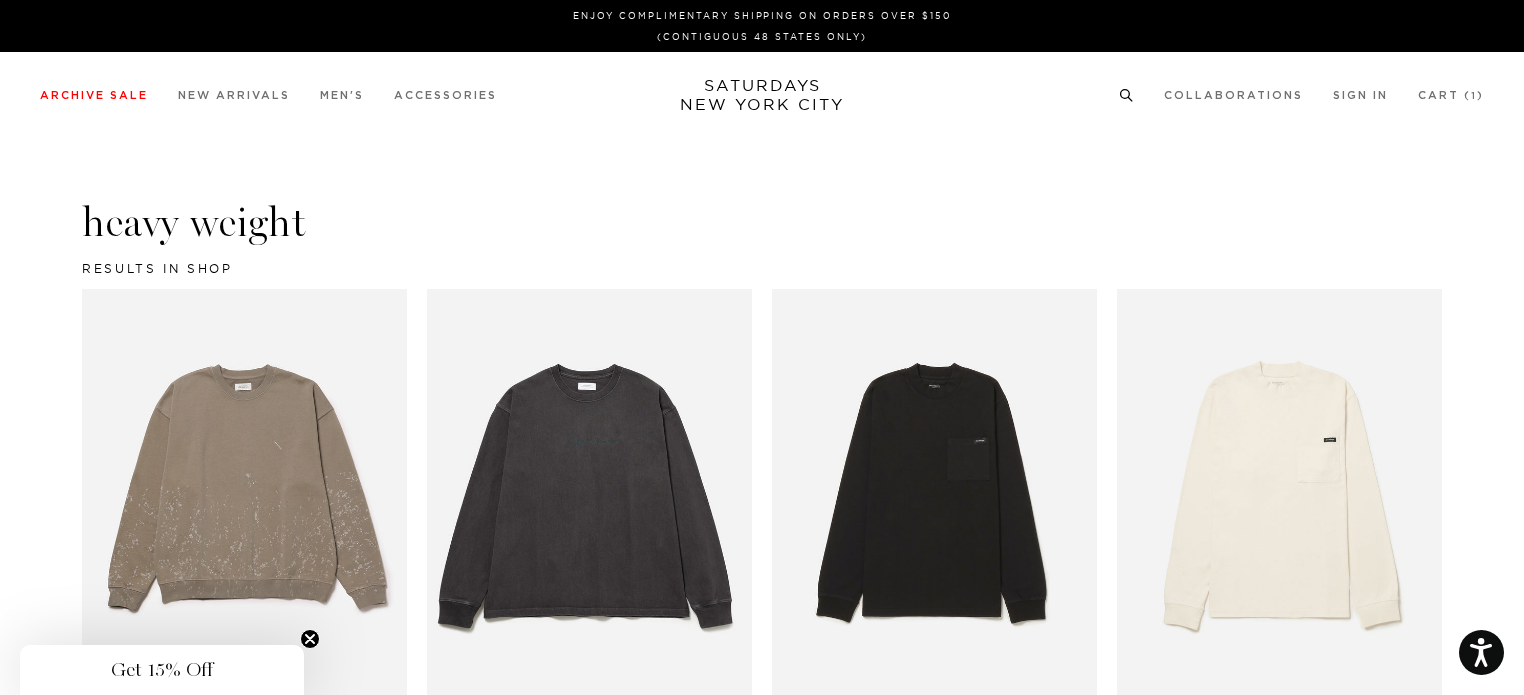 click 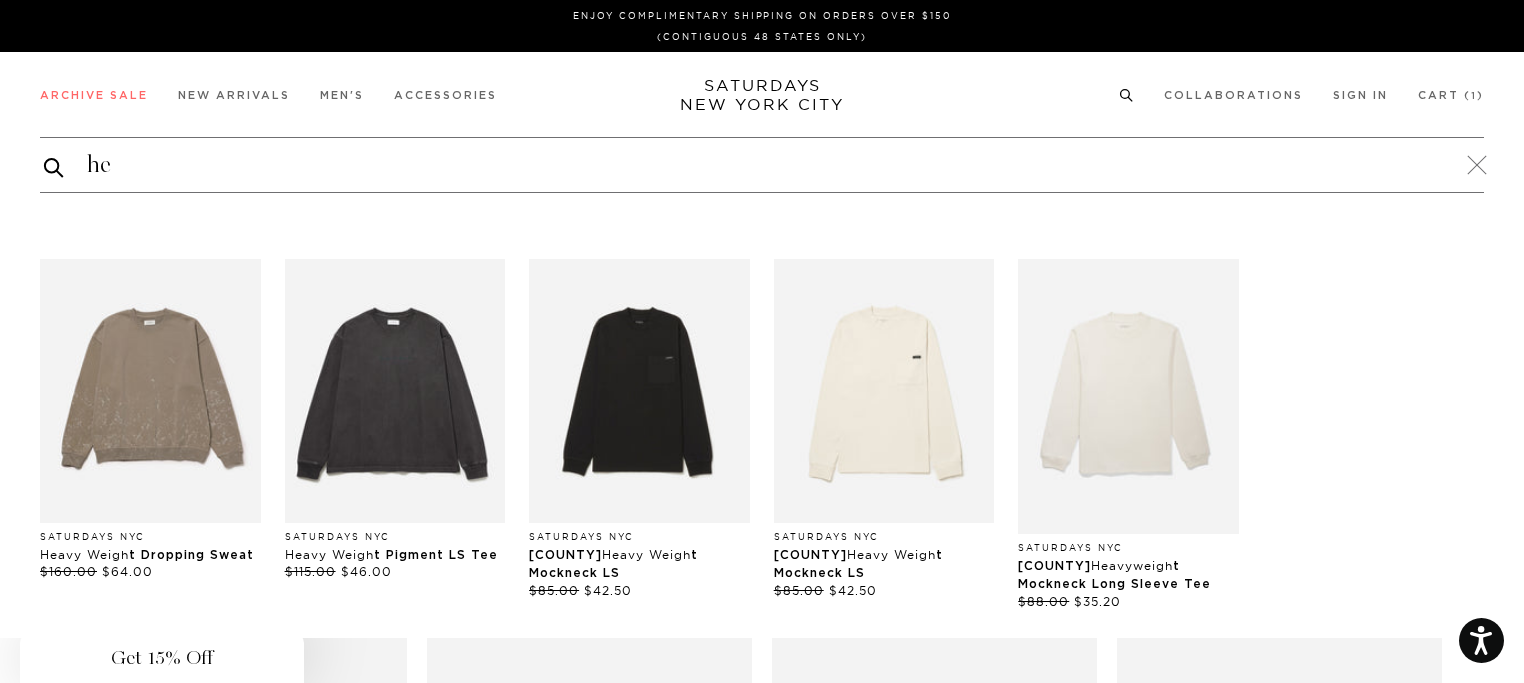 type on "h" 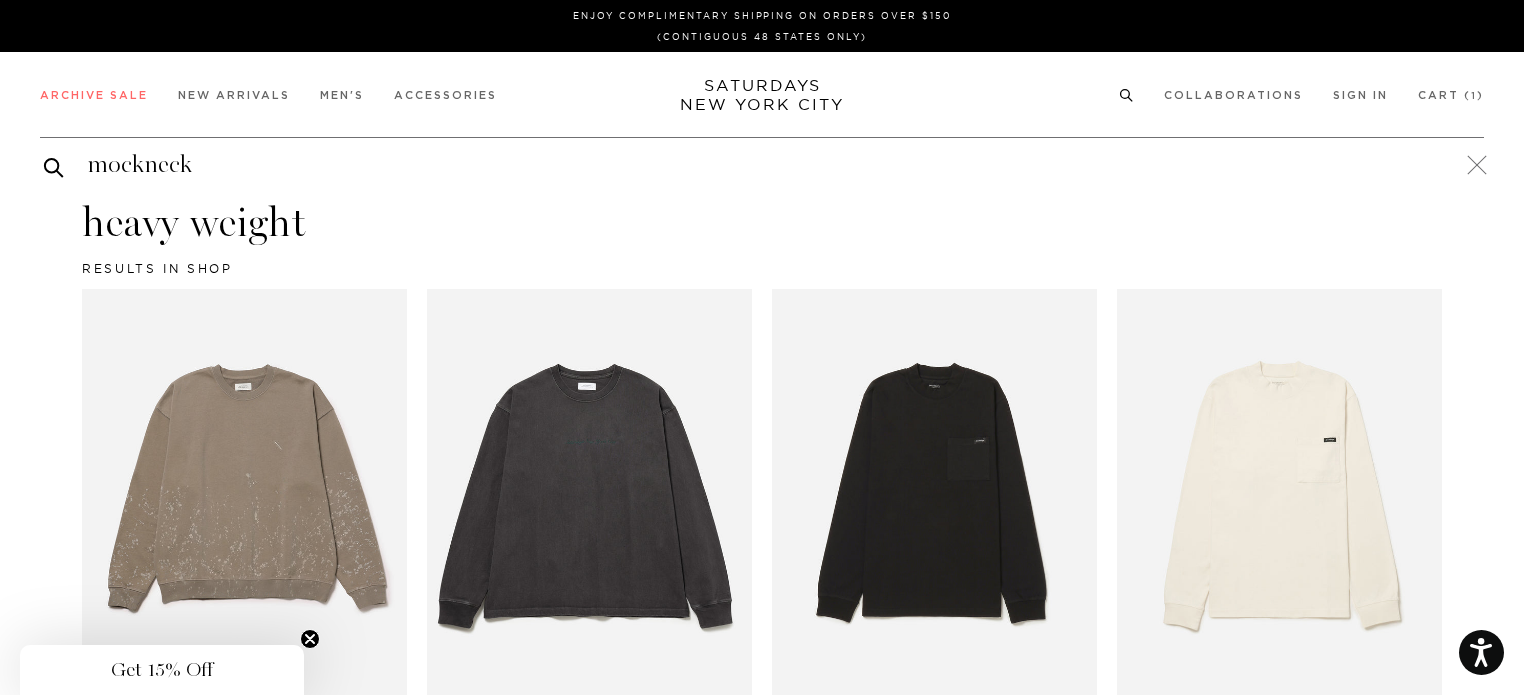 type on "mockneck" 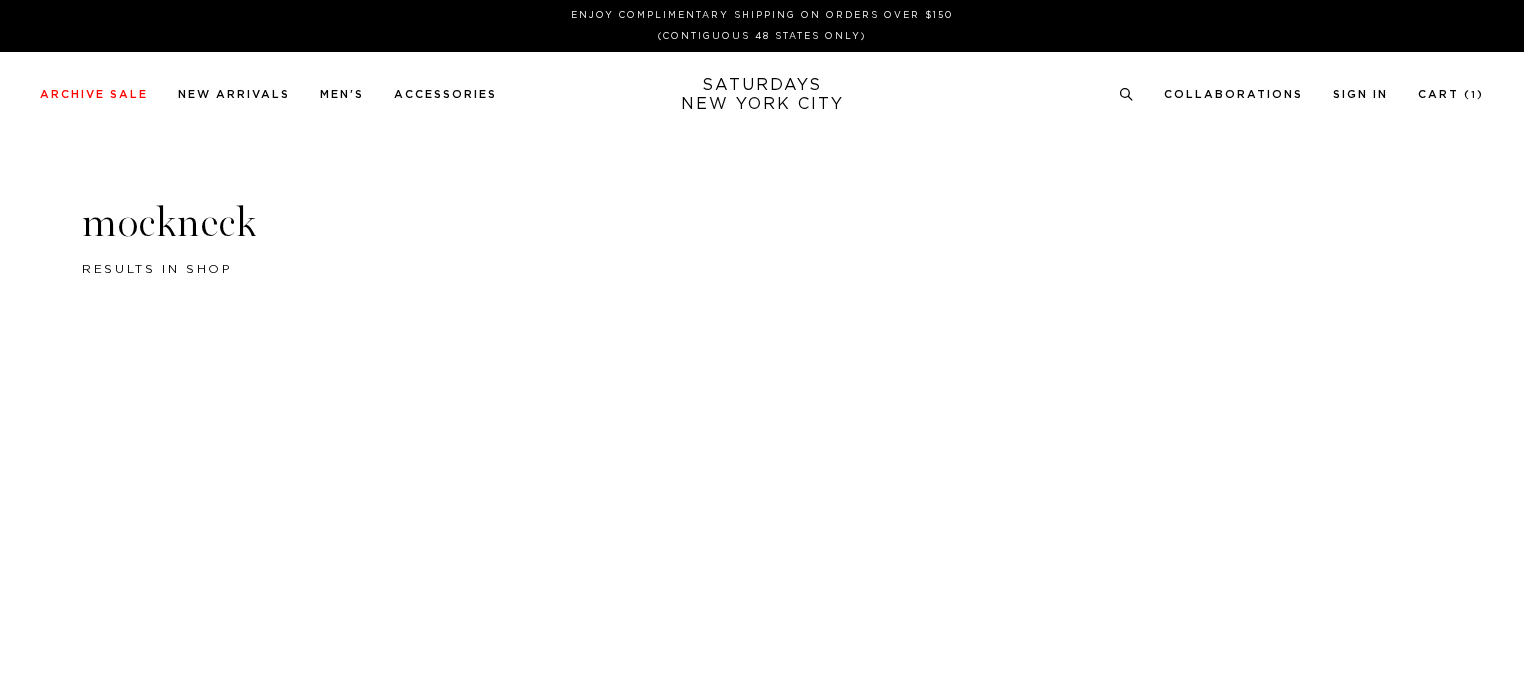 scroll, scrollTop: 0, scrollLeft: 0, axis: both 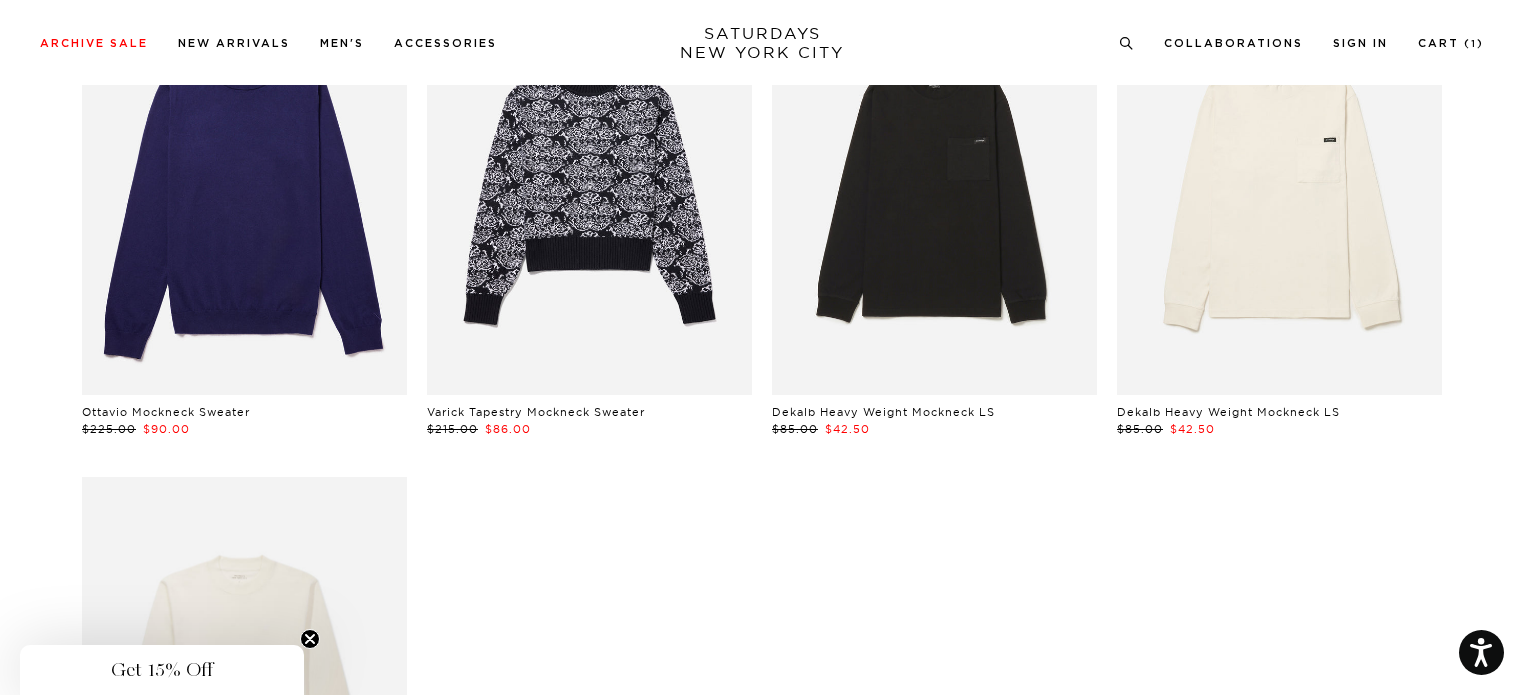 click at bounding box center (1279, 192) 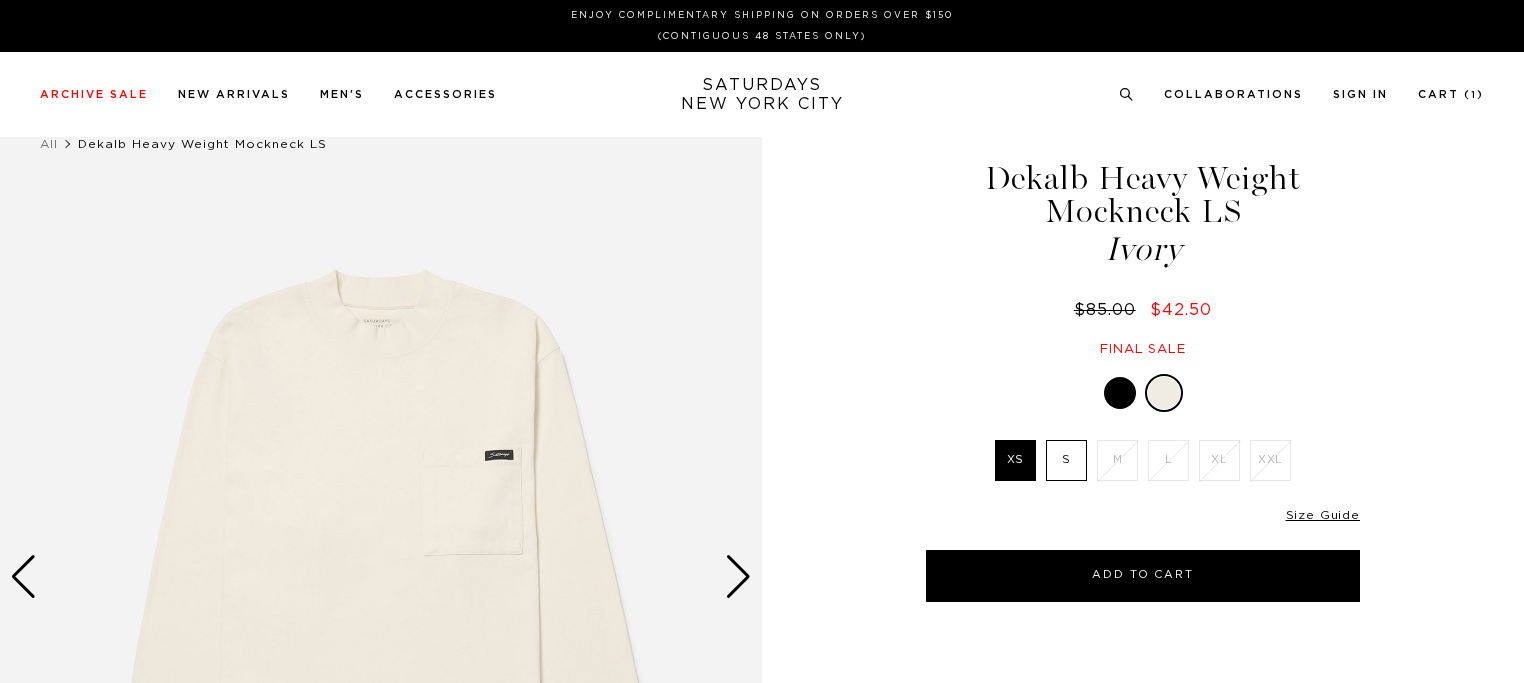 scroll, scrollTop: 0, scrollLeft: 0, axis: both 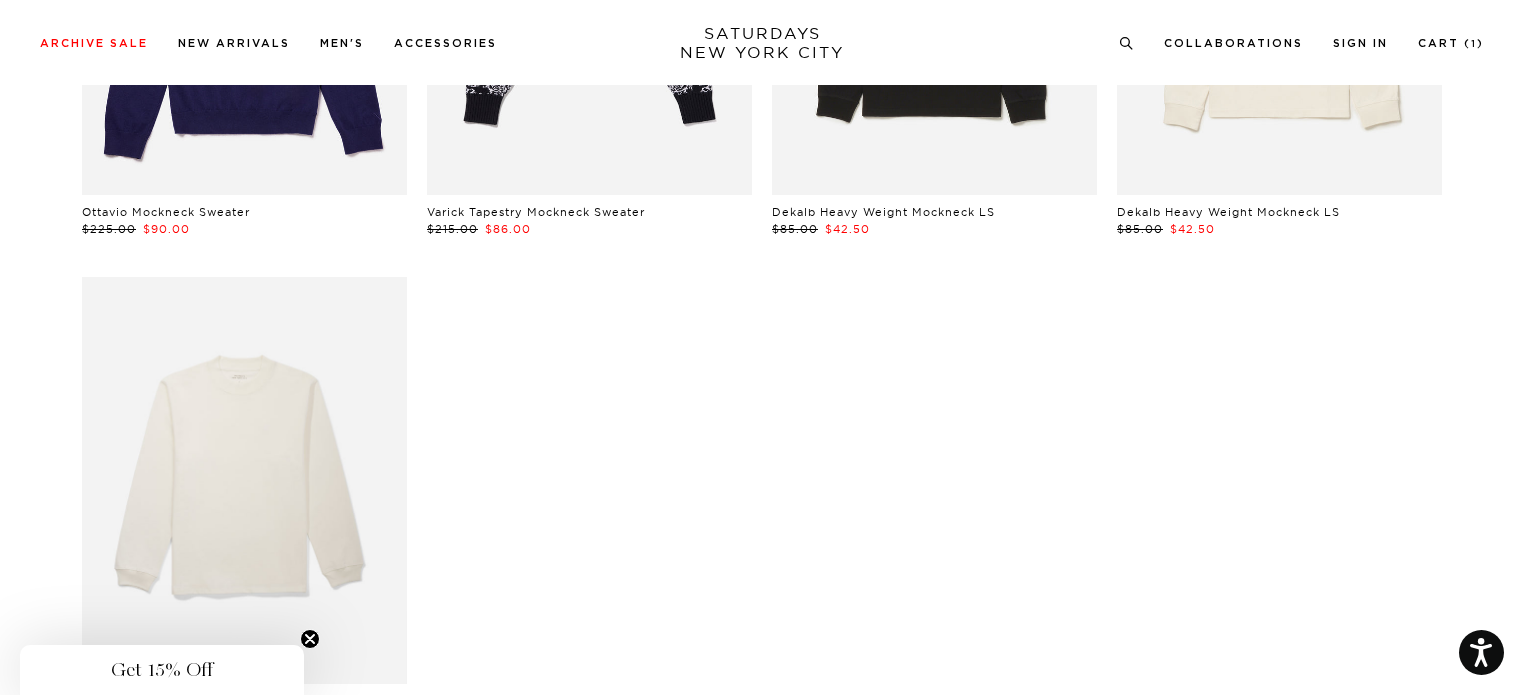 click at bounding box center (244, 480) 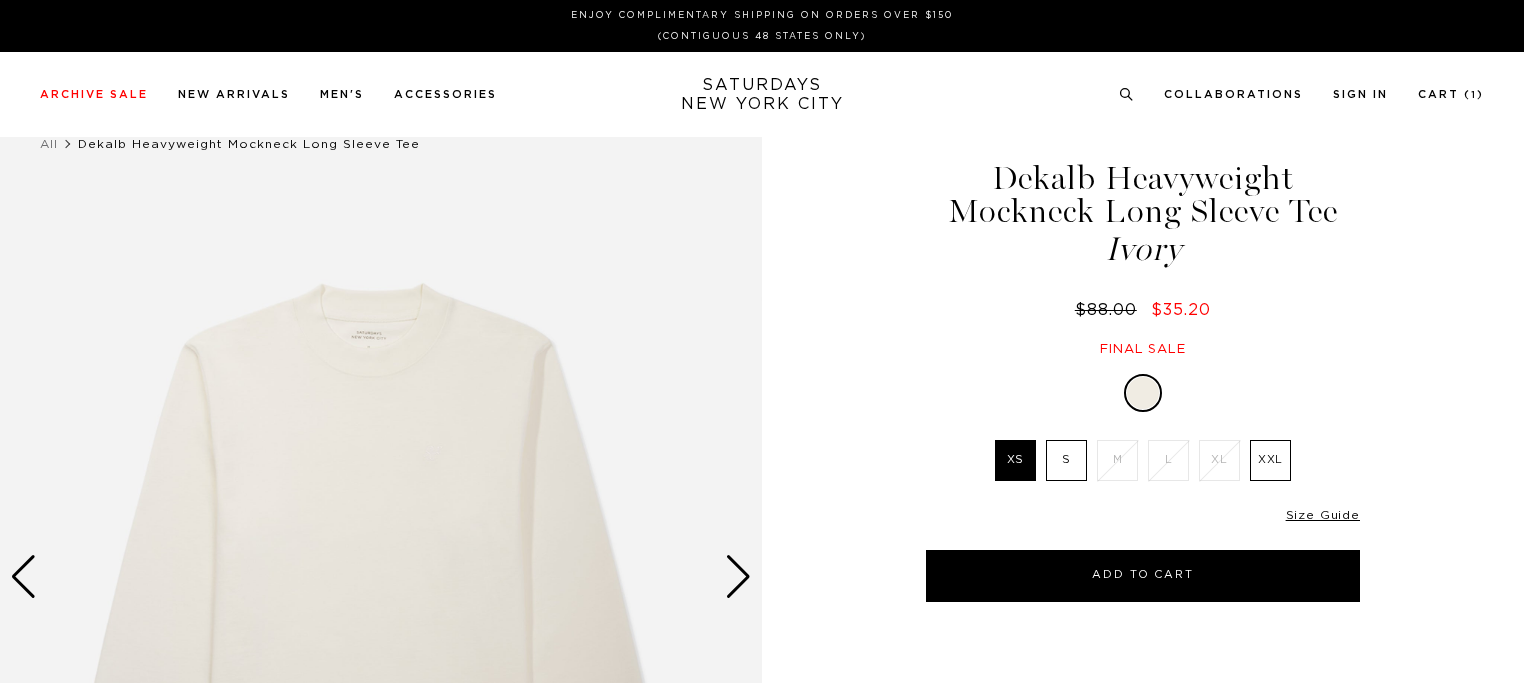 scroll, scrollTop: 0, scrollLeft: 0, axis: both 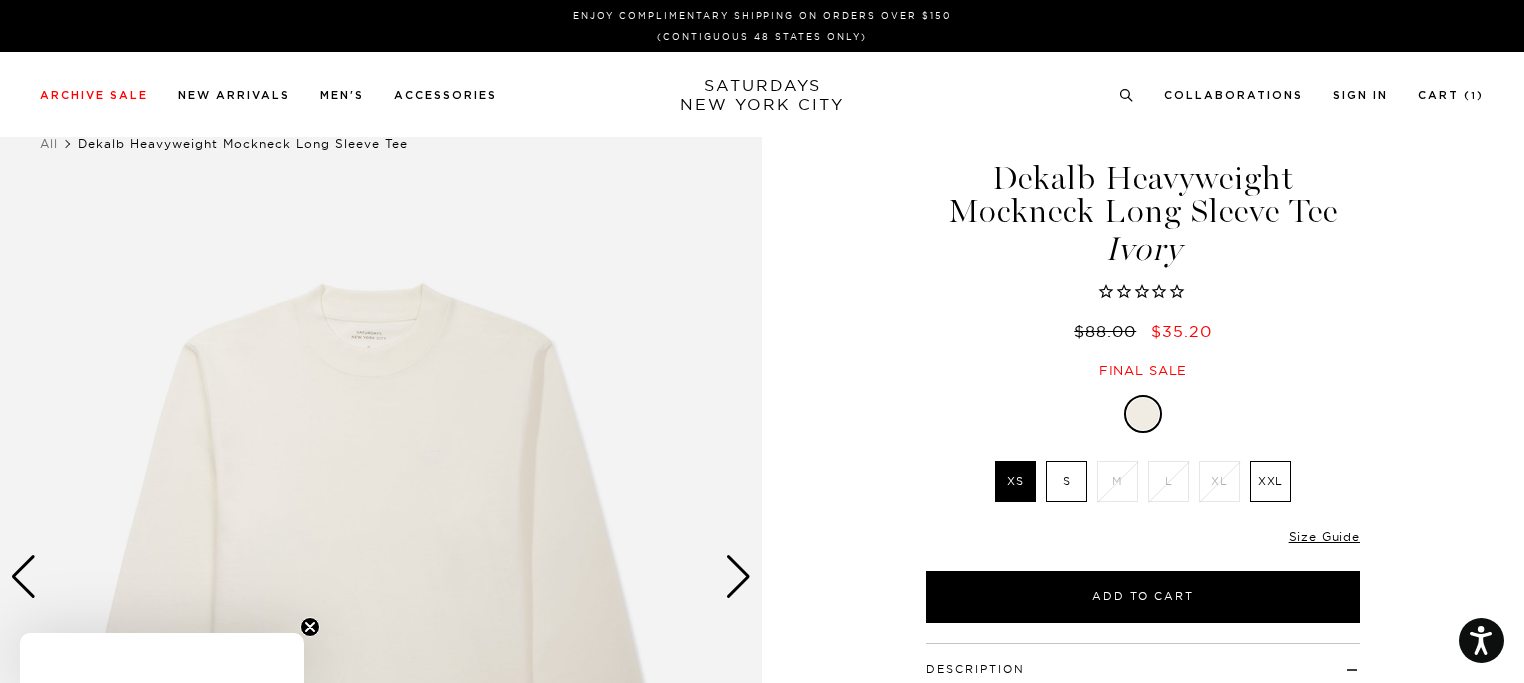 click on "XXL" at bounding box center [1270, 481] 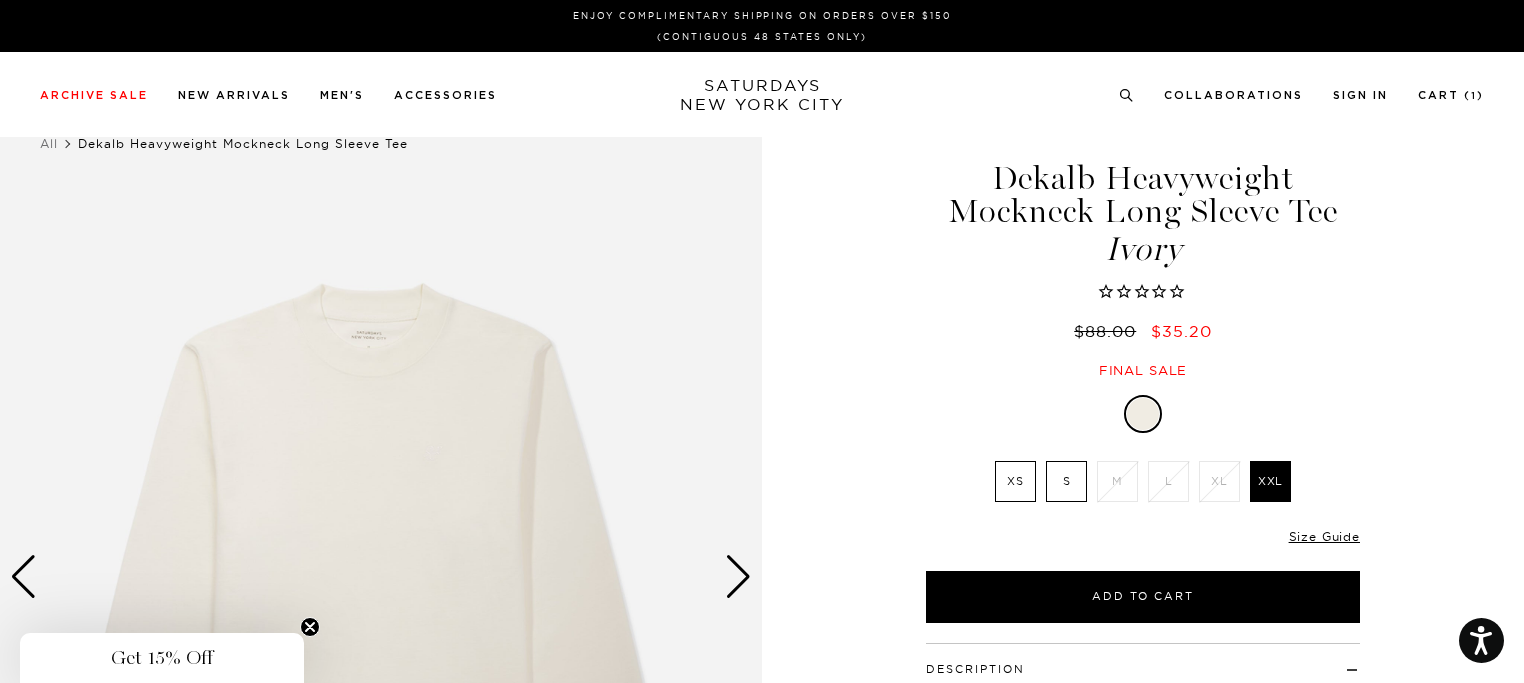click on "1  /  2
Dekalb Heavyweight Mockneck Long Sleeve Tee  Ivory
$88.00
$35.20
Ivory" at bounding box center [762, 577] 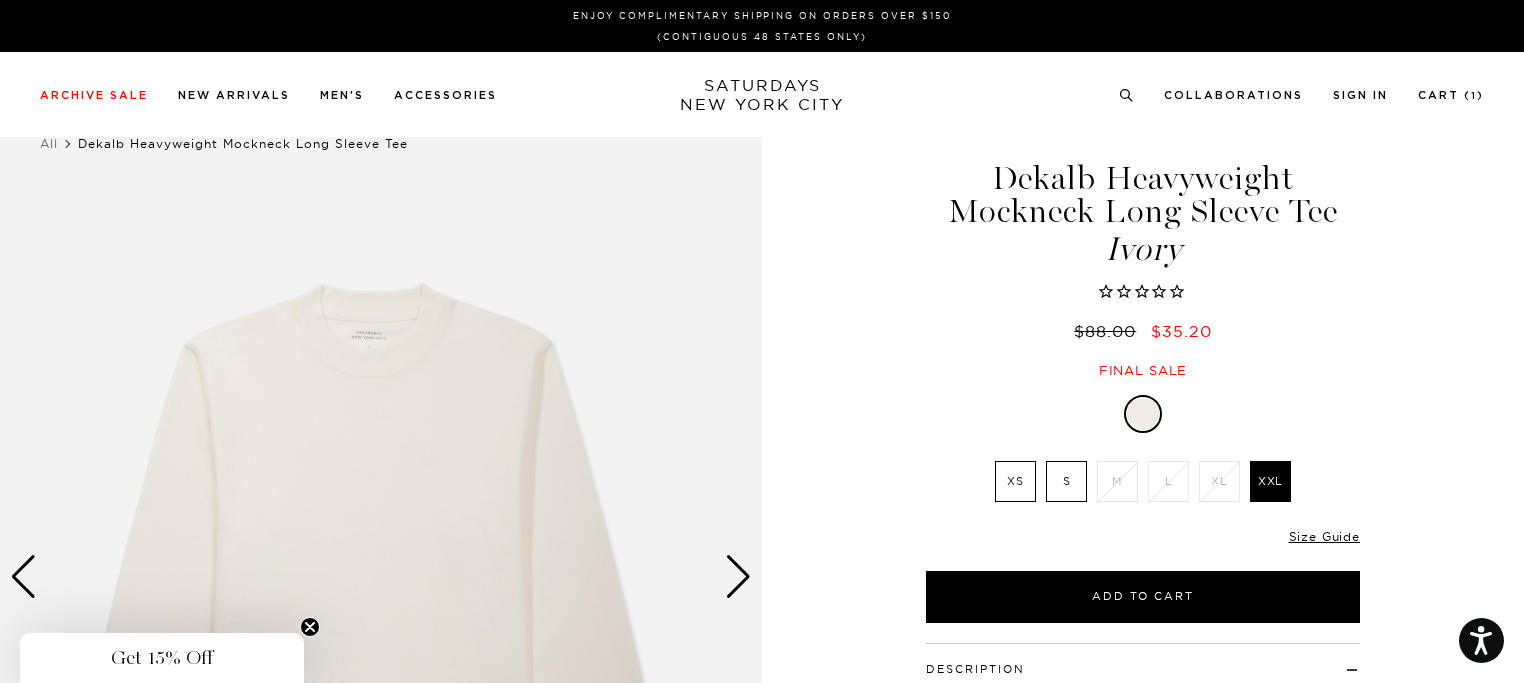 click on "XXL" at bounding box center [1270, 481] 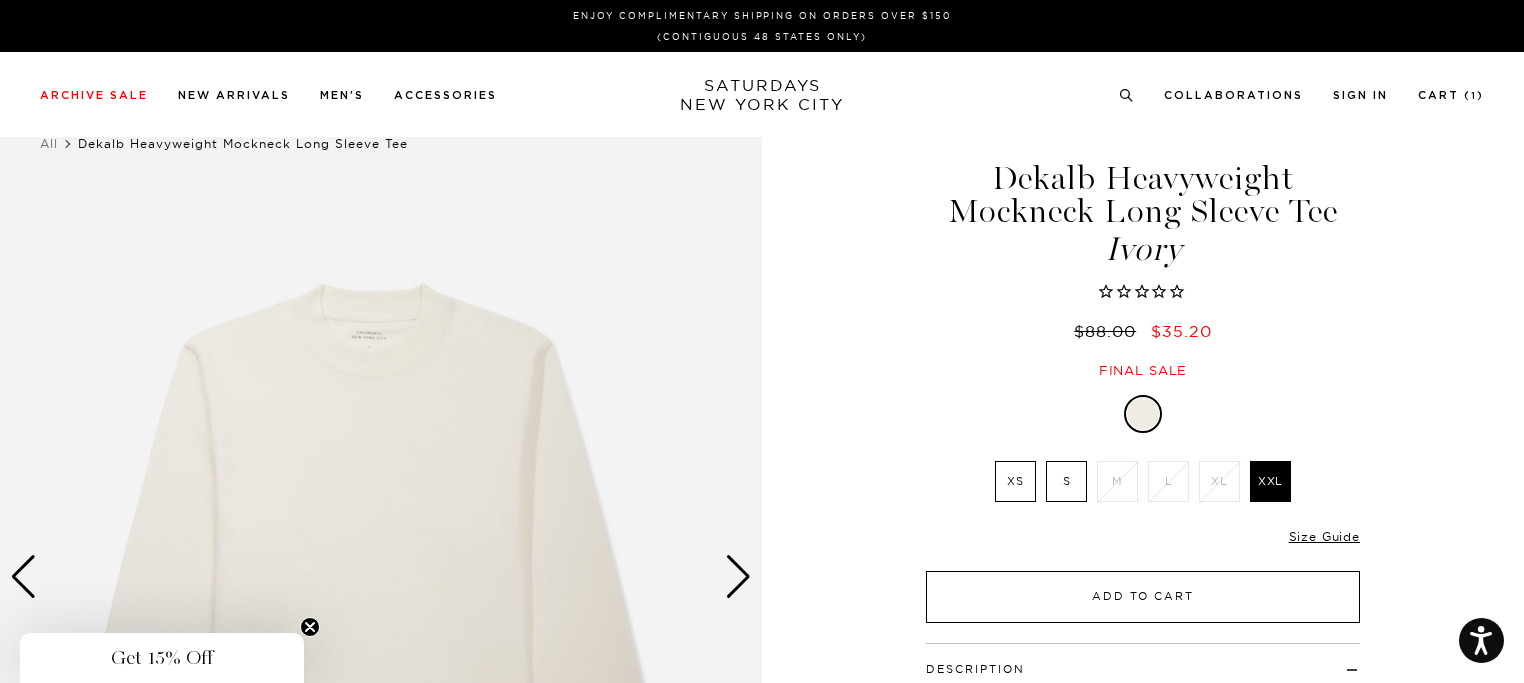 click on "Add to Cart" at bounding box center (1143, 597) 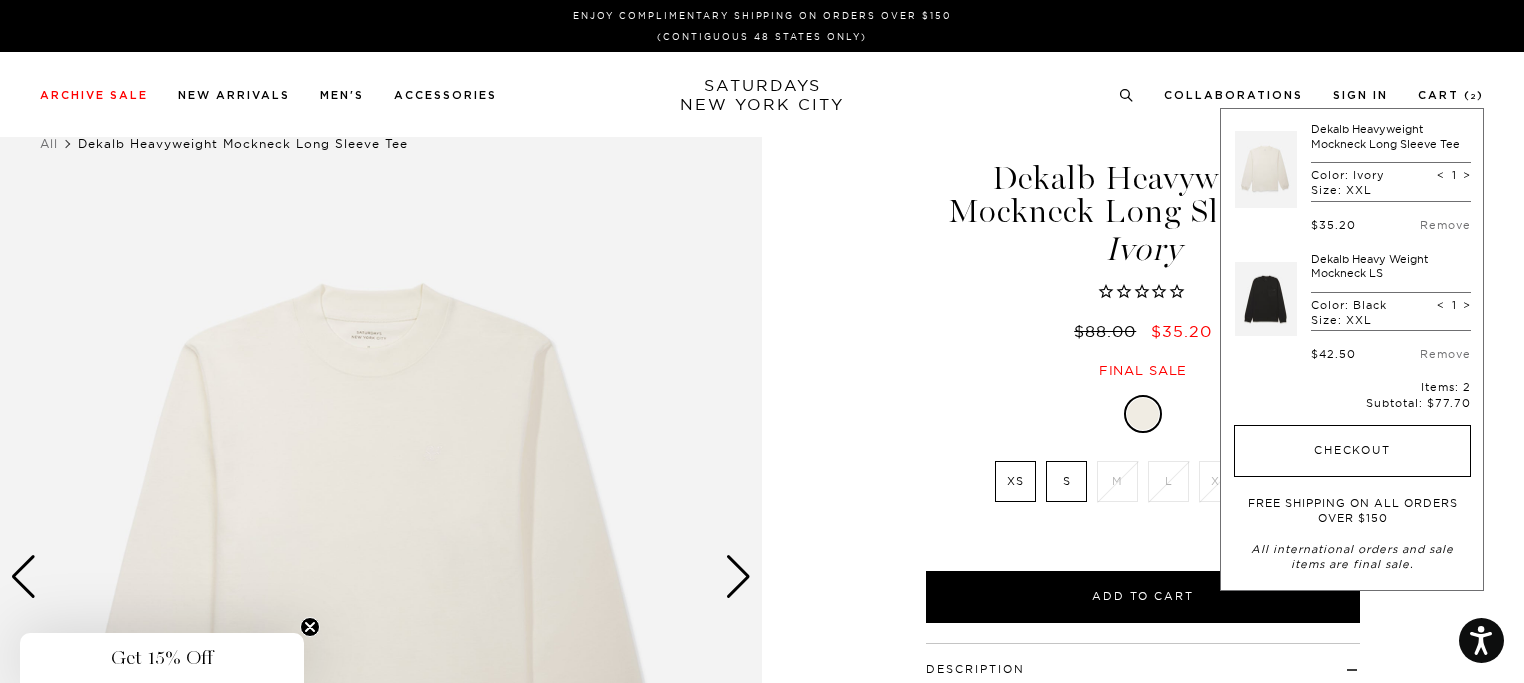 click on "Checkout" at bounding box center (1352, 451) 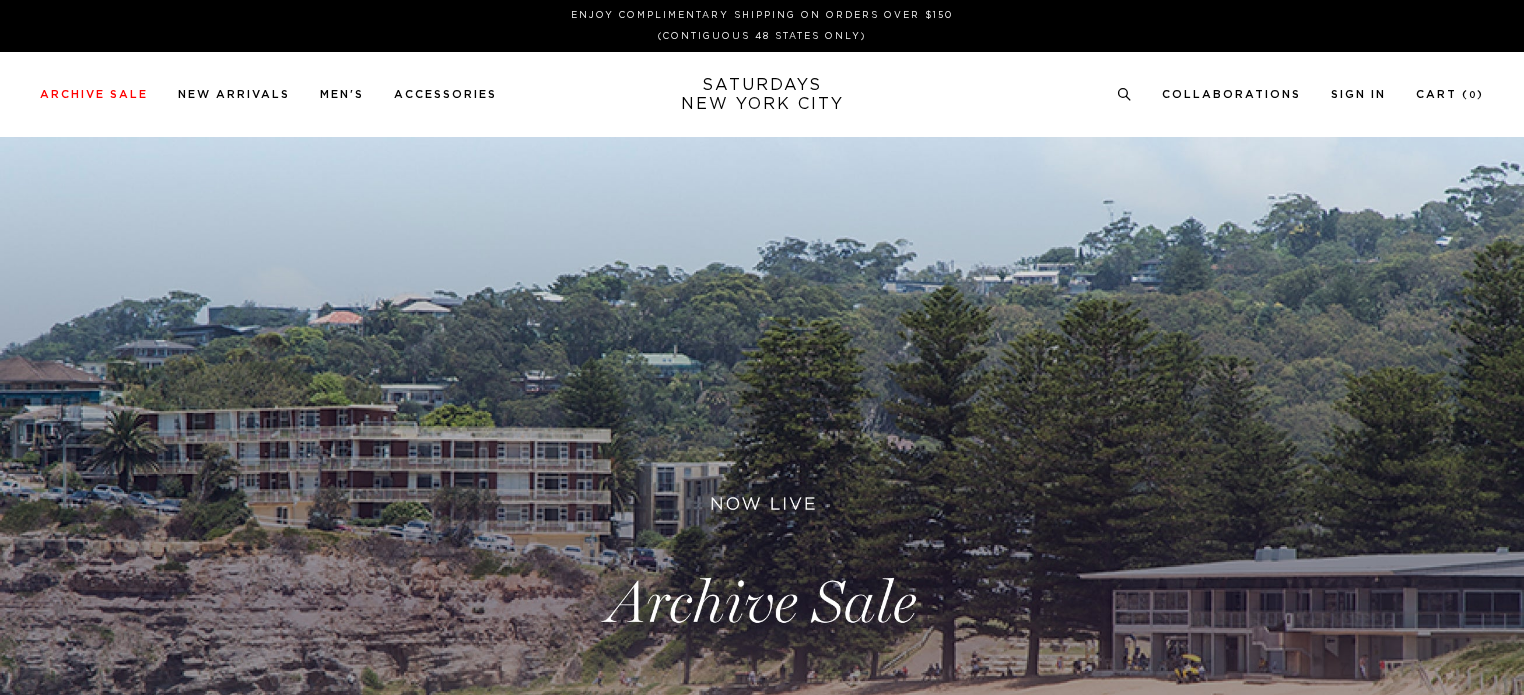 scroll, scrollTop: 0, scrollLeft: 0, axis: both 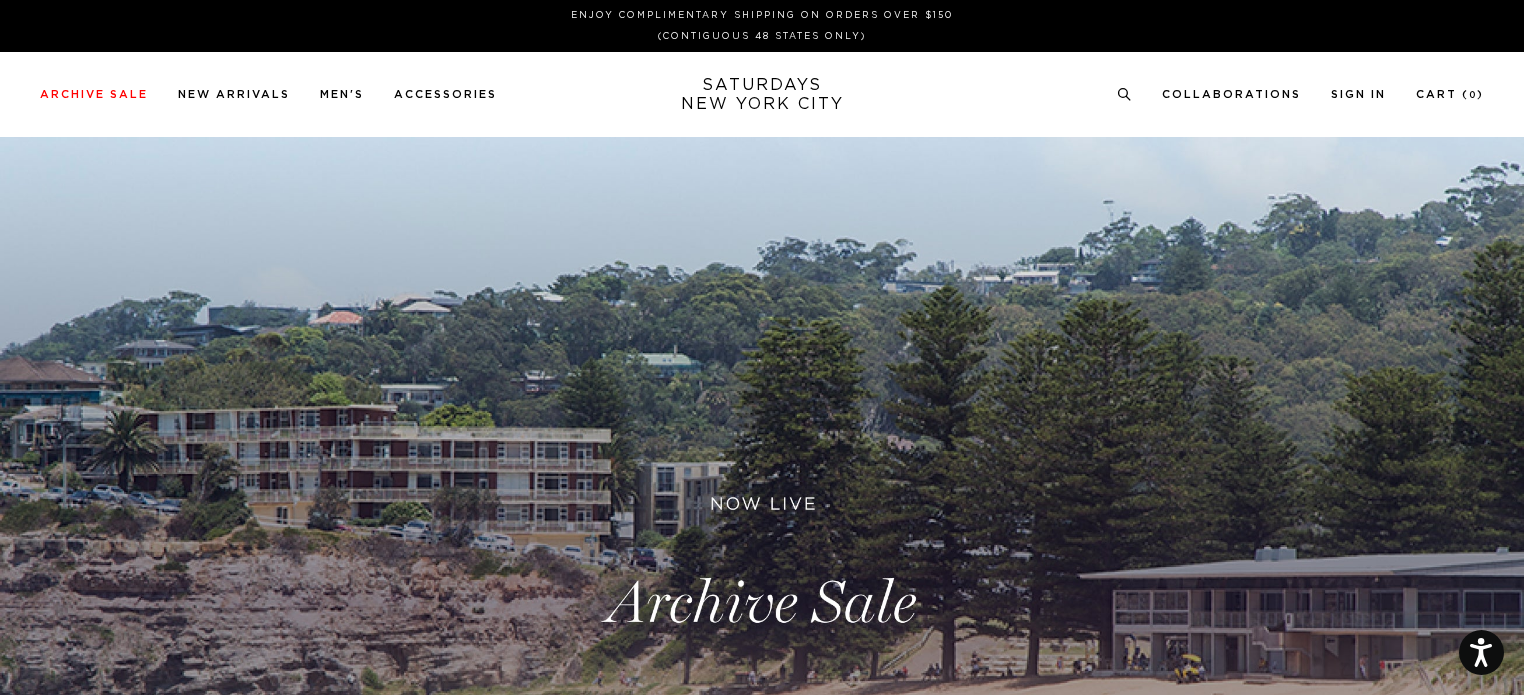 click on "SATURDAYS   NEW YORK CITY" at bounding box center [762, 95] 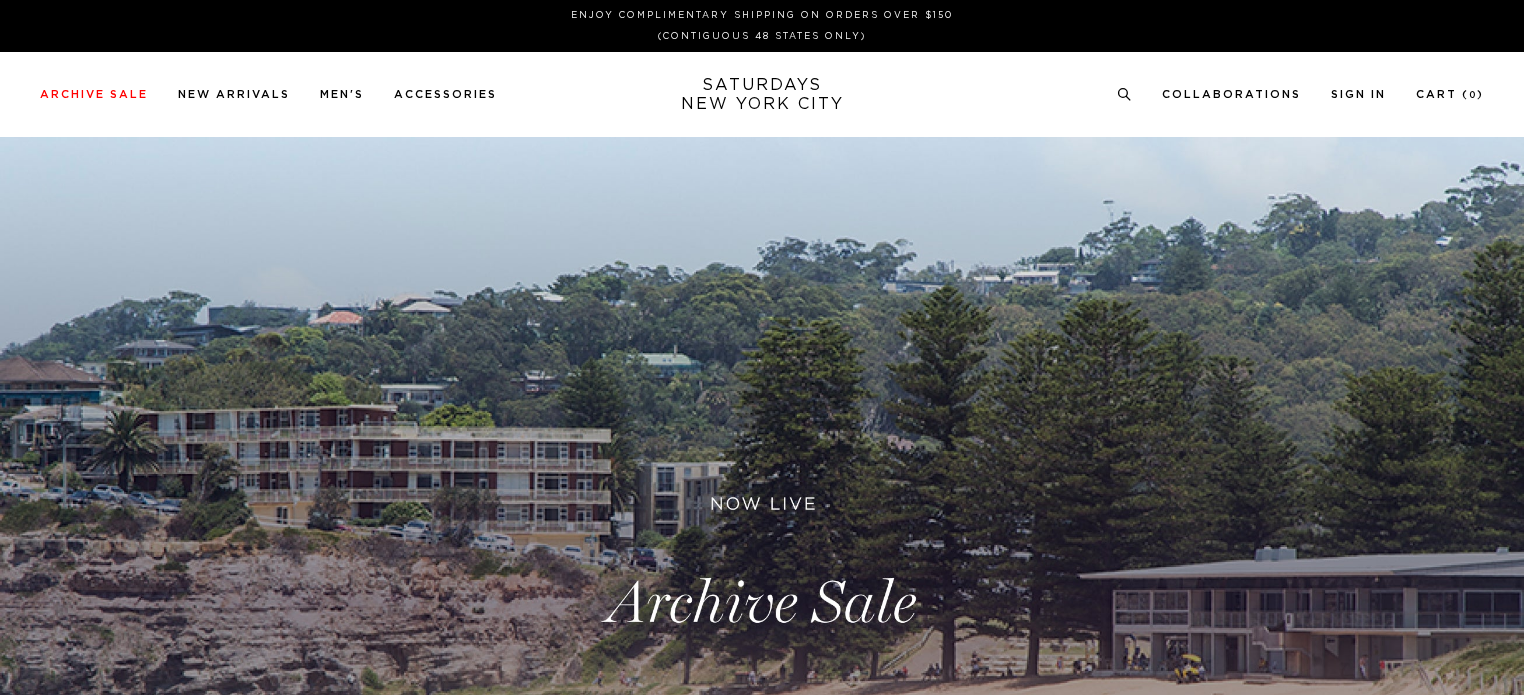 scroll, scrollTop: 0, scrollLeft: 0, axis: both 